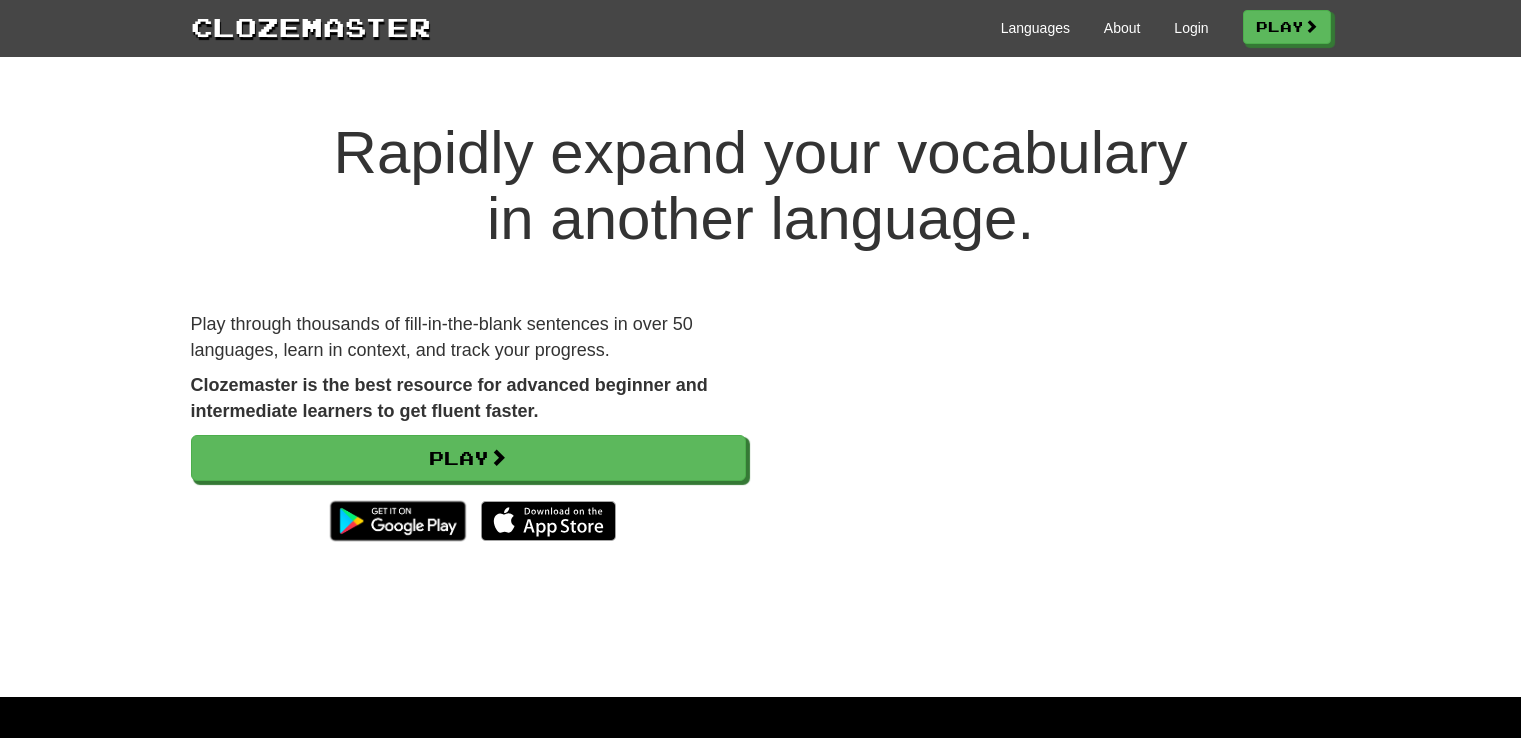 scroll, scrollTop: 0, scrollLeft: 0, axis: both 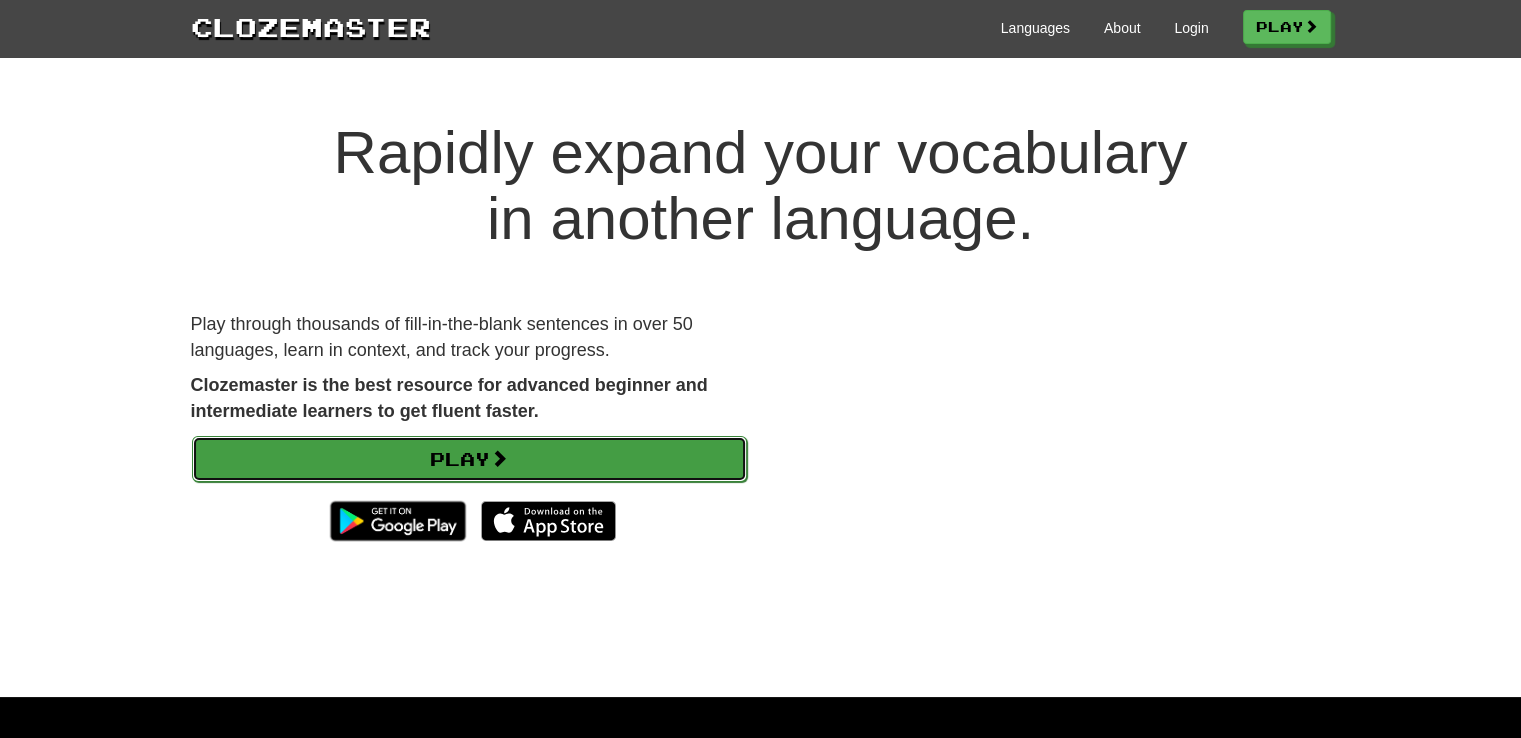 click on "Play" at bounding box center (469, 459) 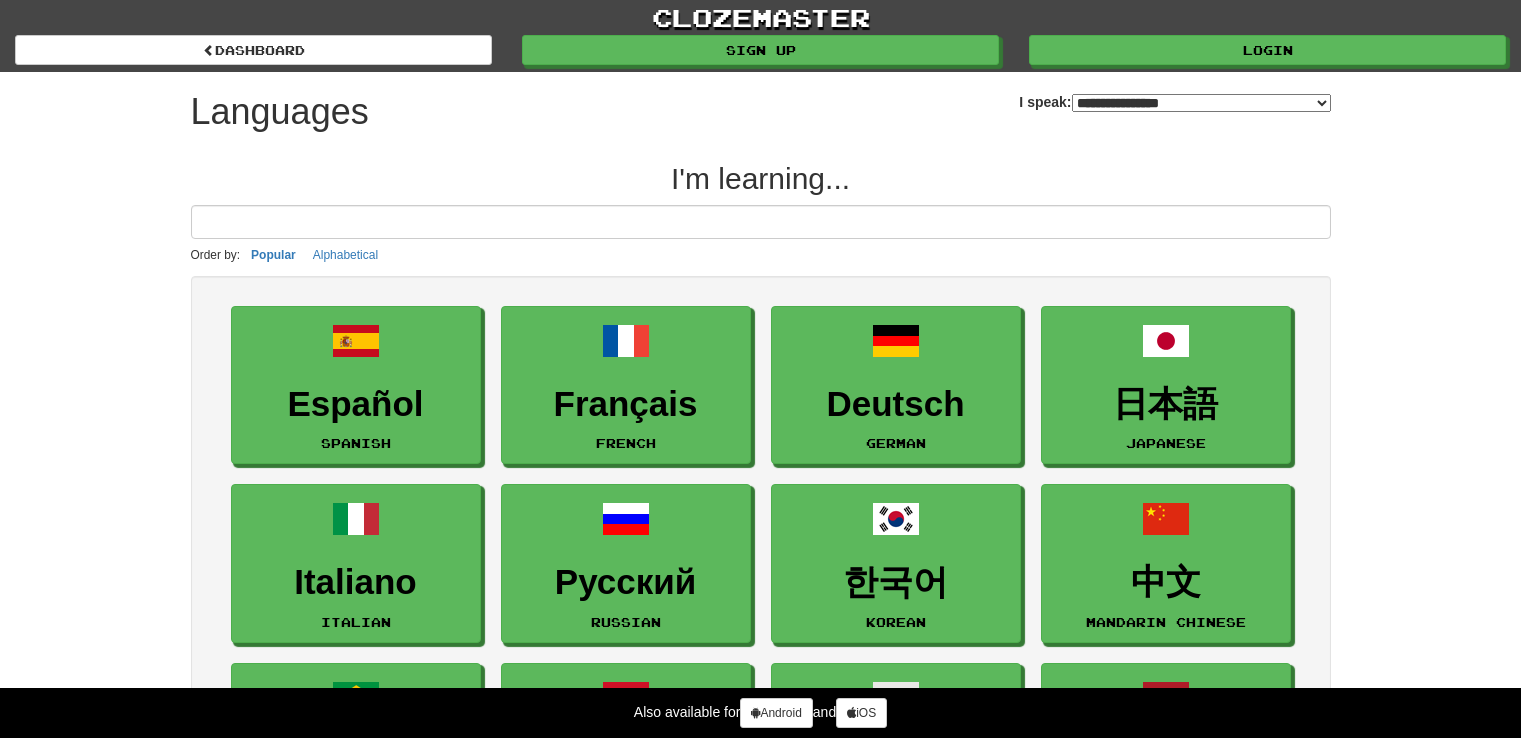 select on "*******" 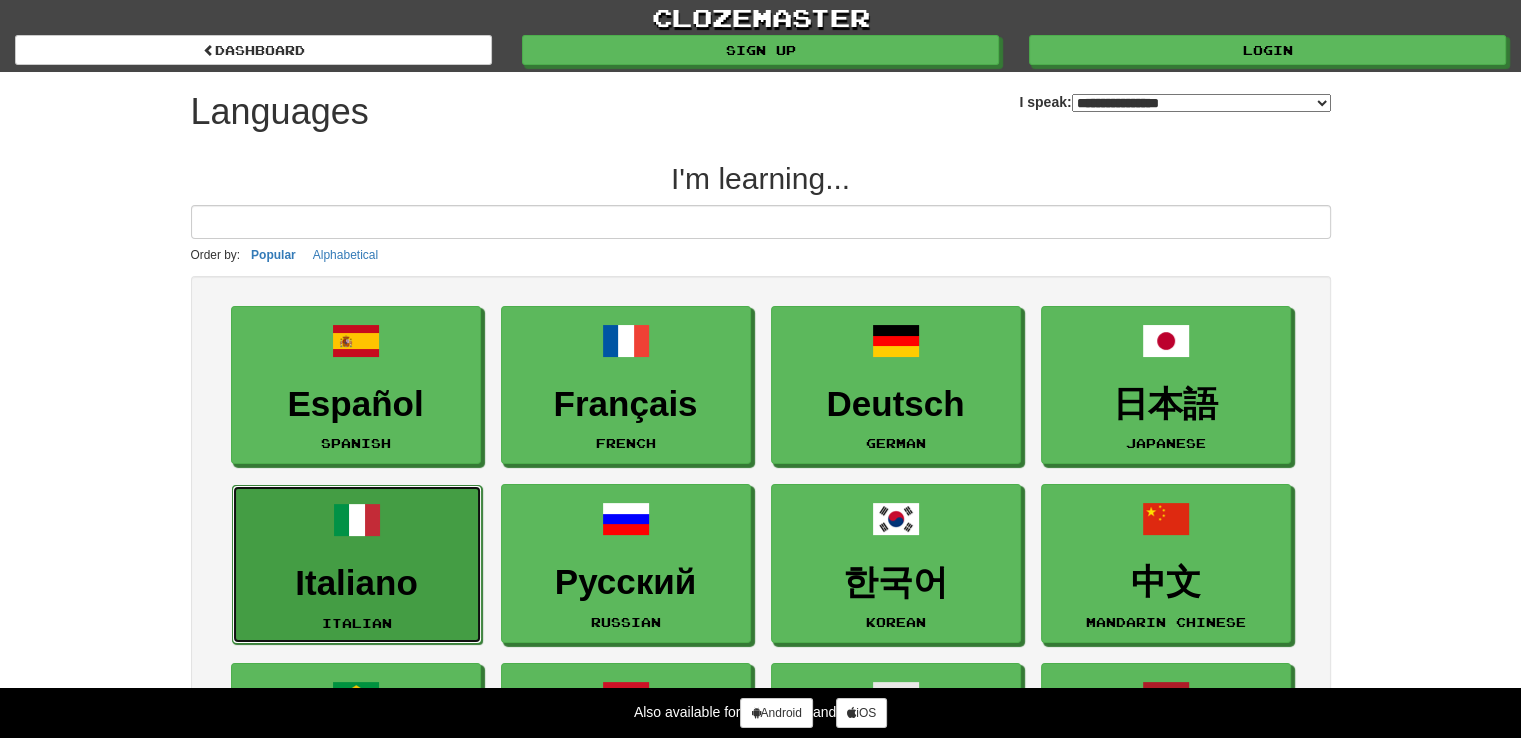 click on "Italiano" at bounding box center (357, 583) 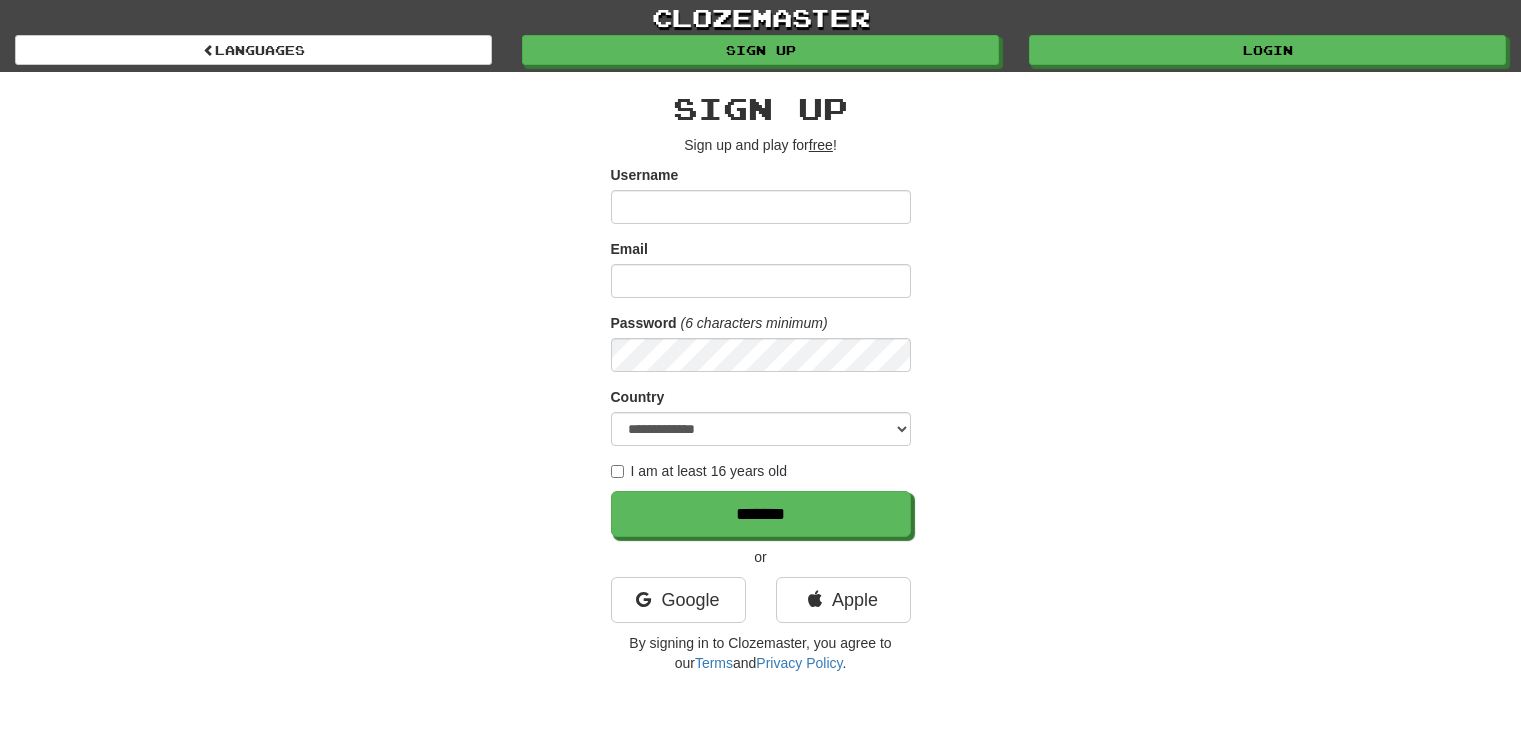 scroll, scrollTop: 0, scrollLeft: 0, axis: both 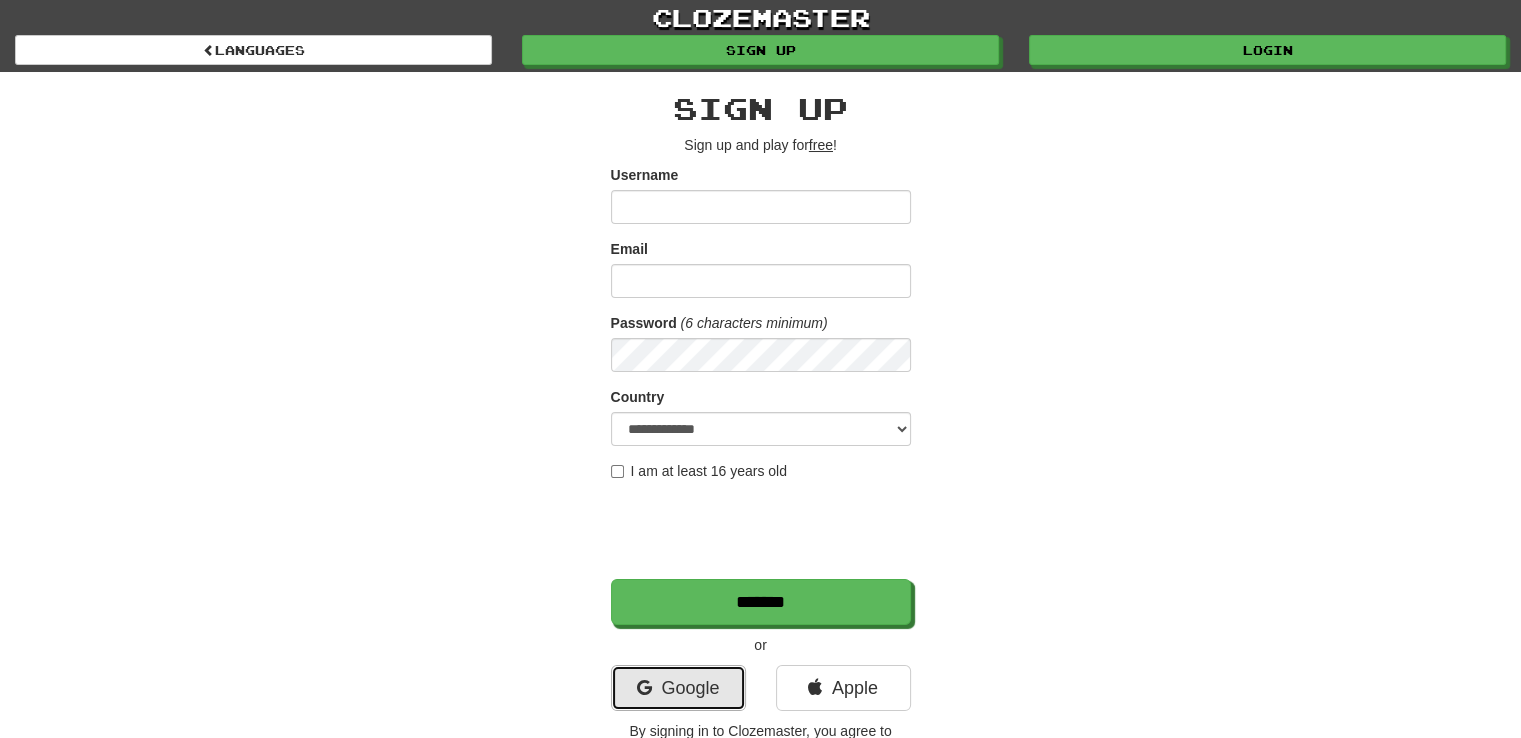 click on "Google" at bounding box center [678, 688] 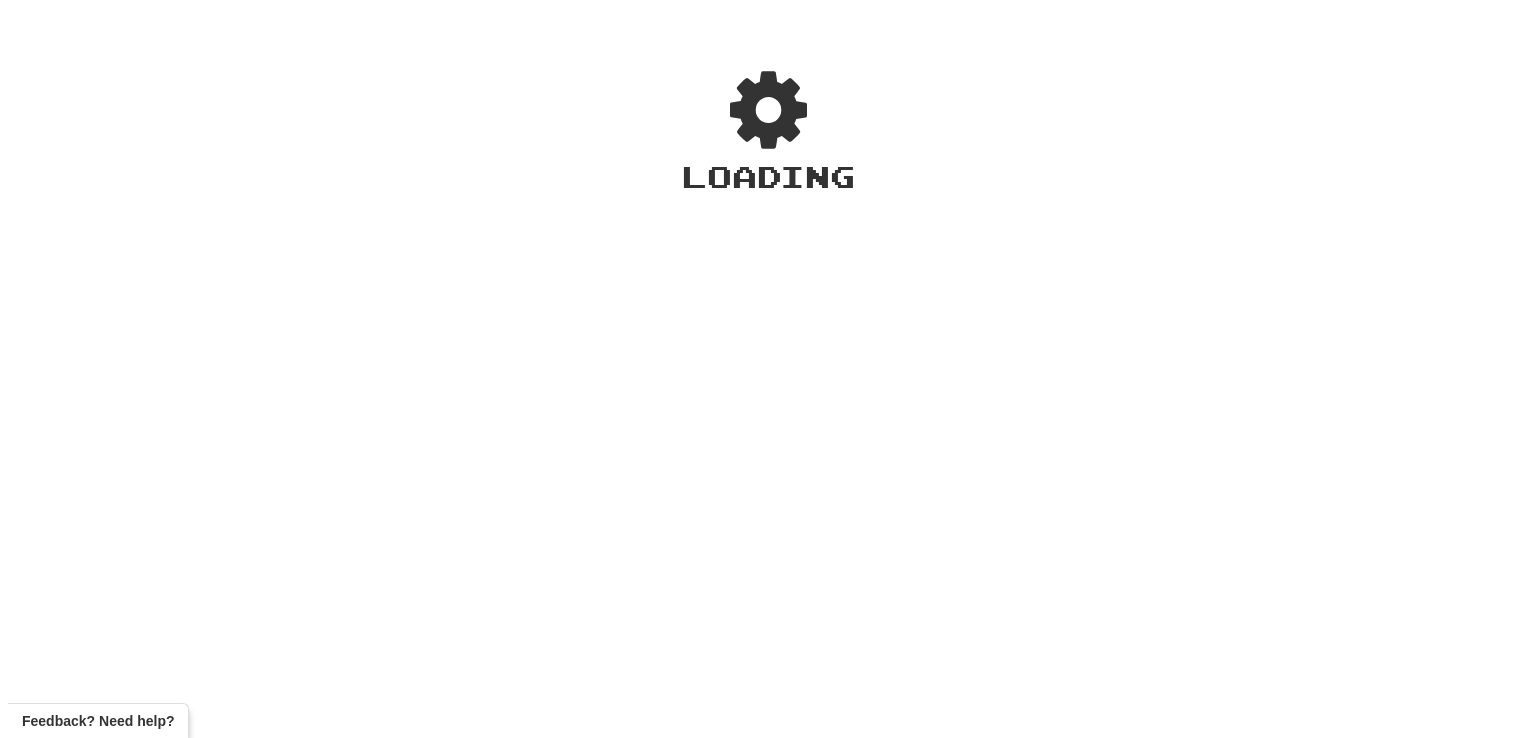 scroll, scrollTop: 0, scrollLeft: 0, axis: both 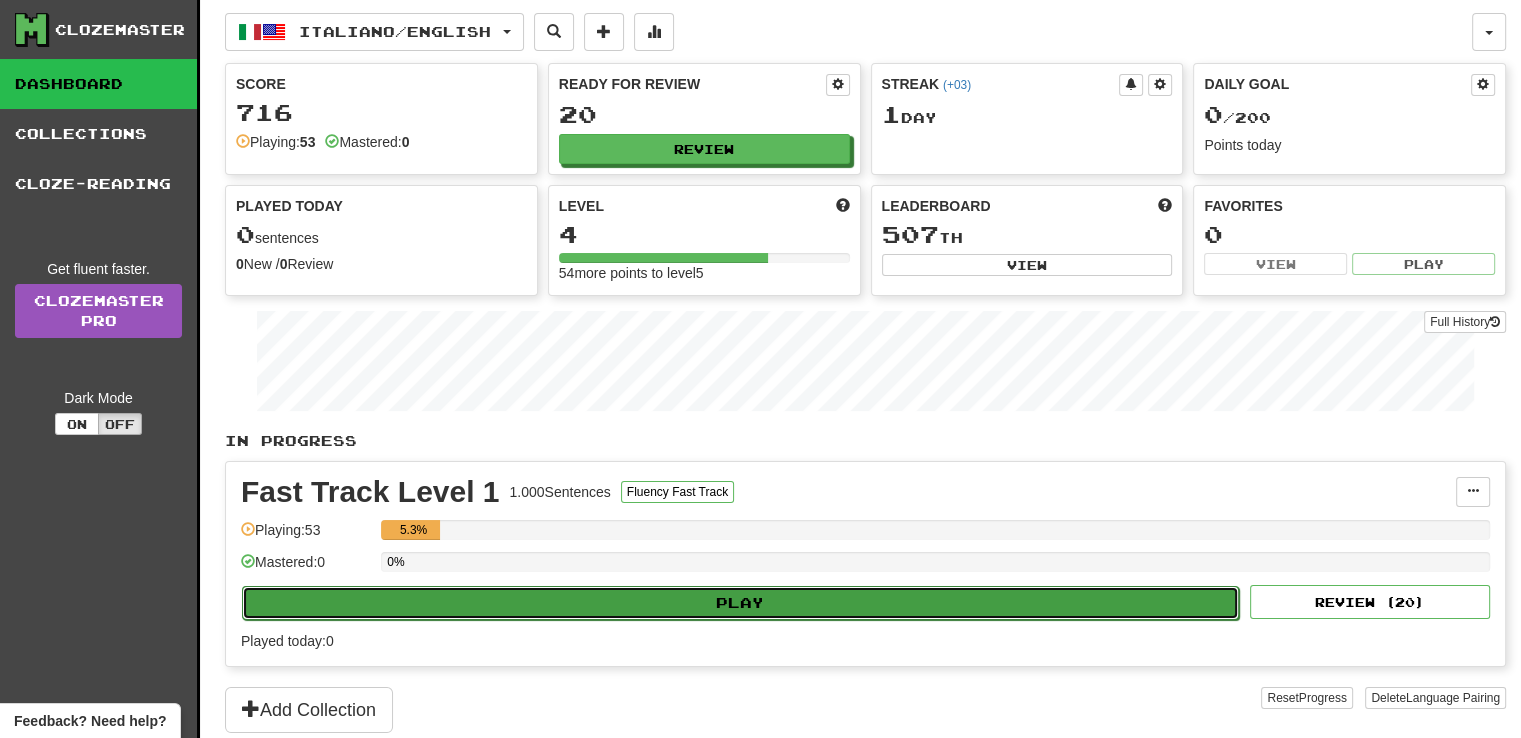 click on "Play" at bounding box center (740, 603) 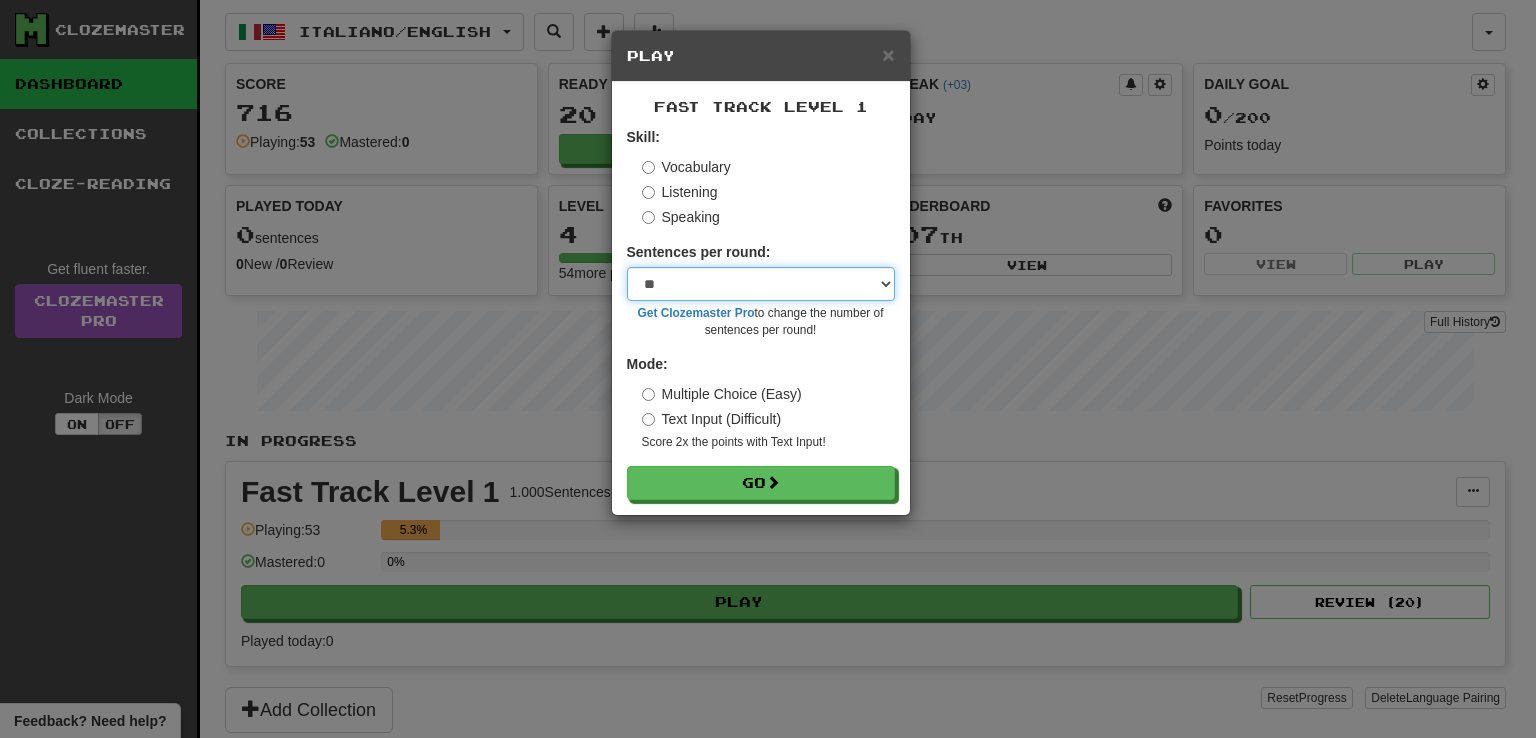 click on "* ** ** ** ** ** *** ********" at bounding box center [761, 284] 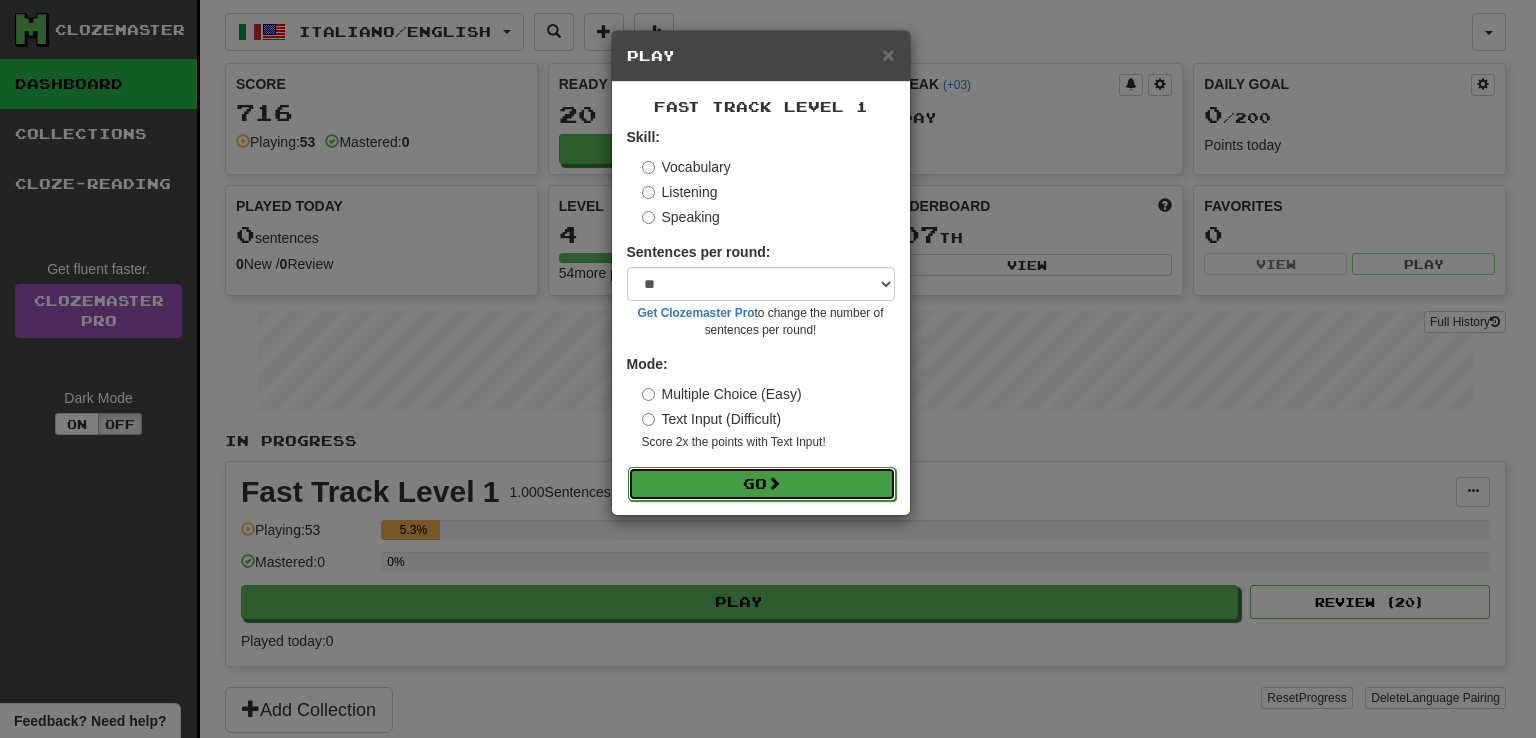 click on "Go" at bounding box center (762, 484) 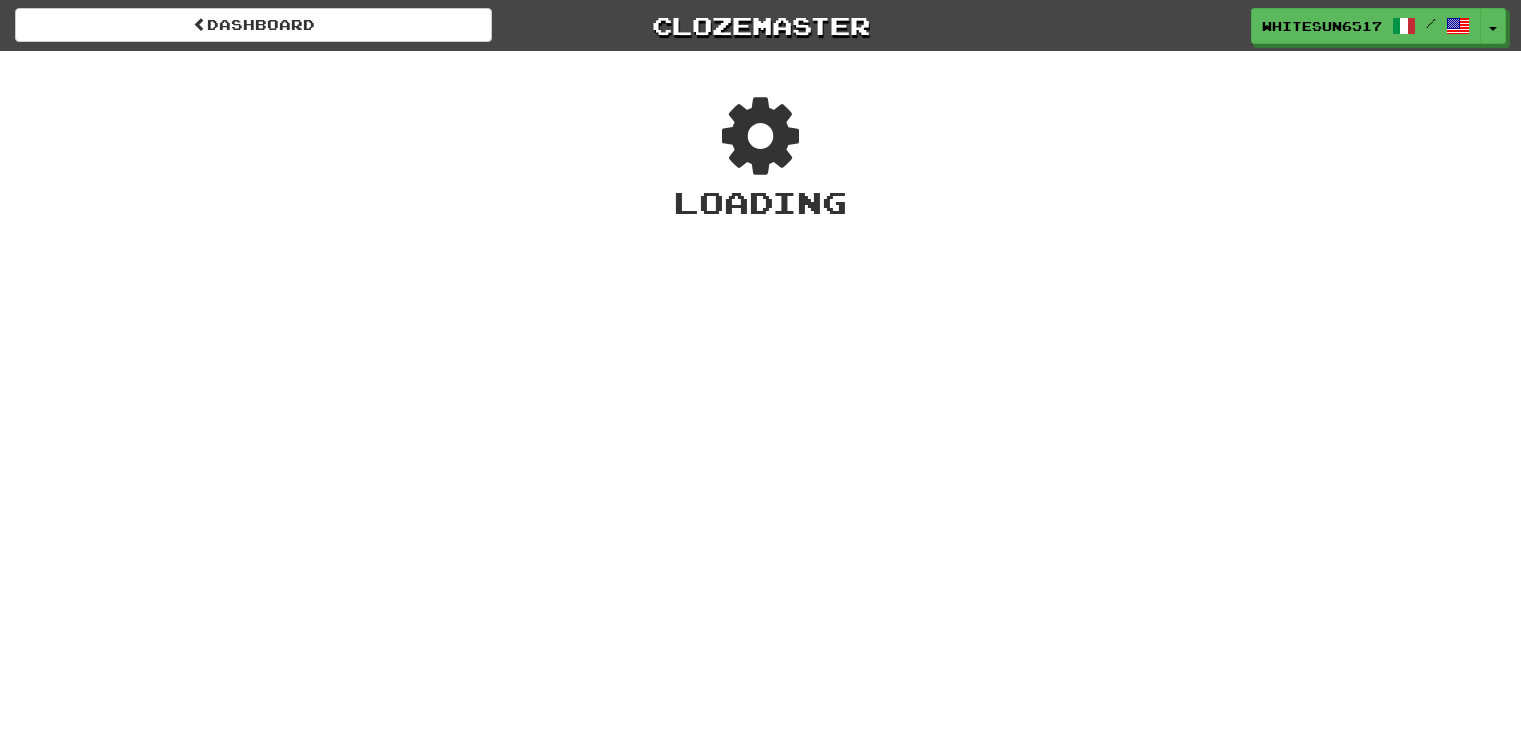 scroll, scrollTop: 0, scrollLeft: 0, axis: both 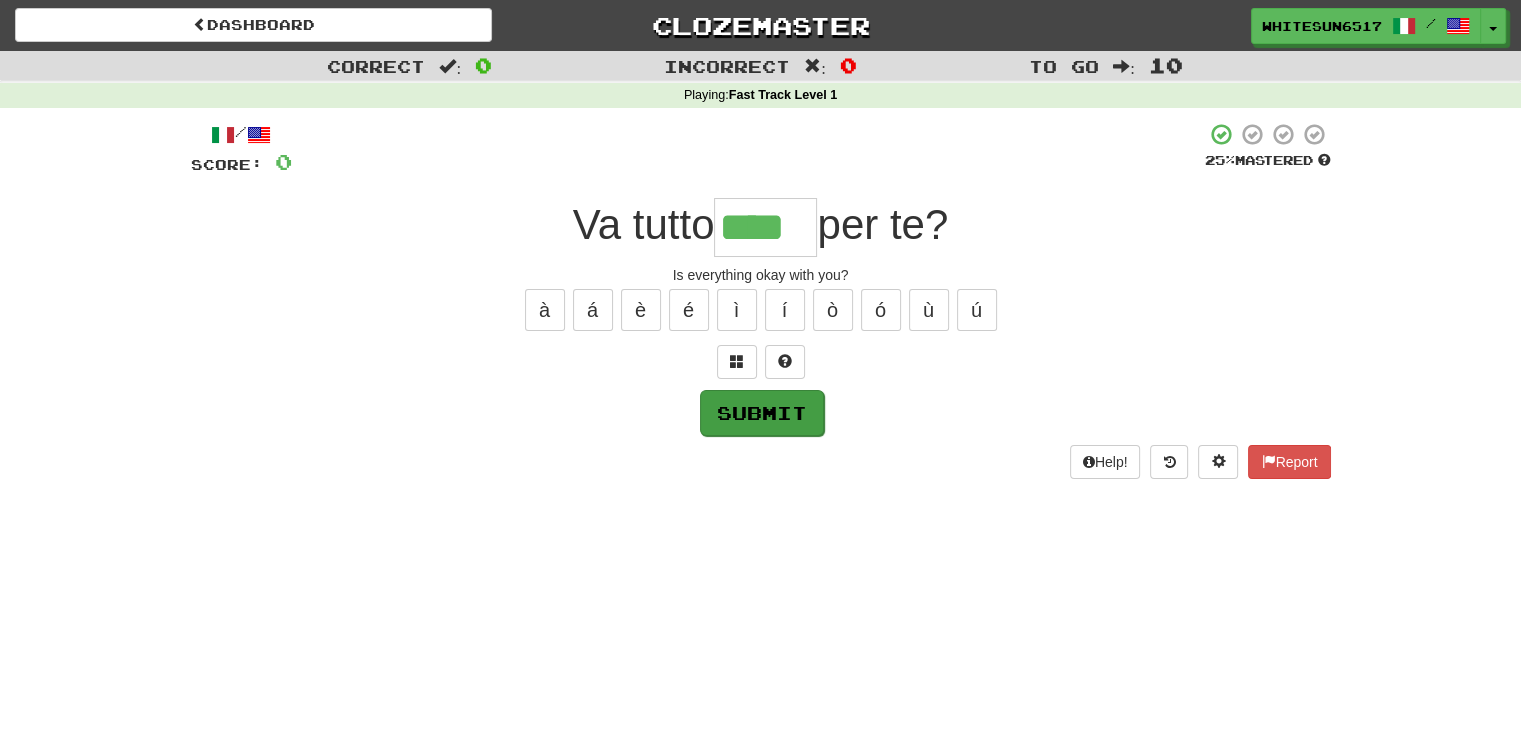 type on "****" 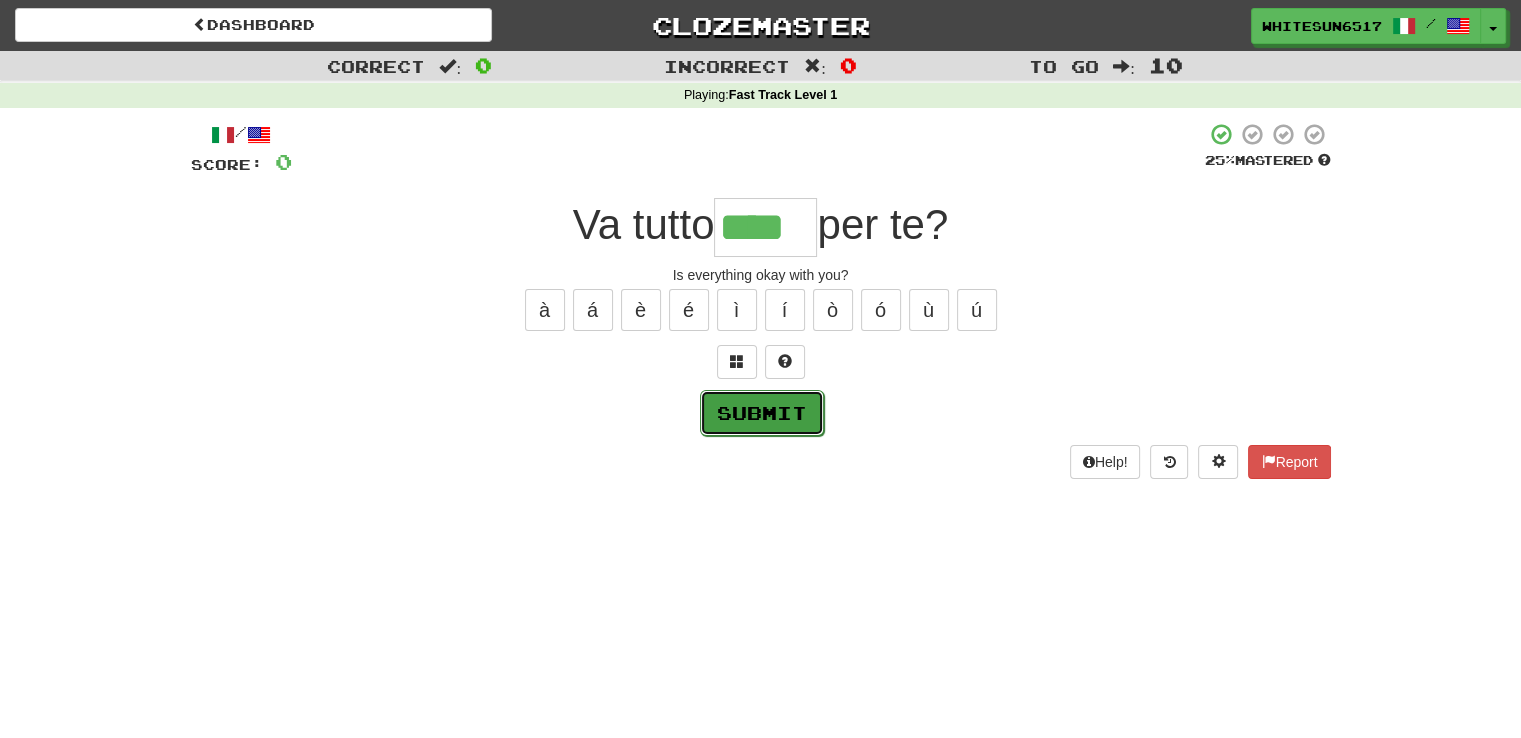 click on "Submit" at bounding box center (762, 413) 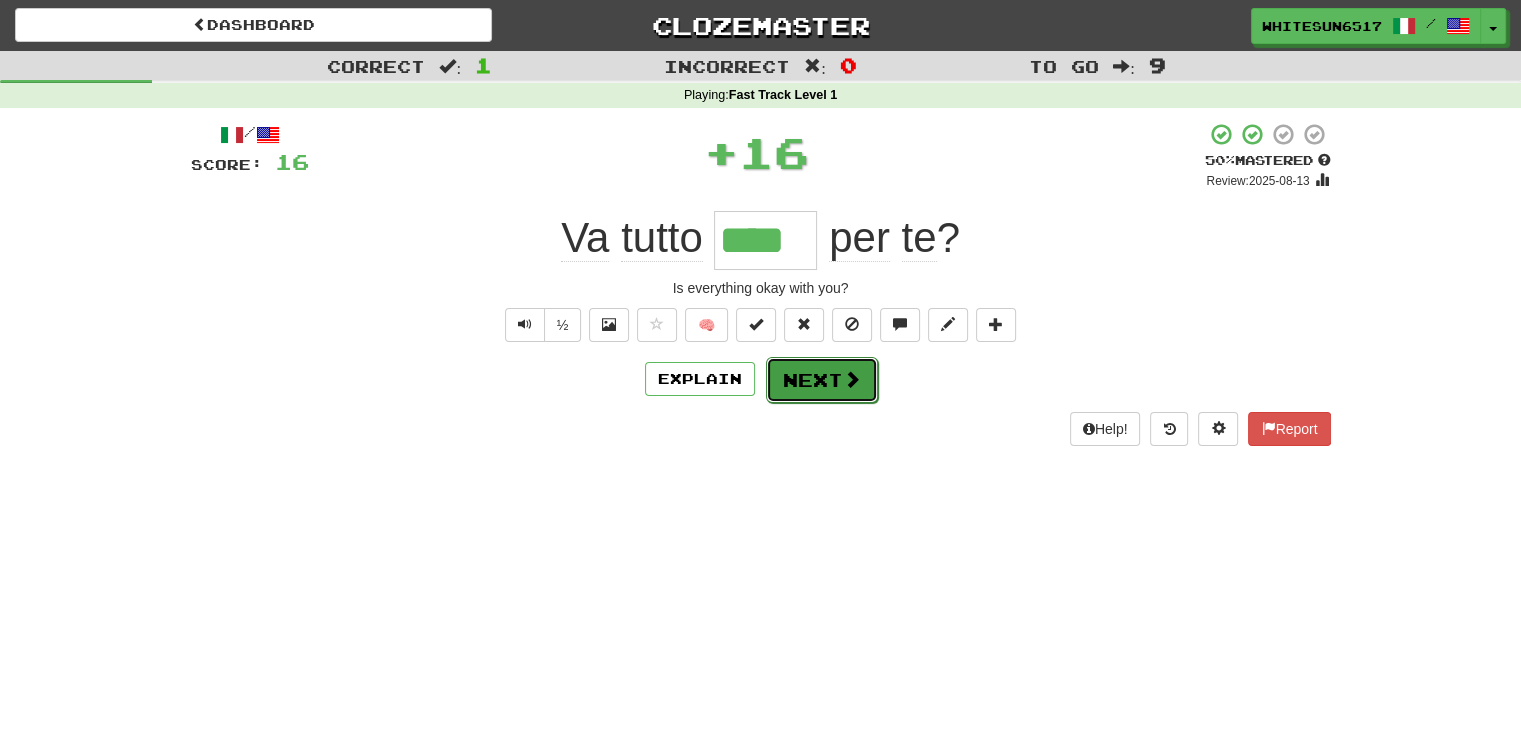 click at bounding box center [852, 379] 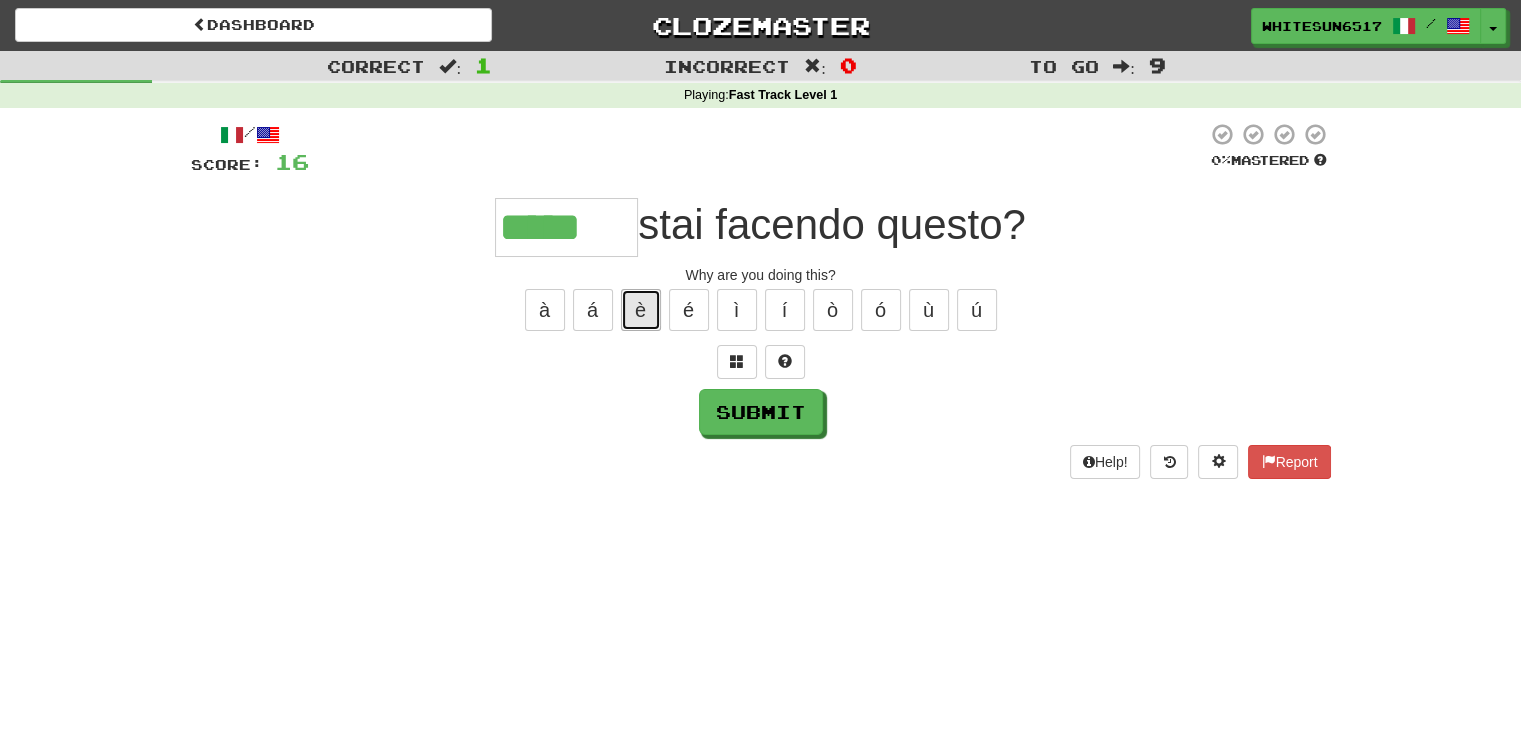 click on "è" at bounding box center [641, 310] 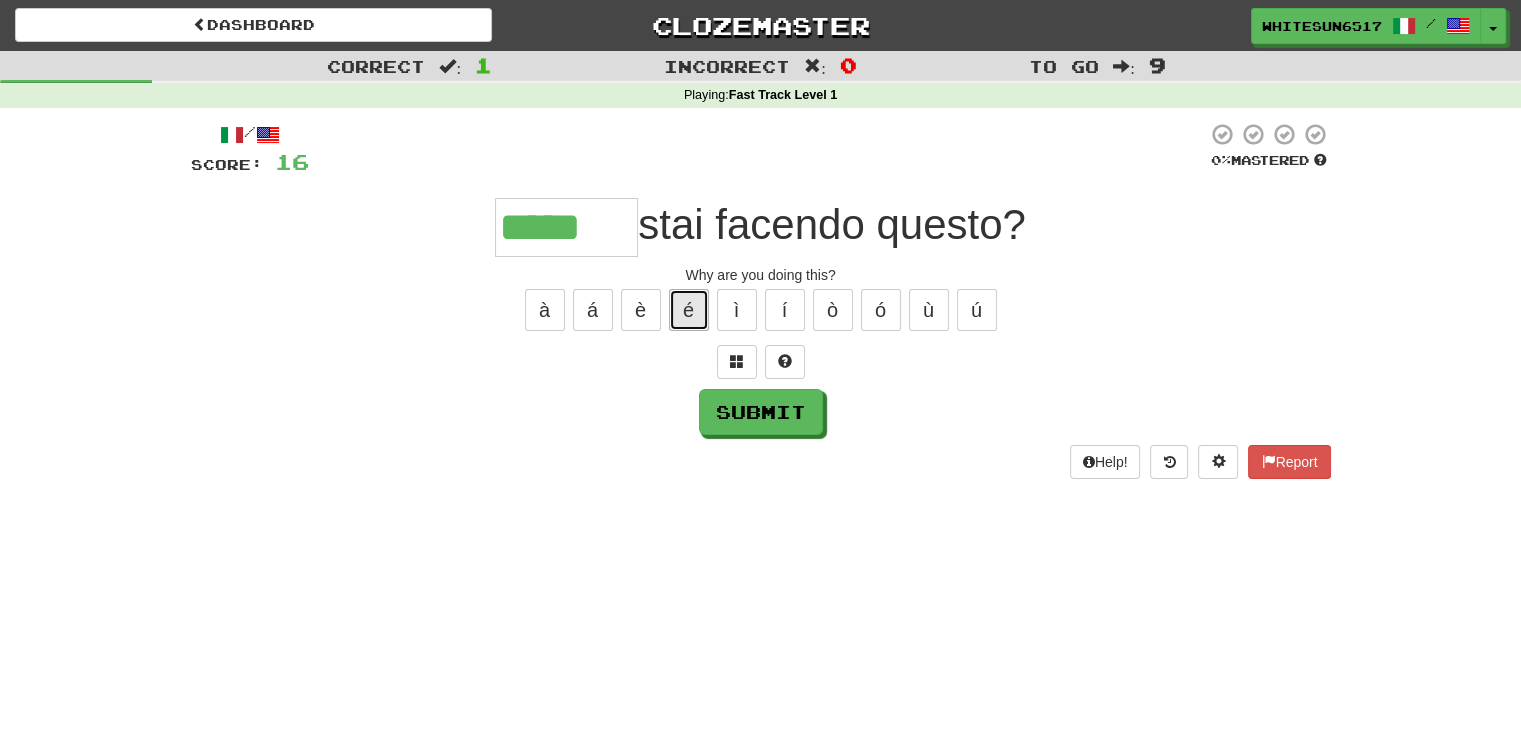 click on "é" at bounding box center (689, 310) 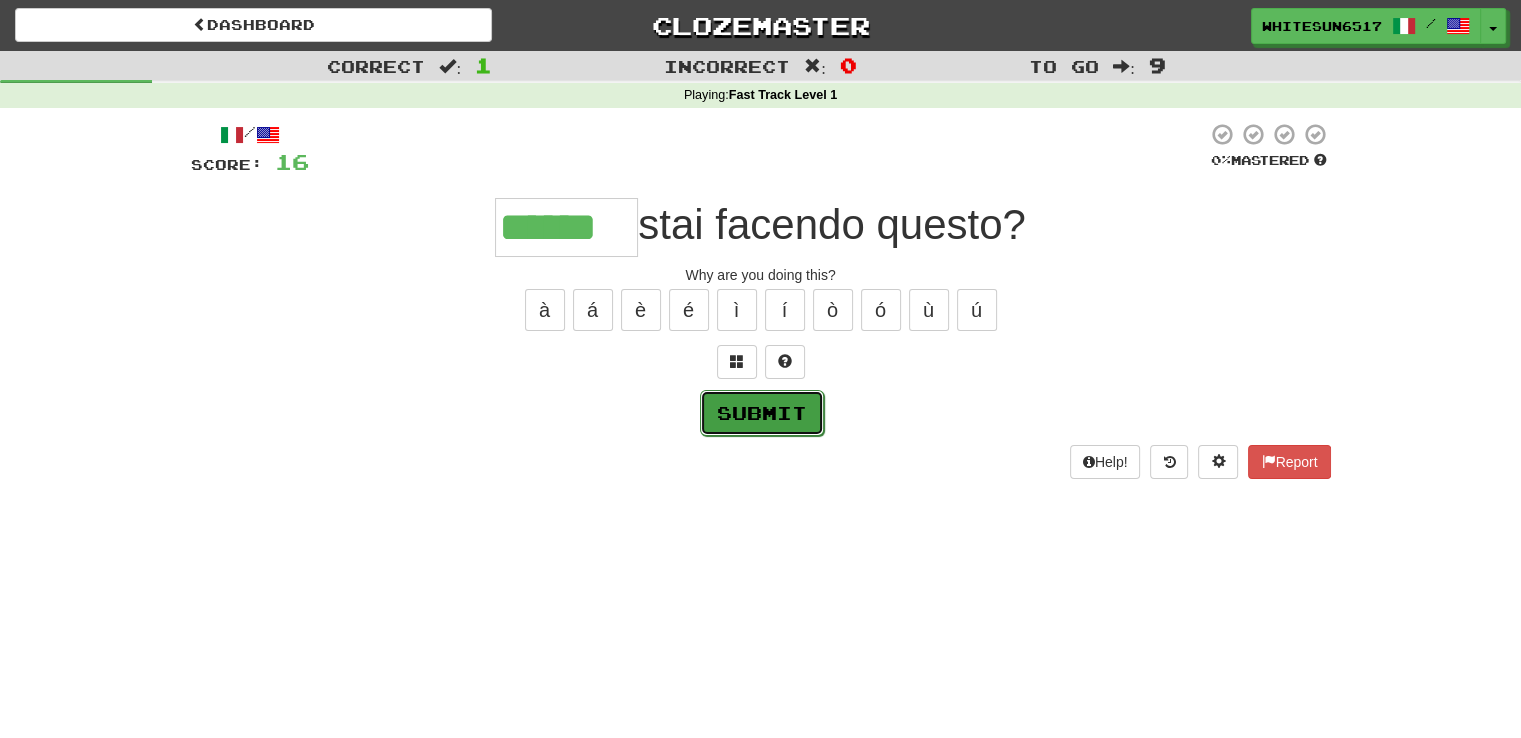 click on "Submit" at bounding box center (762, 413) 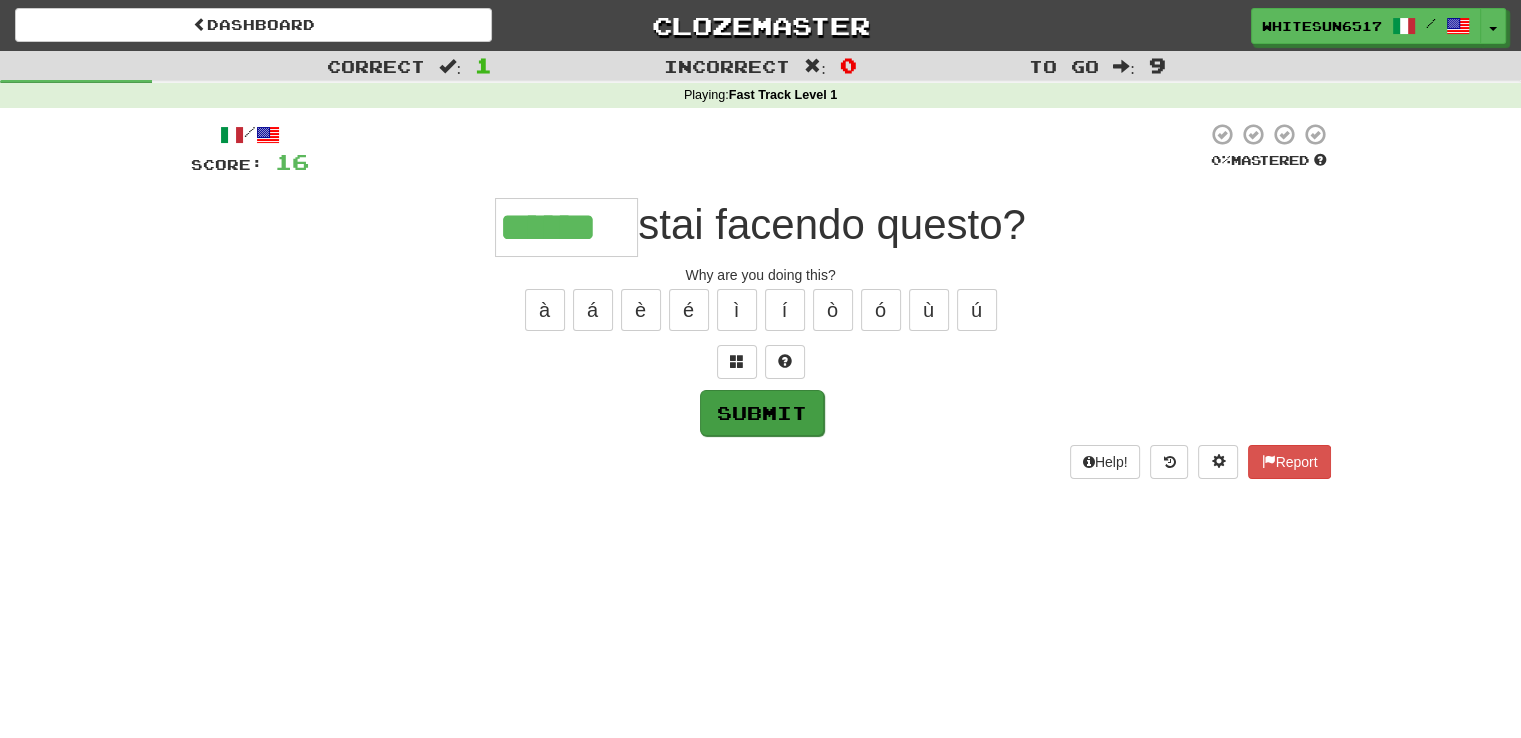 type on "******" 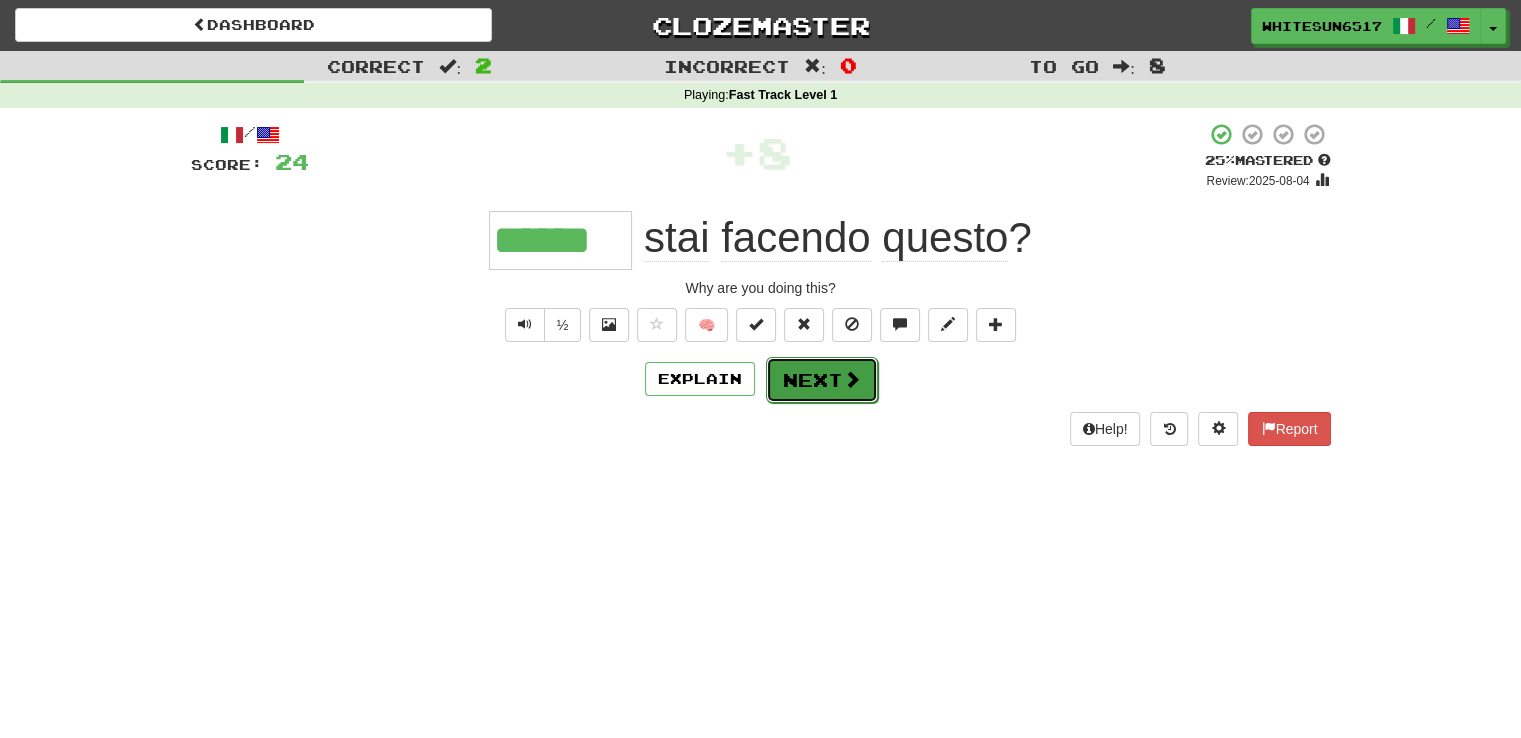 click at bounding box center [852, 379] 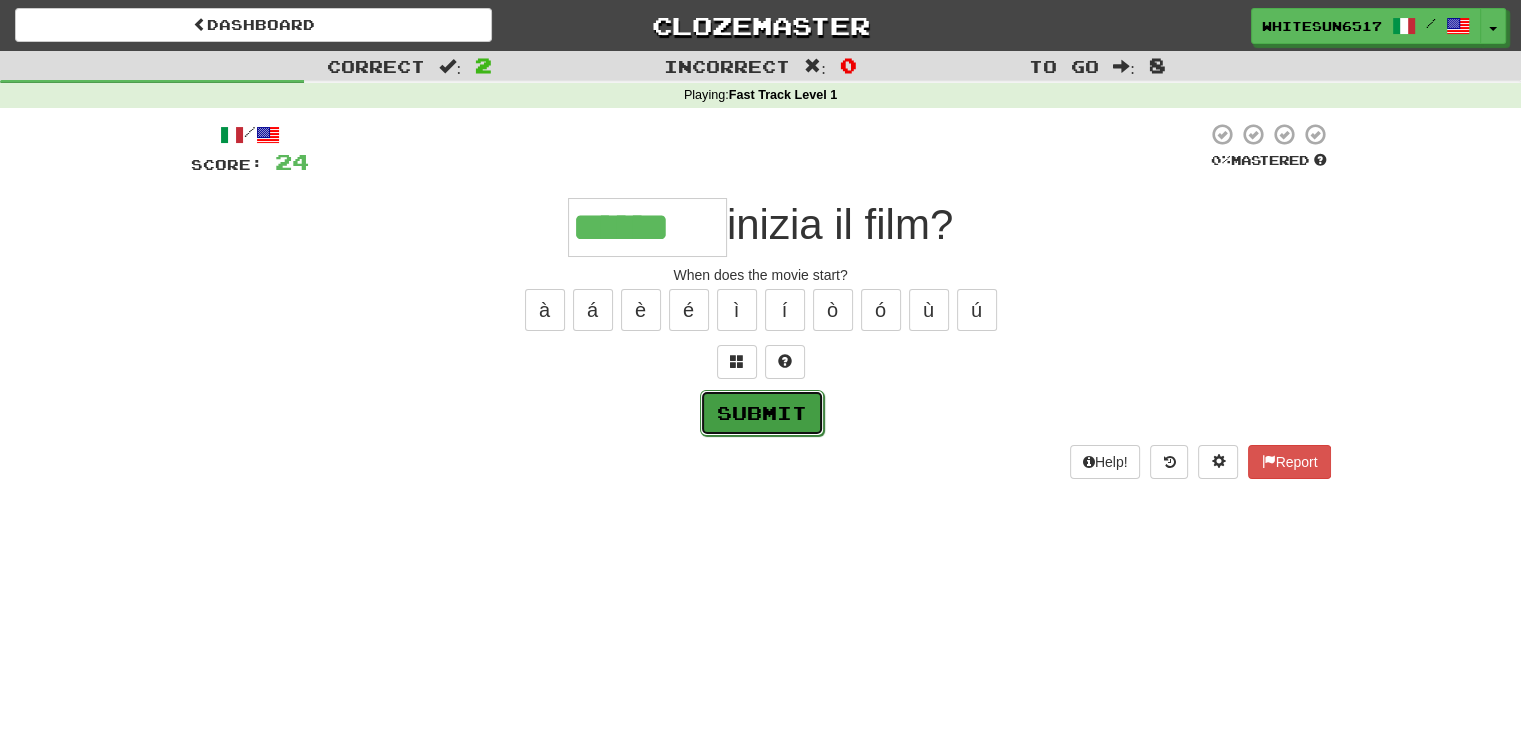 click on "Submit" at bounding box center (762, 413) 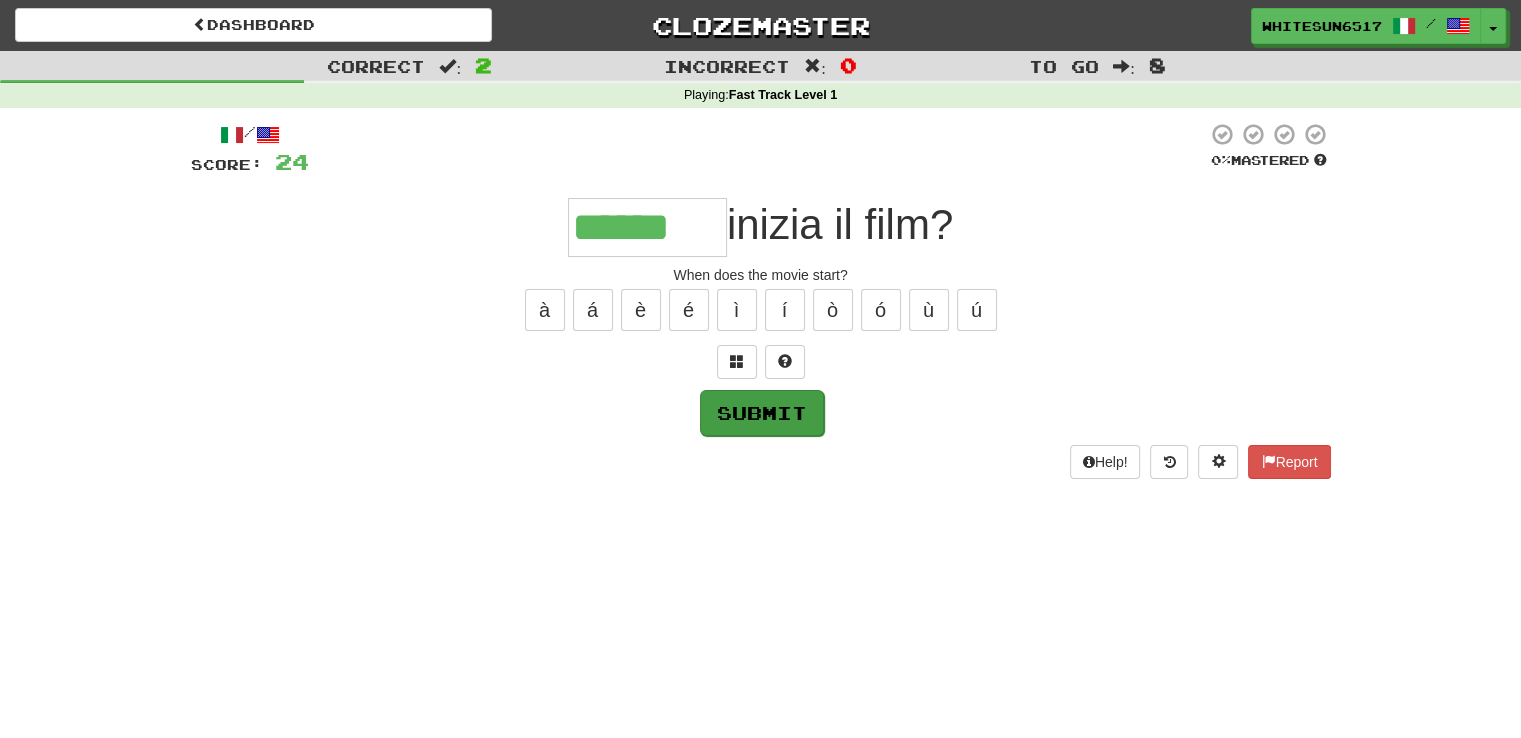 type on "******" 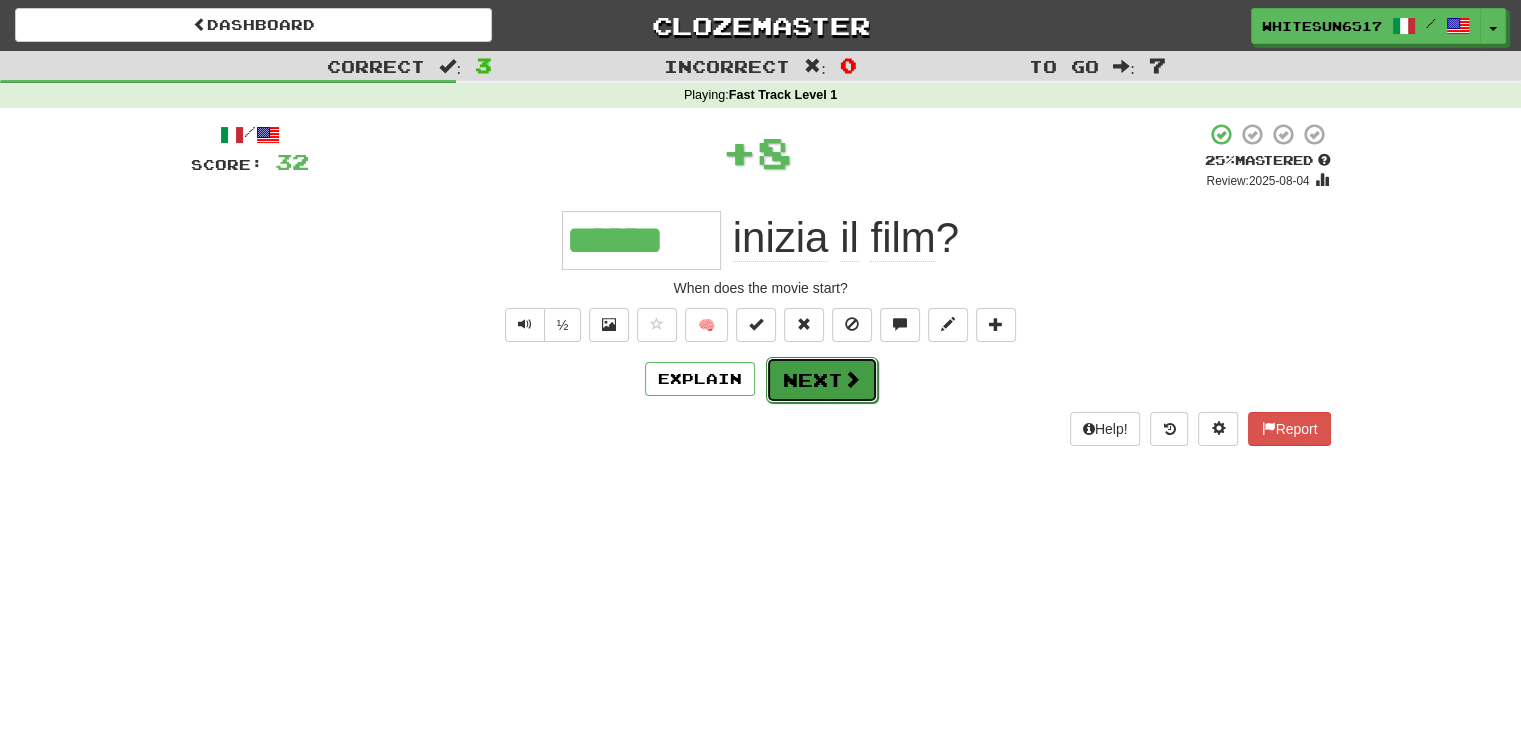 click on "Next" at bounding box center [822, 380] 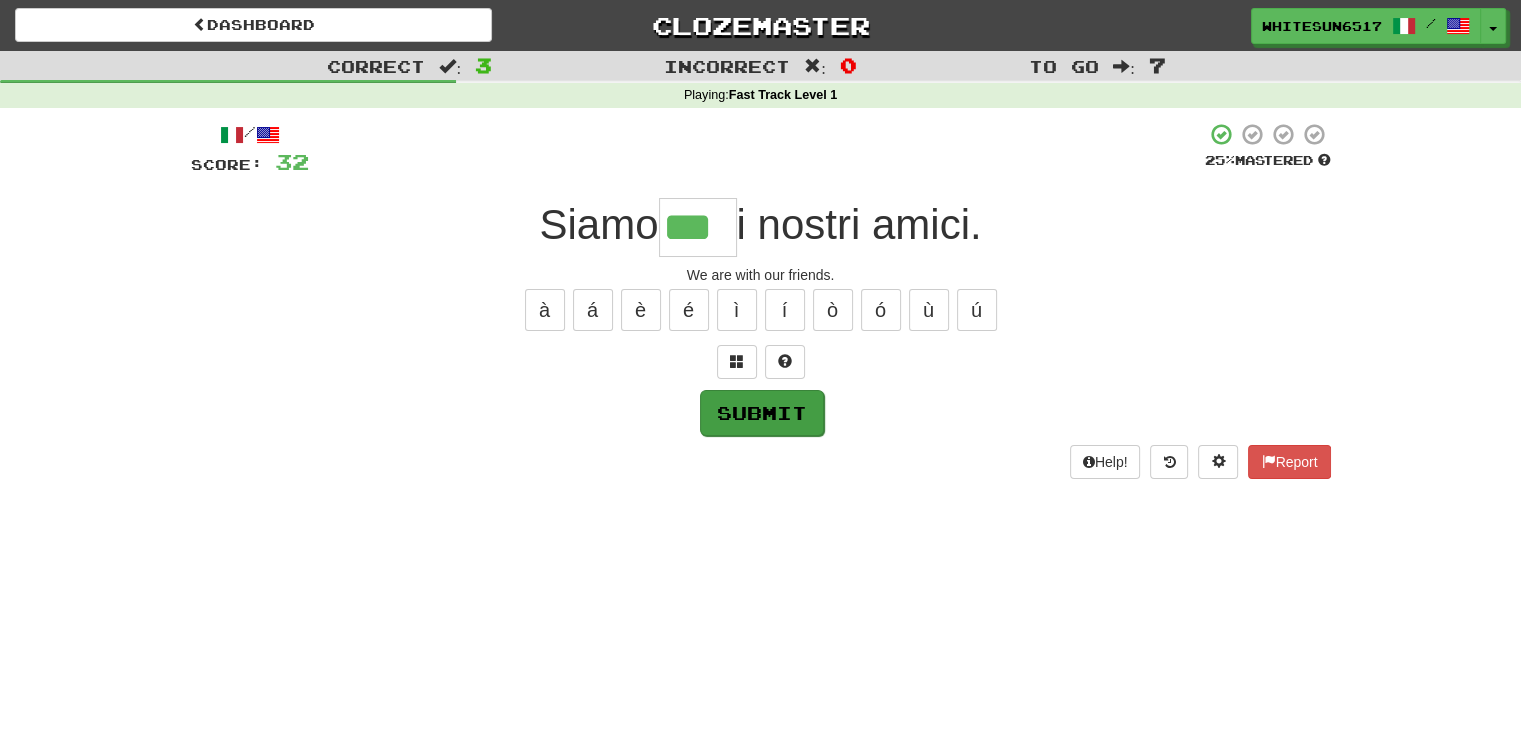type on "***" 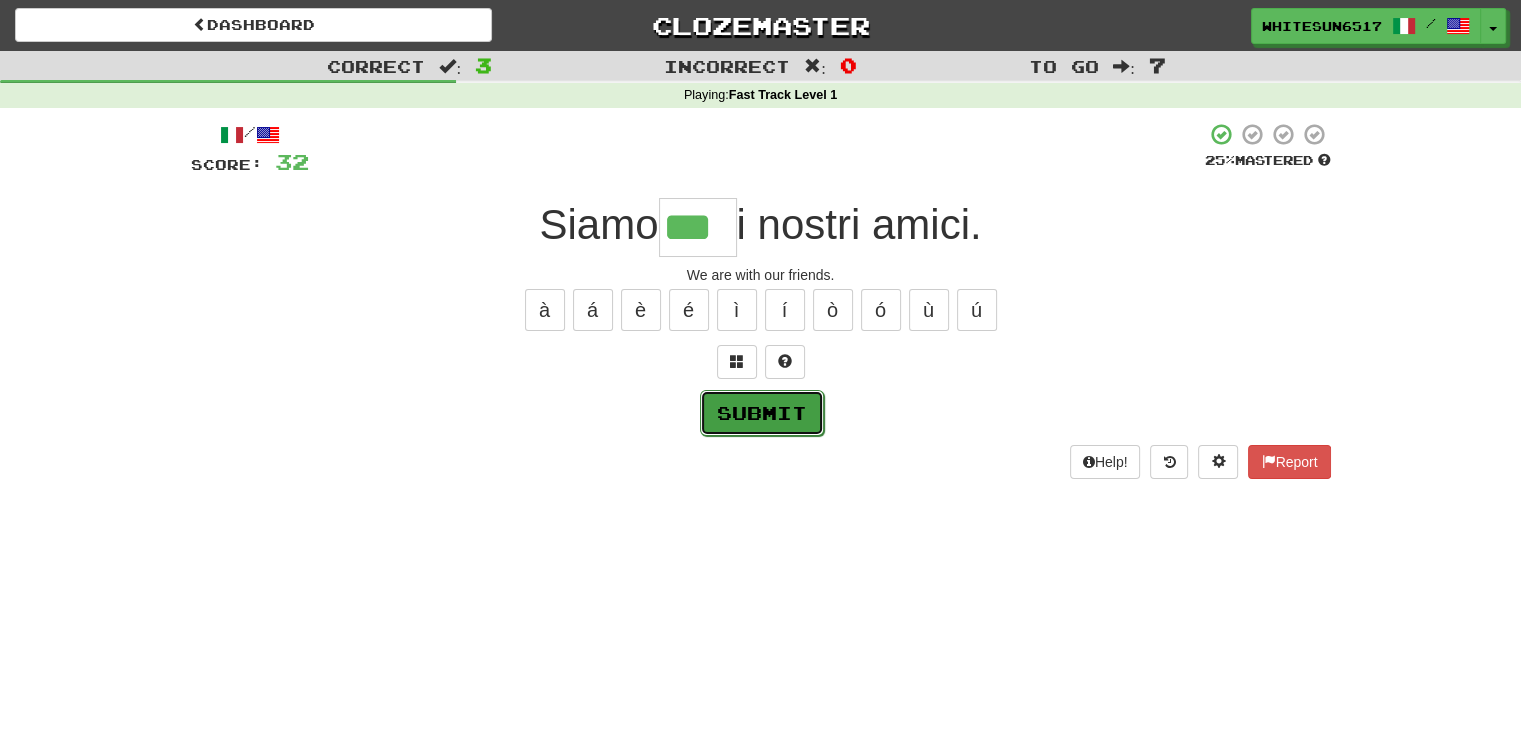 click on "Submit" at bounding box center (762, 413) 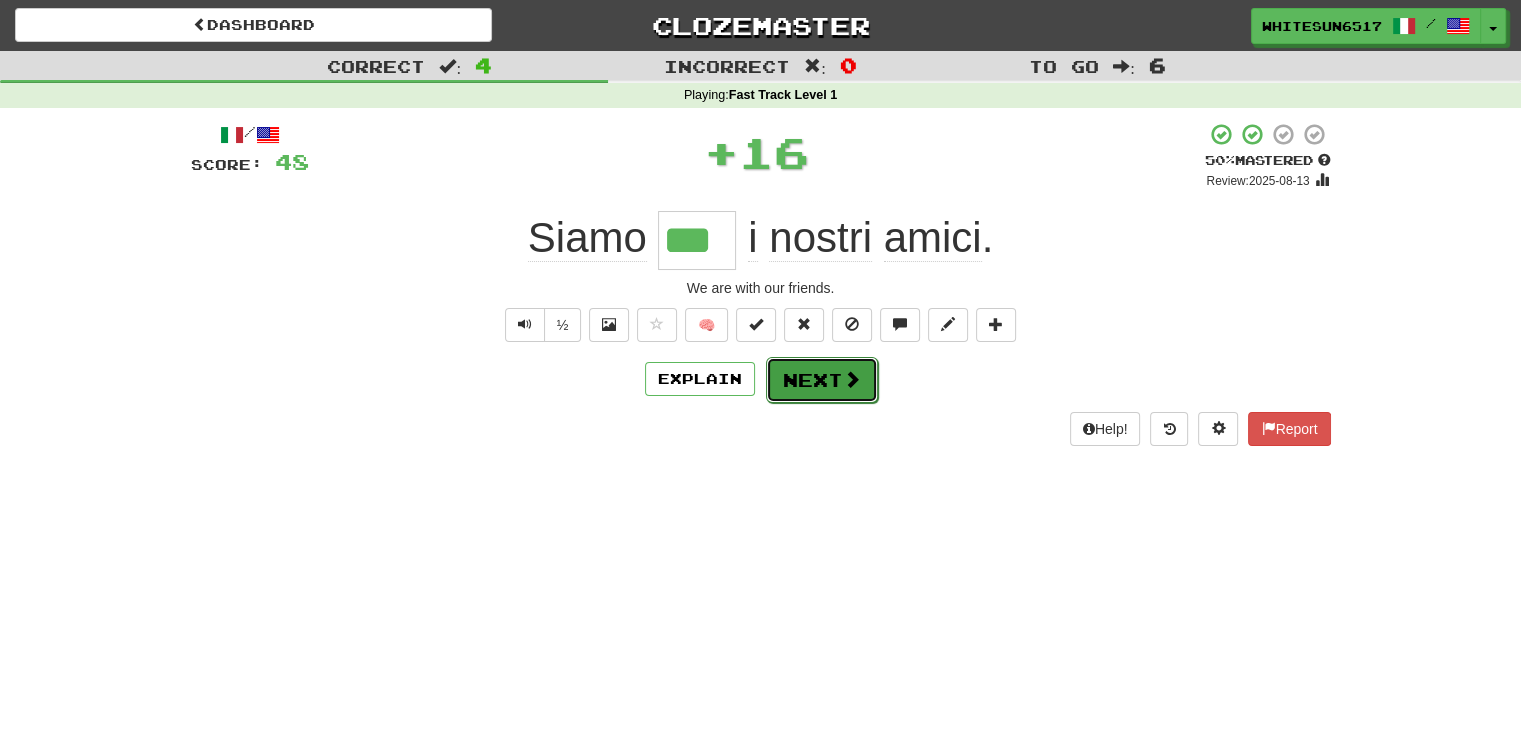 click on "Next" at bounding box center [822, 380] 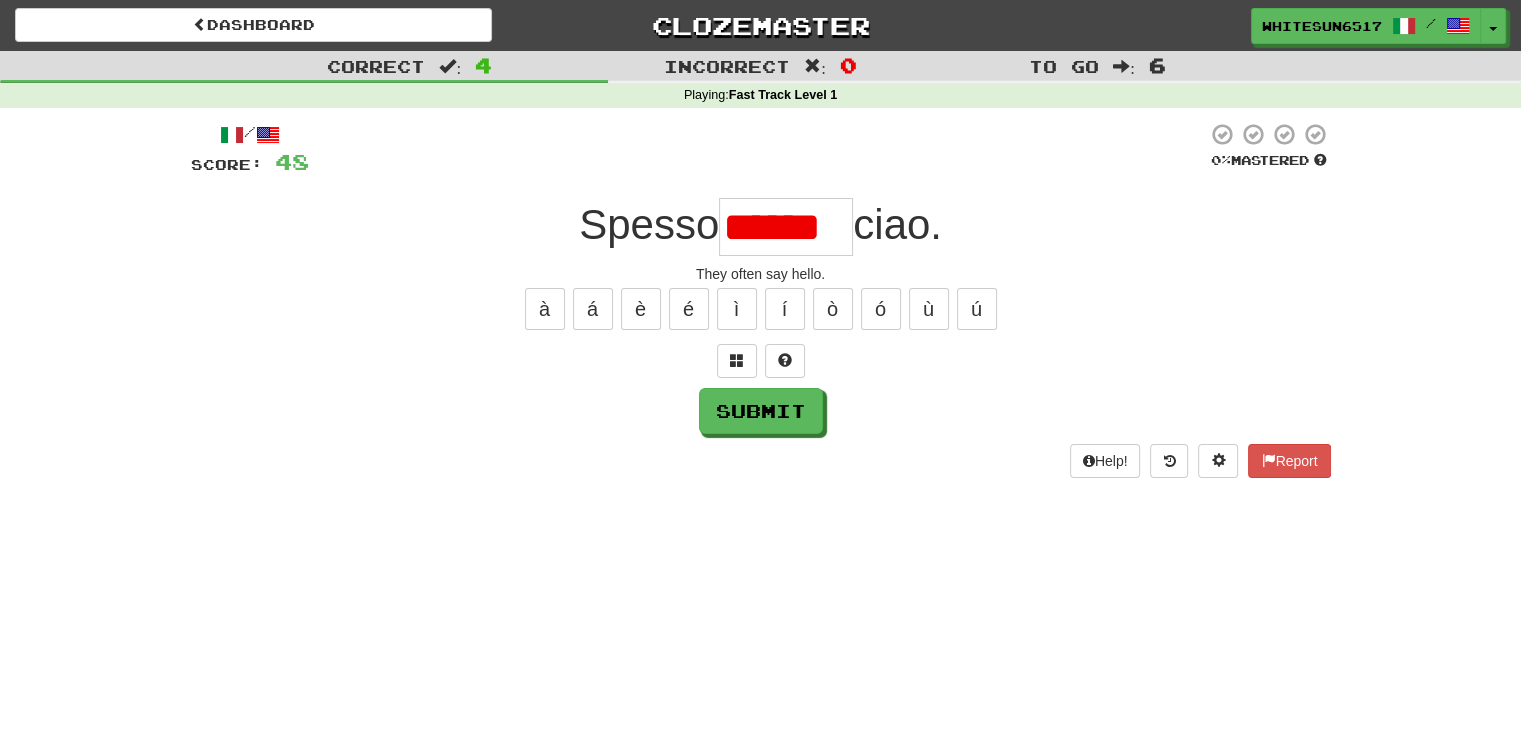 scroll, scrollTop: 0, scrollLeft: 0, axis: both 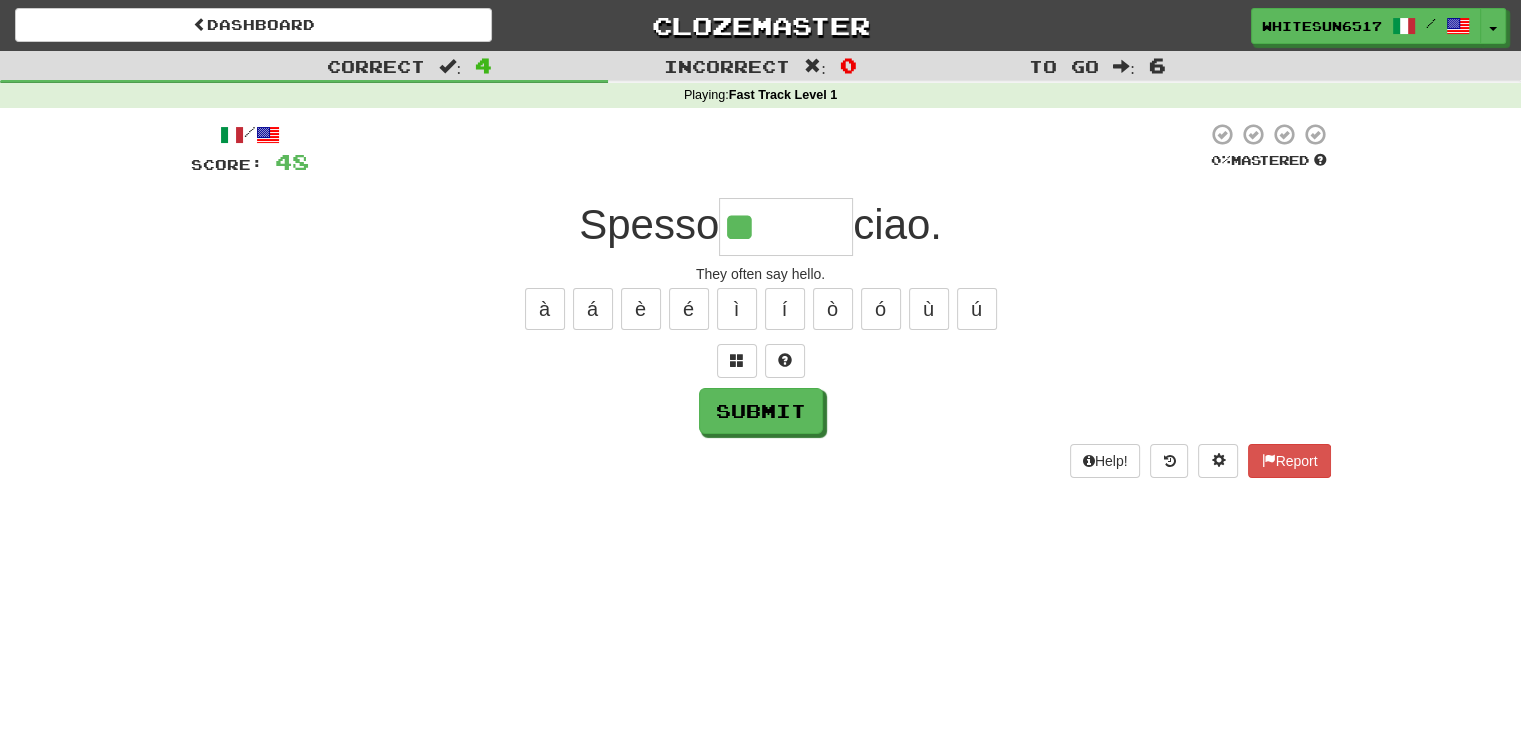 type on "*" 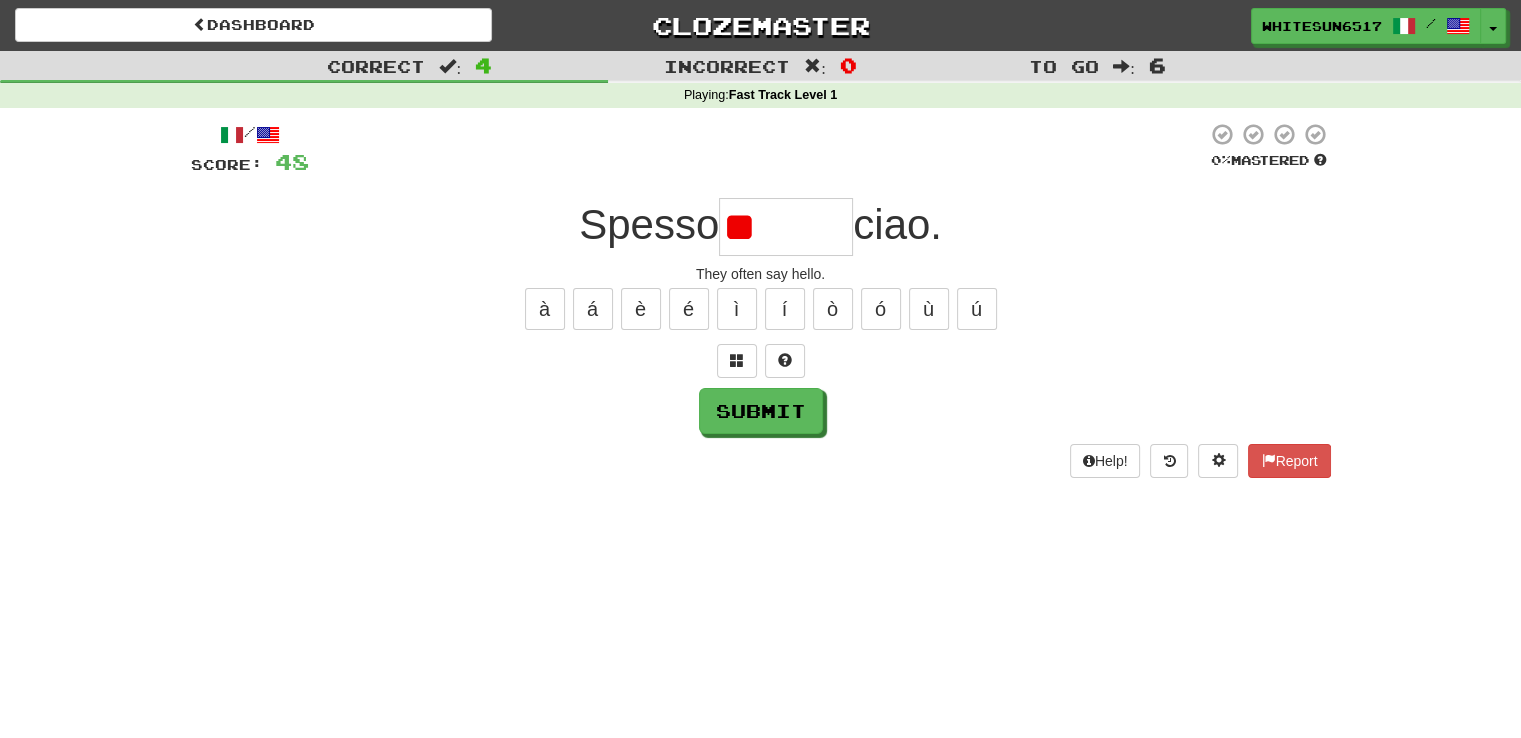type on "*" 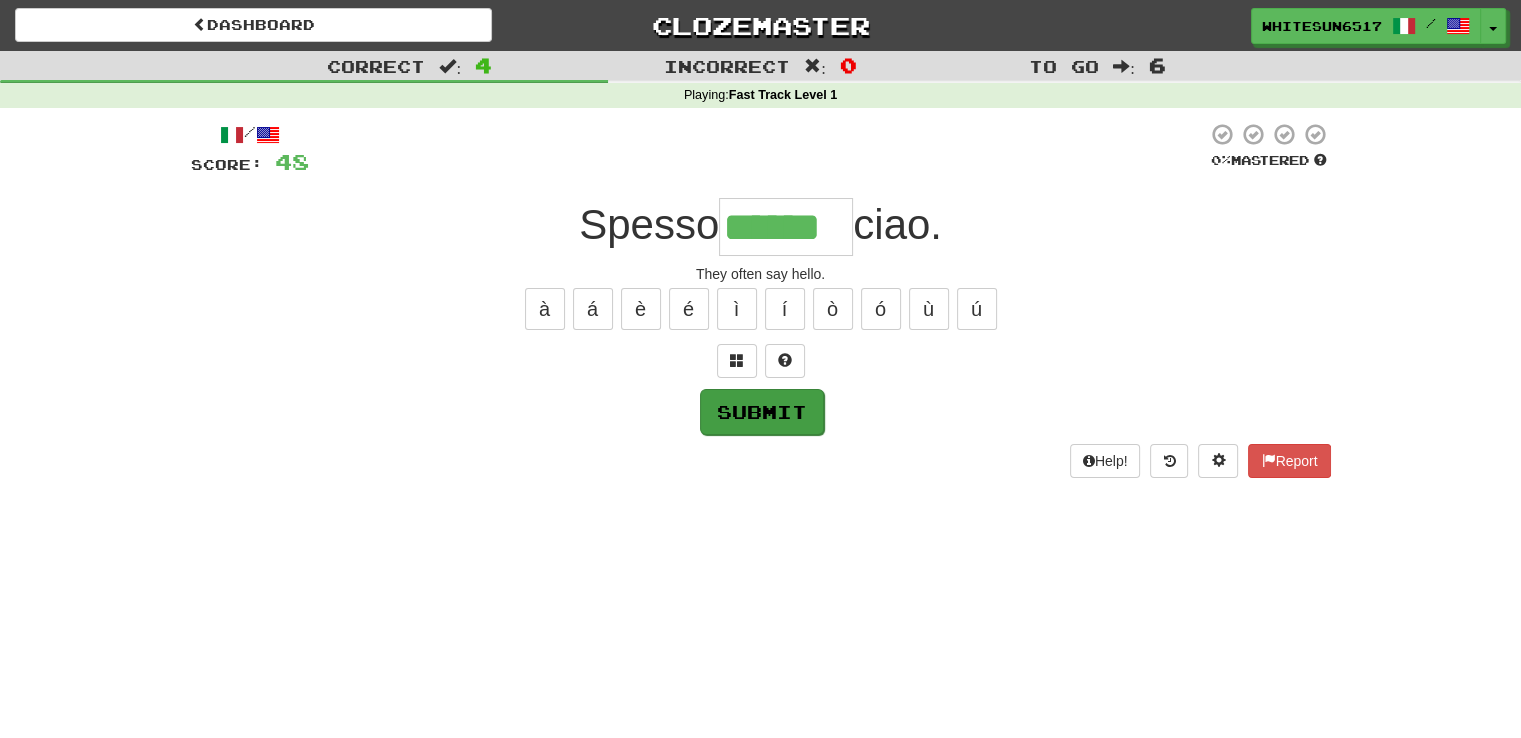 type on "******" 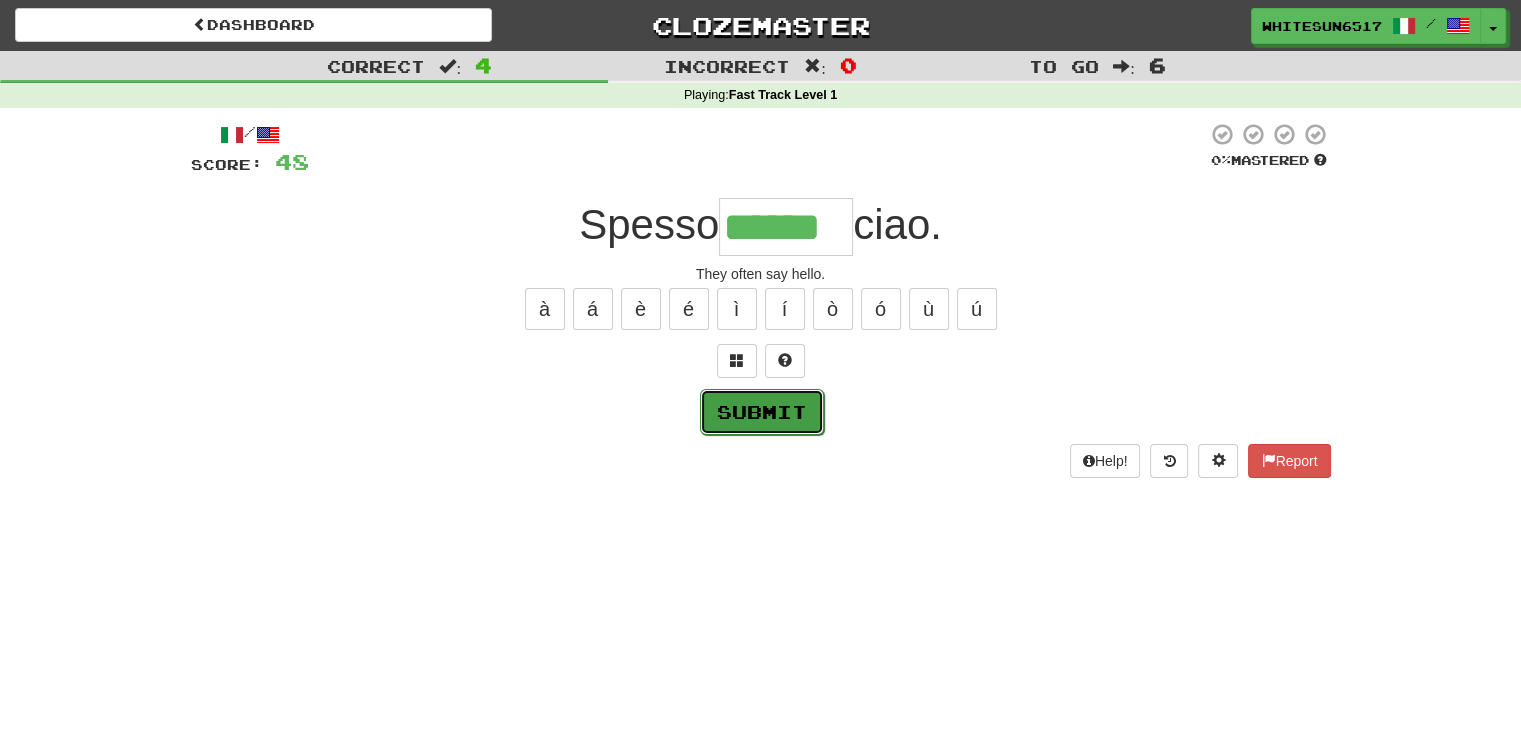 click on "Submit" at bounding box center [762, 412] 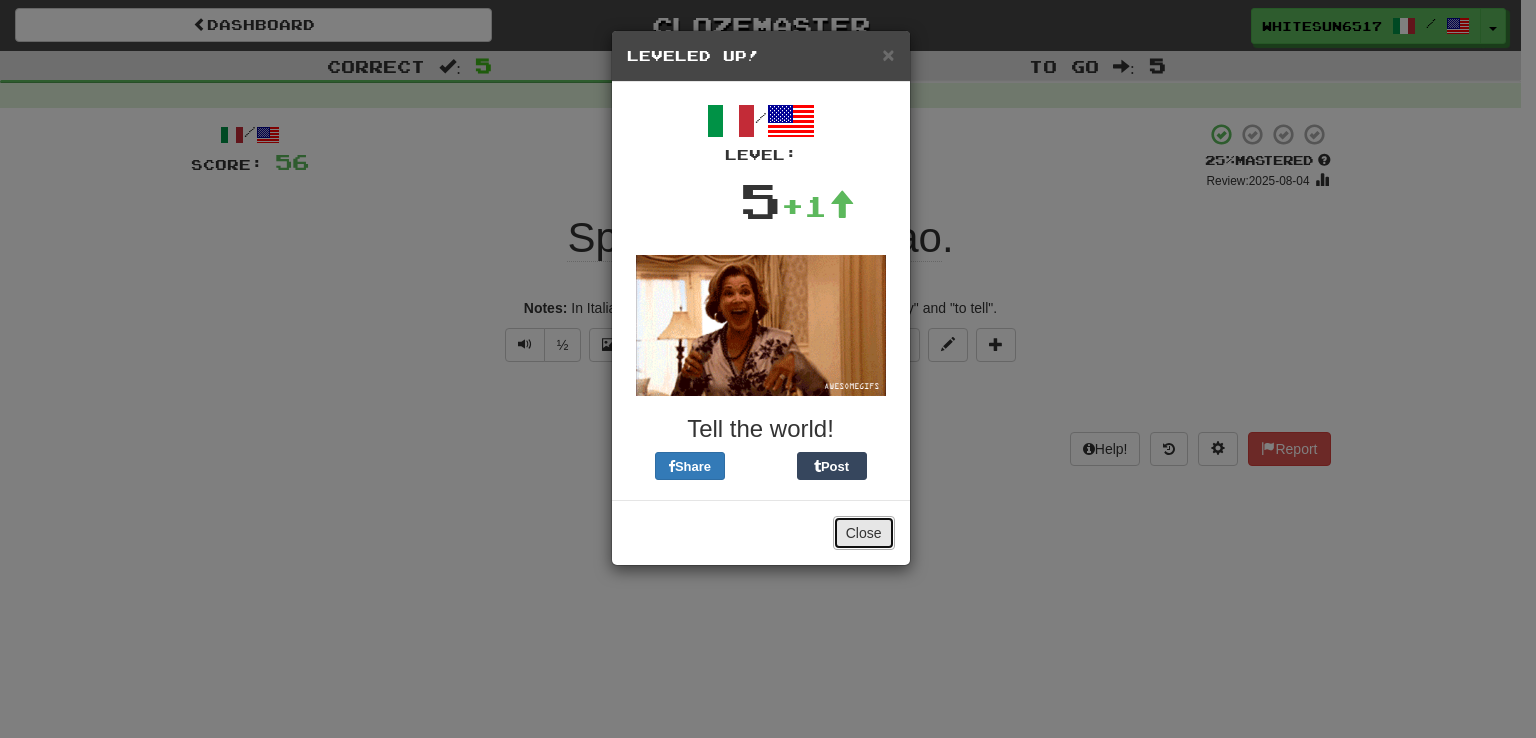 click on "Close" at bounding box center (864, 533) 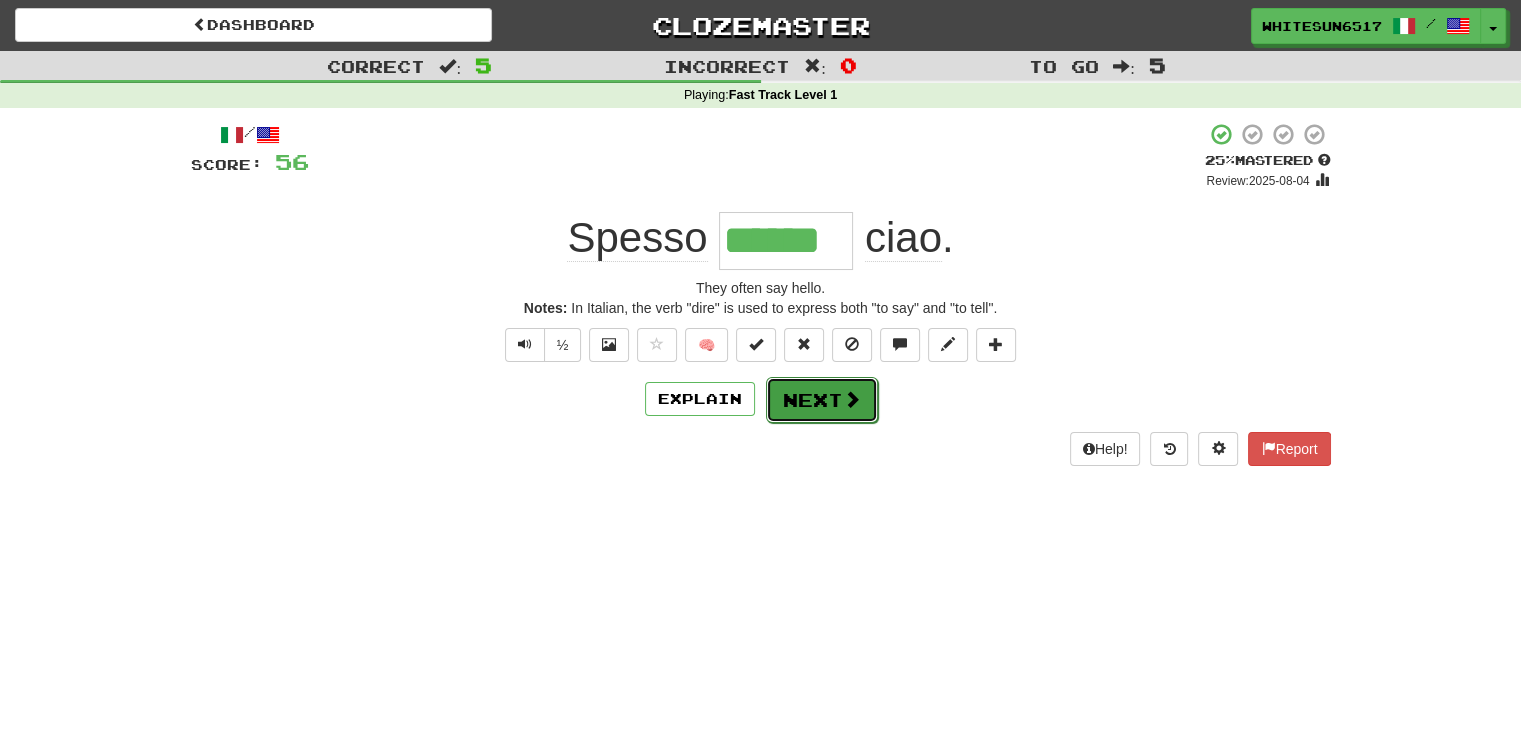 click on "Next" at bounding box center [822, 400] 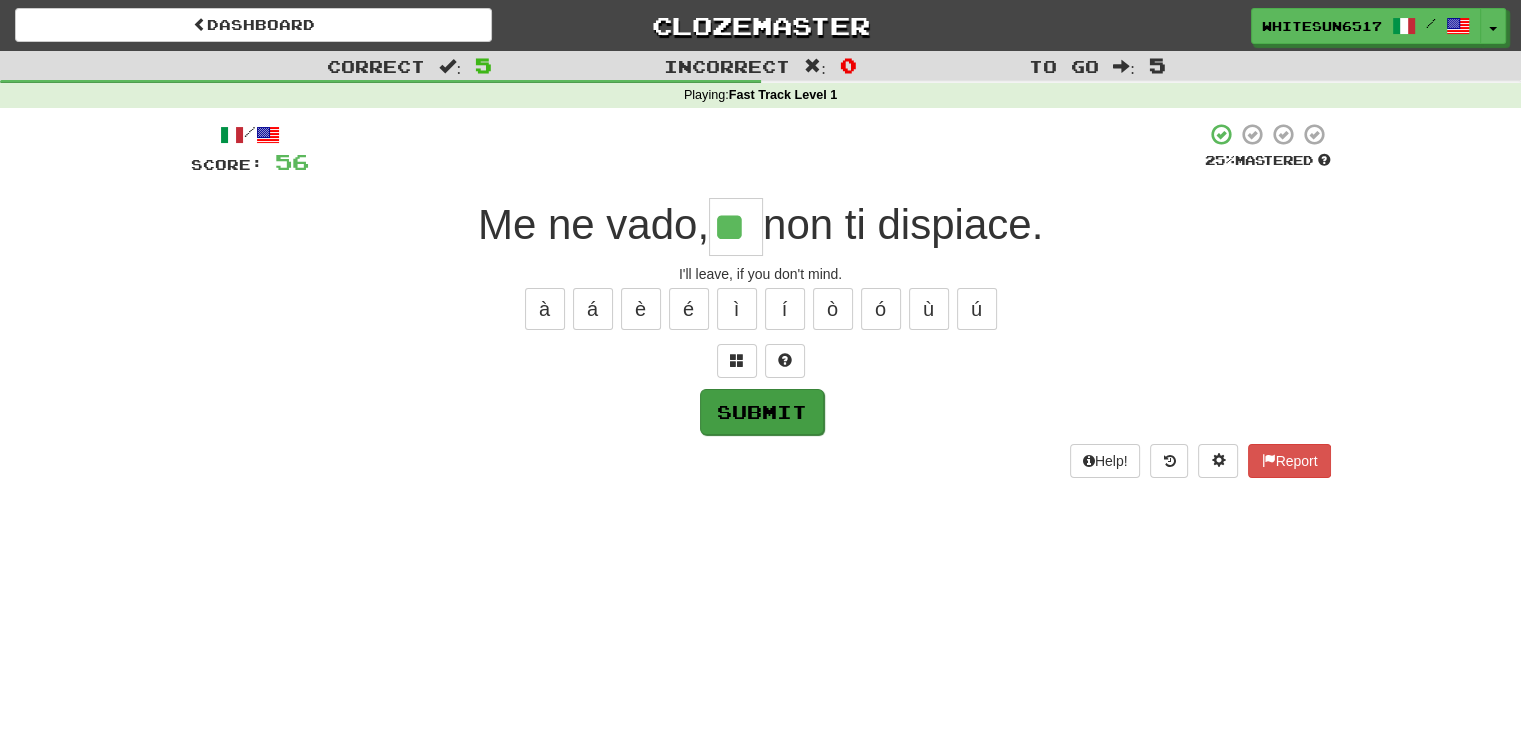 type on "**" 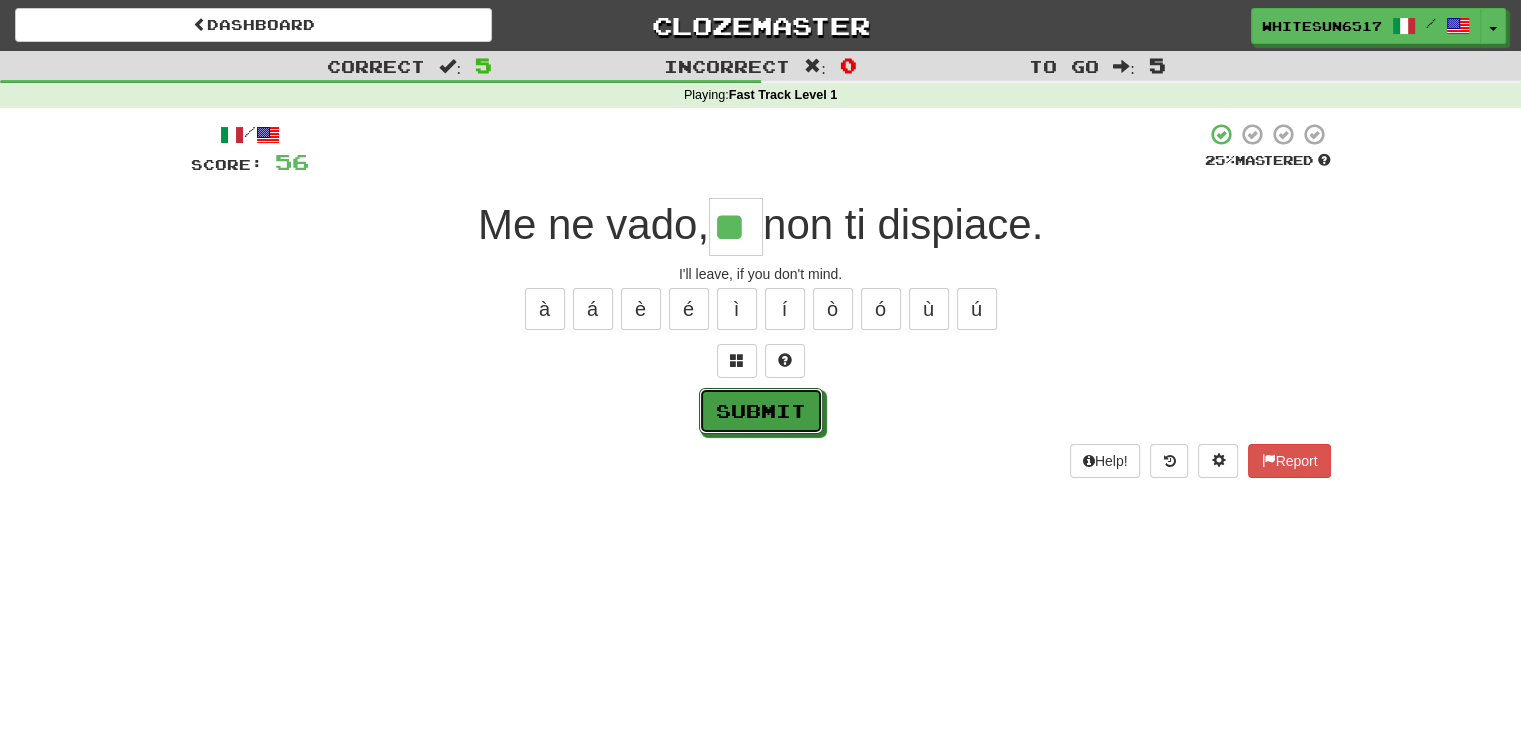click on "Submit" at bounding box center [761, 411] 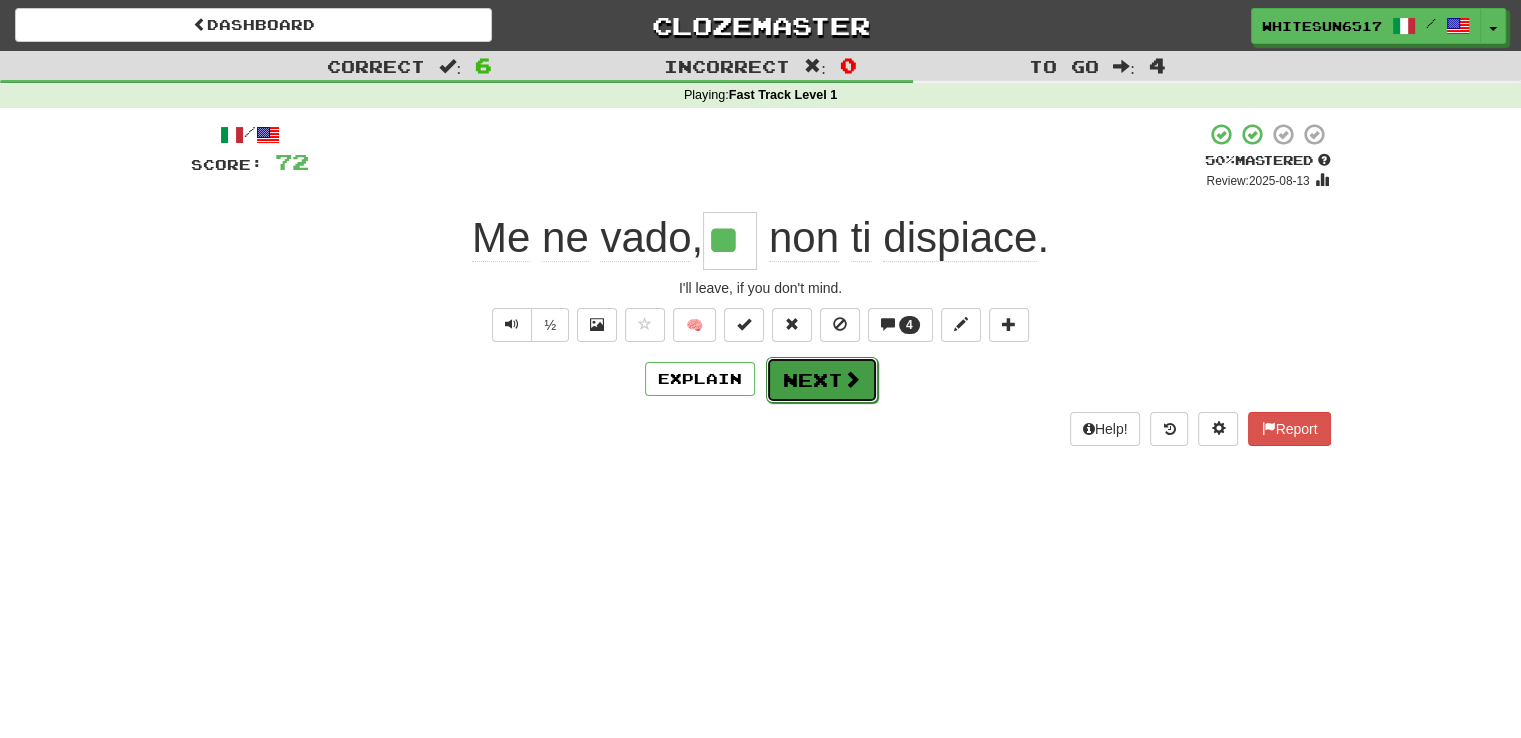 click on "Next" at bounding box center (822, 380) 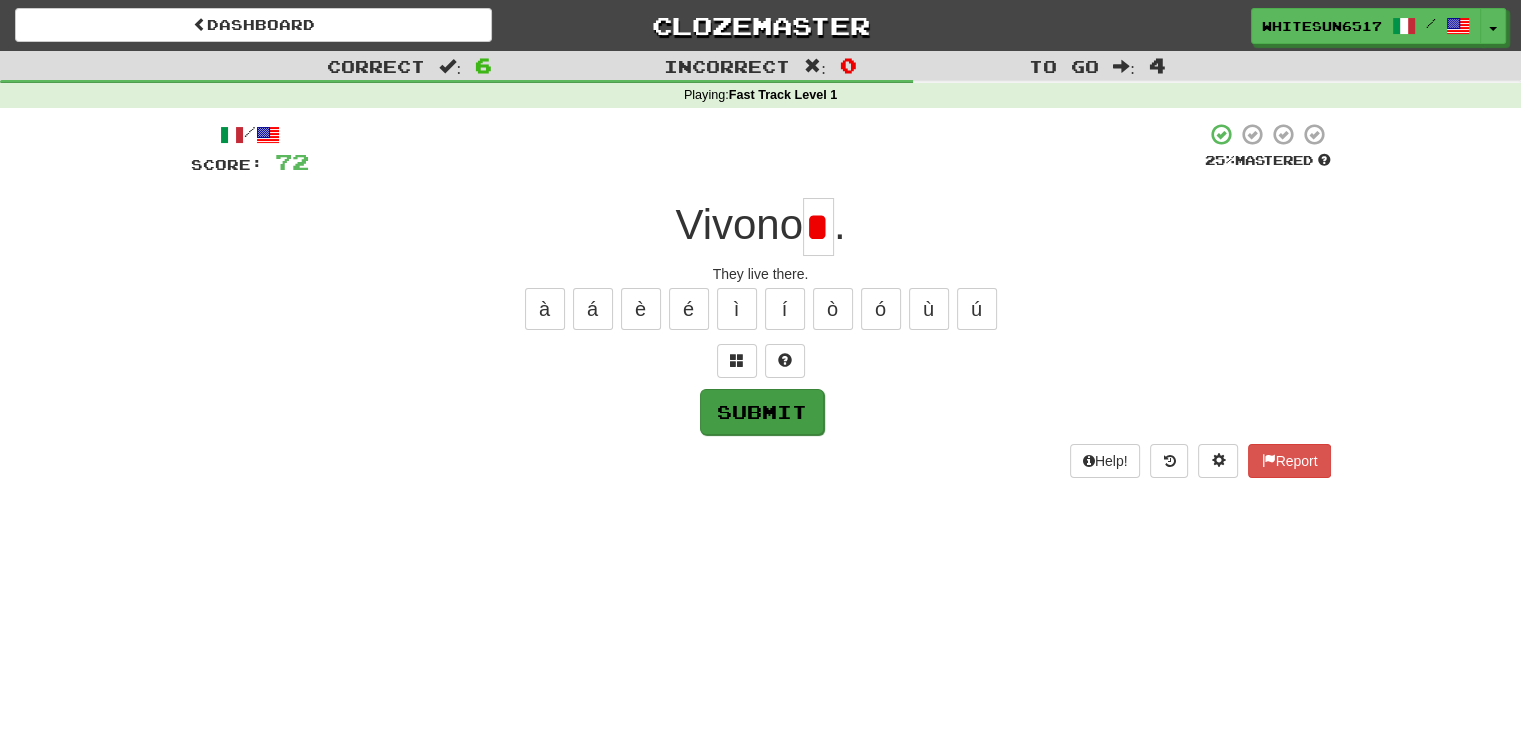 scroll, scrollTop: 0, scrollLeft: 0, axis: both 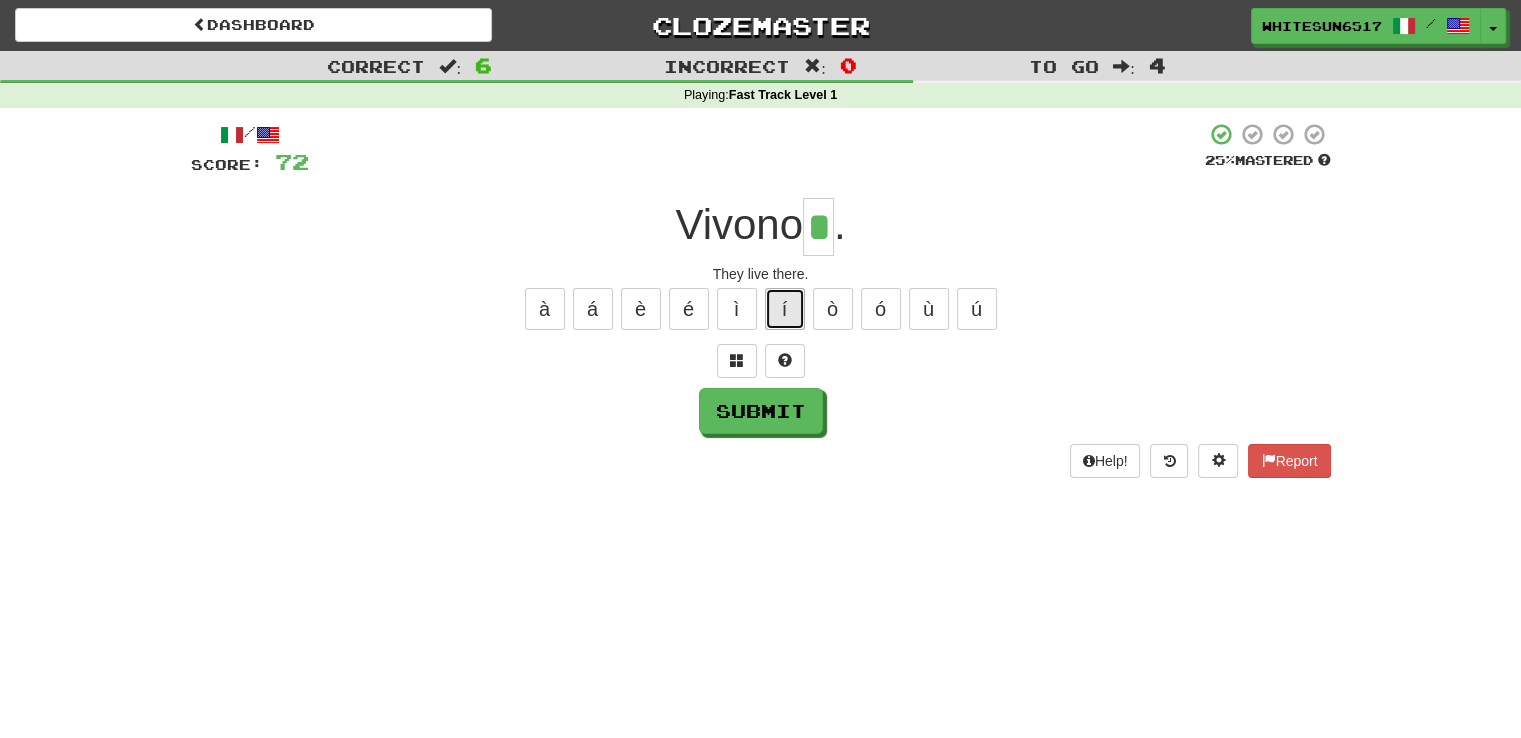 click on "í" at bounding box center (785, 309) 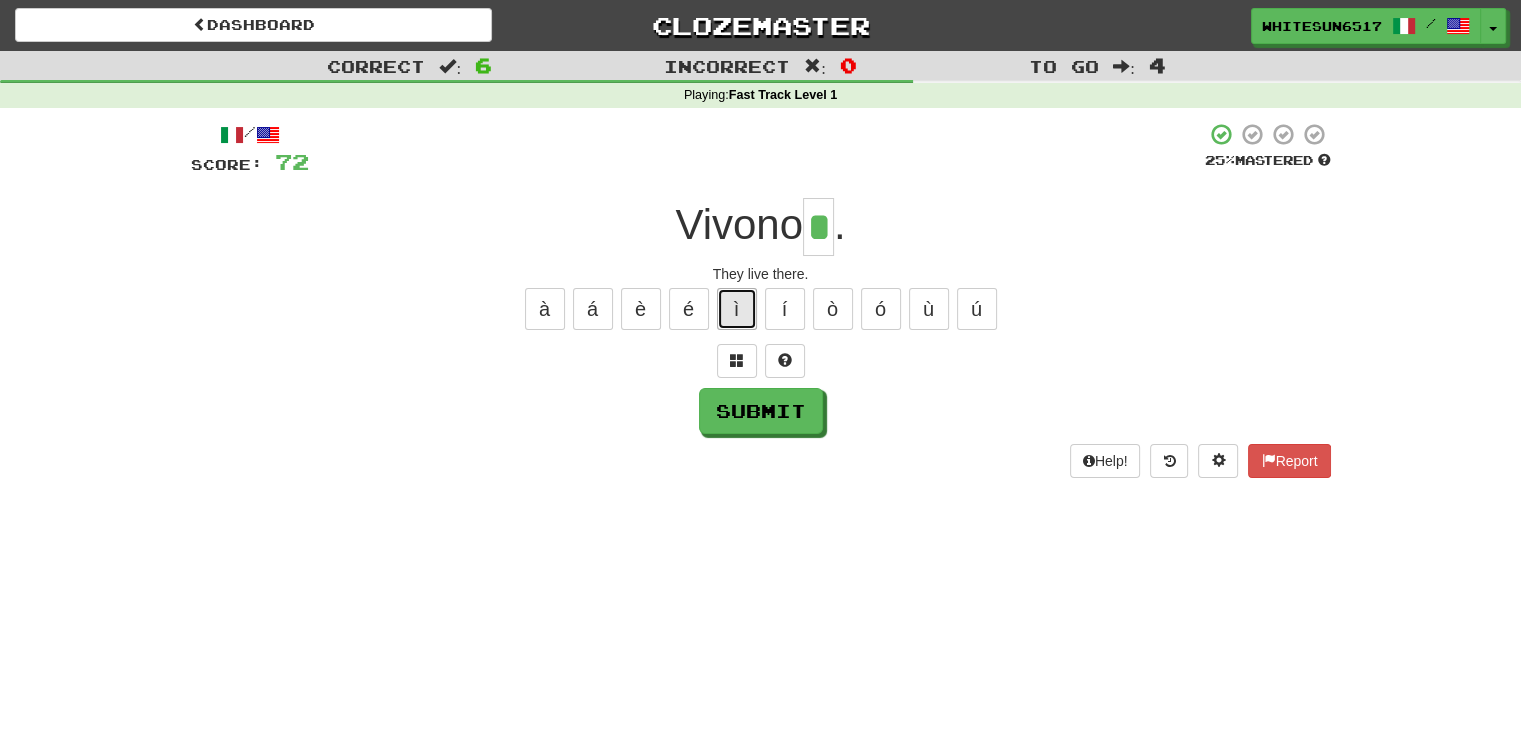 click on "ì" at bounding box center (737, 309) 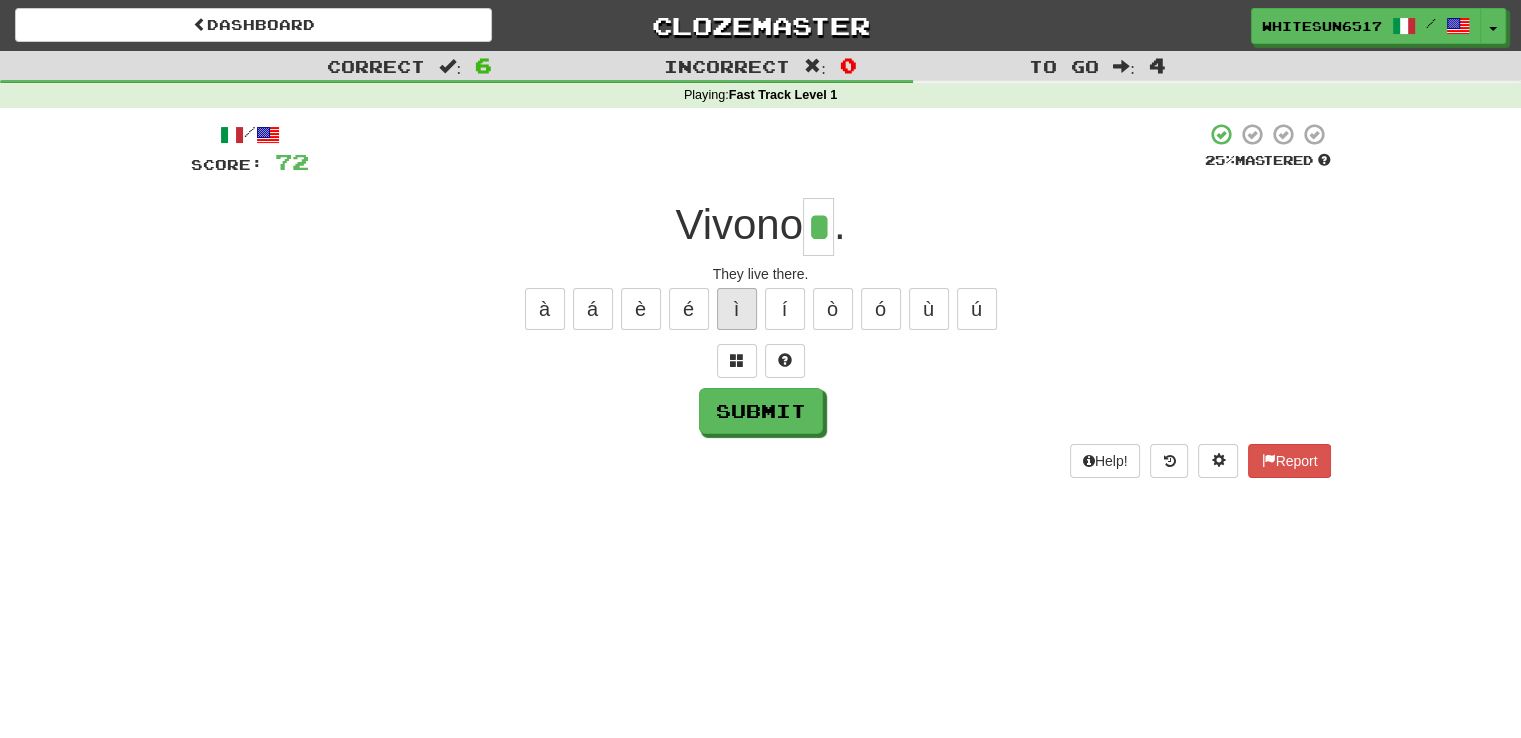 type on "**" 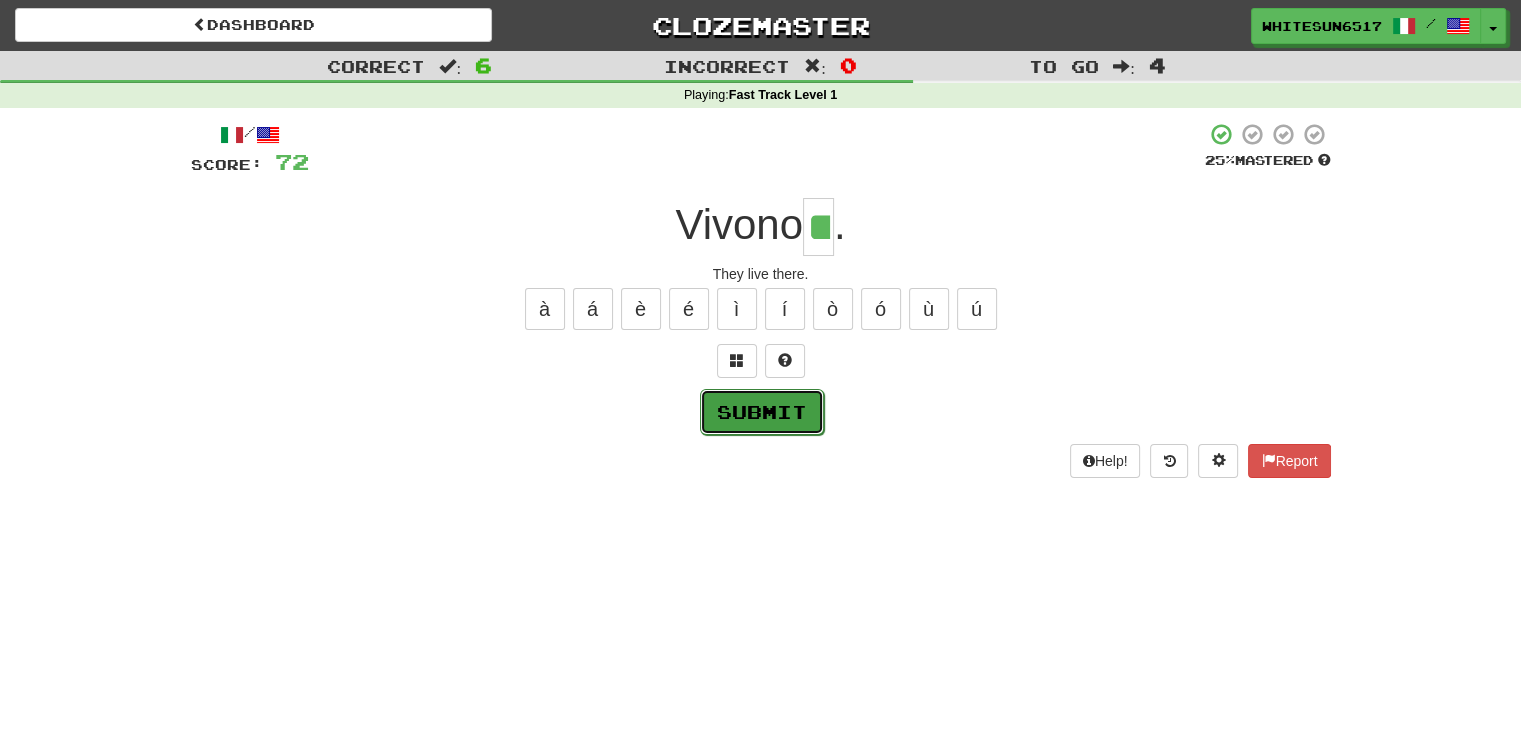click on "Submit" at bounding box center [762, 412] 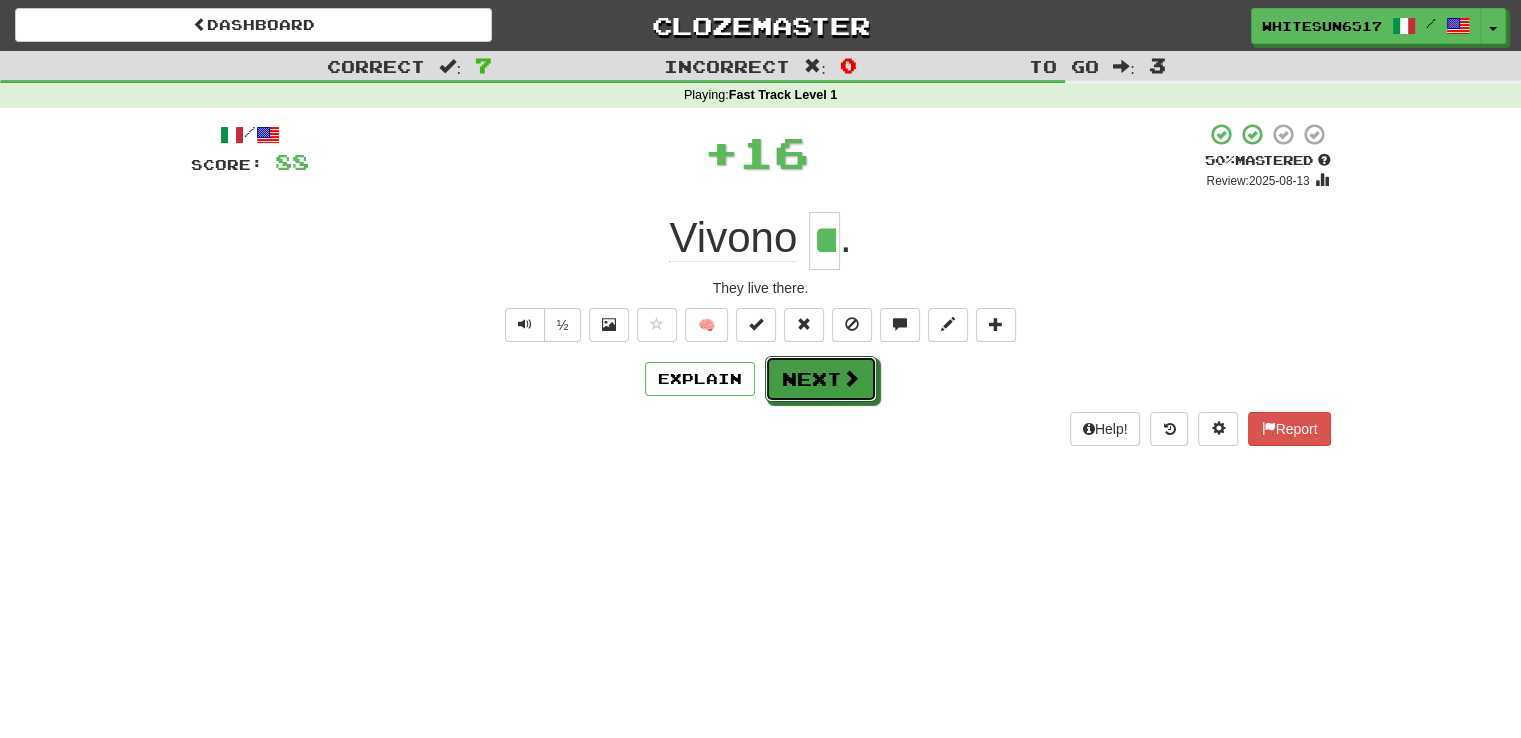 click on "Next" at bounding box center [821, 379] 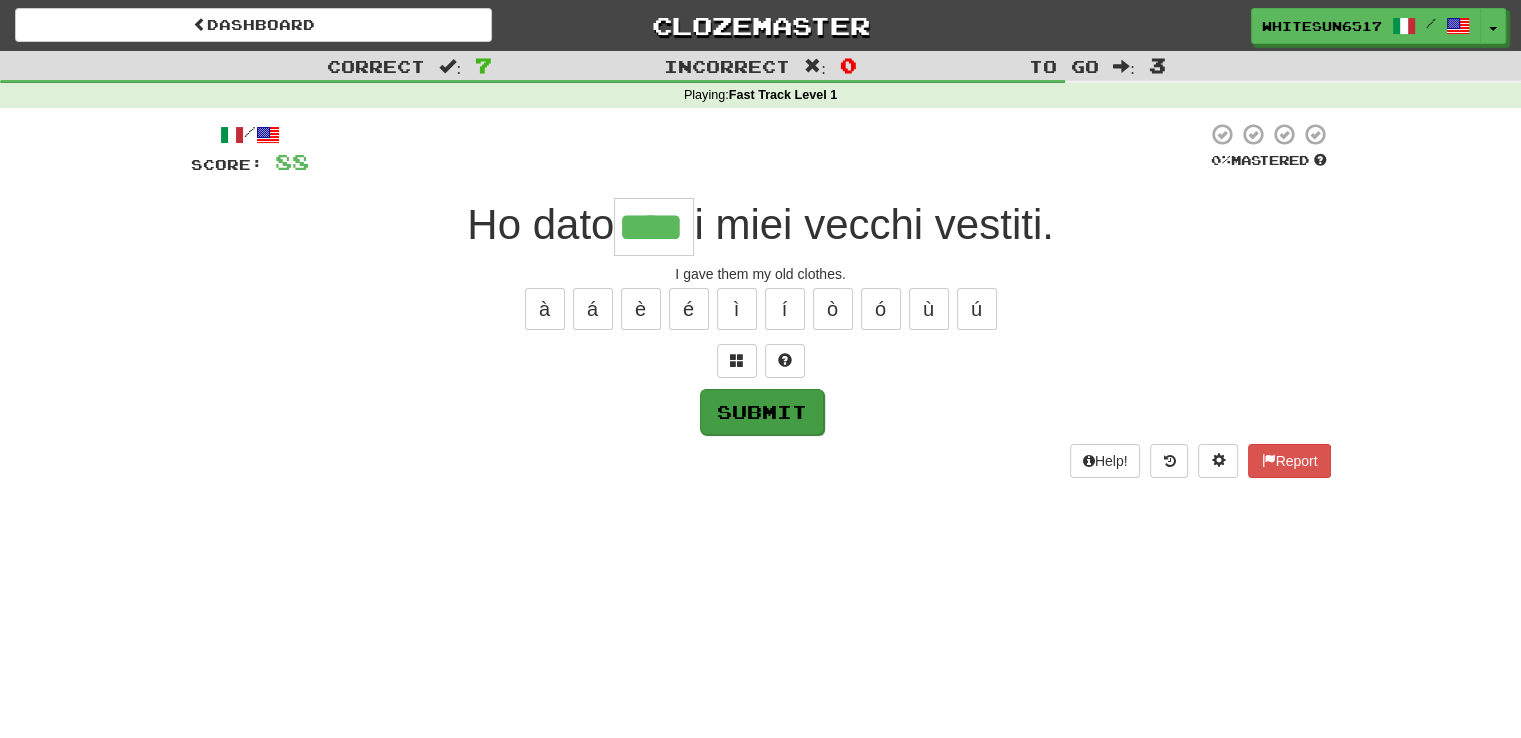 type on "****" 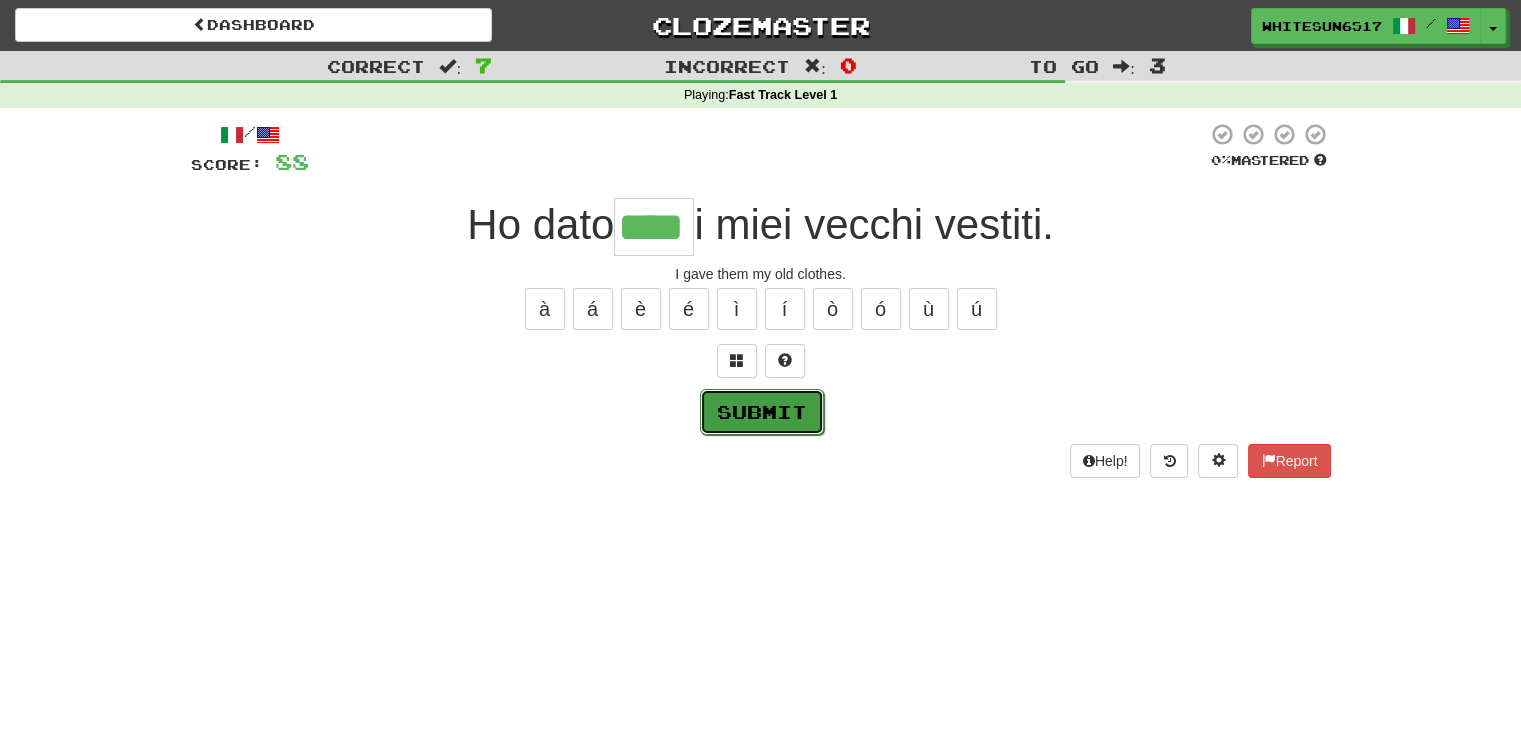 click on "Submit" at bounding box center (762, 412) 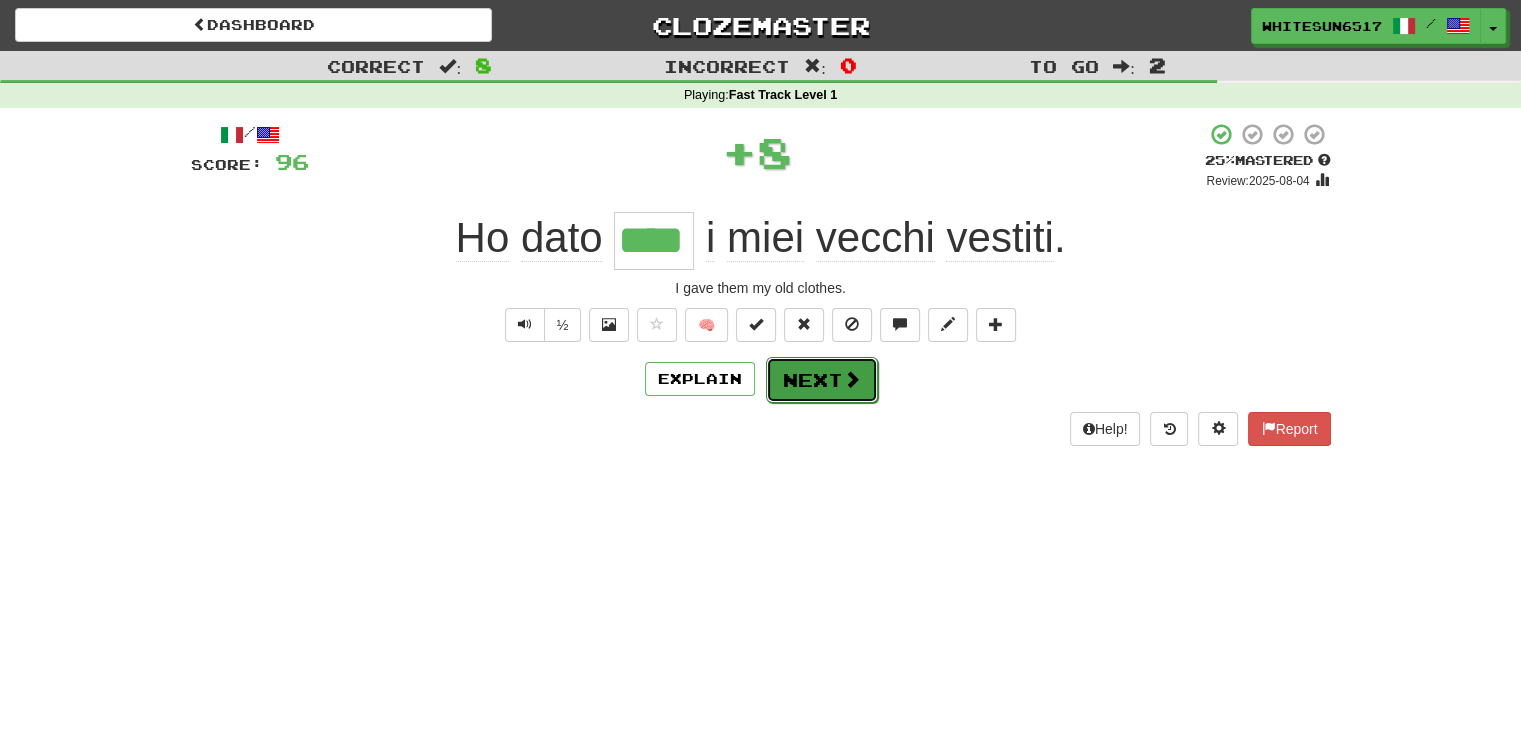 click on "Next" at bounding box center [822, 380] 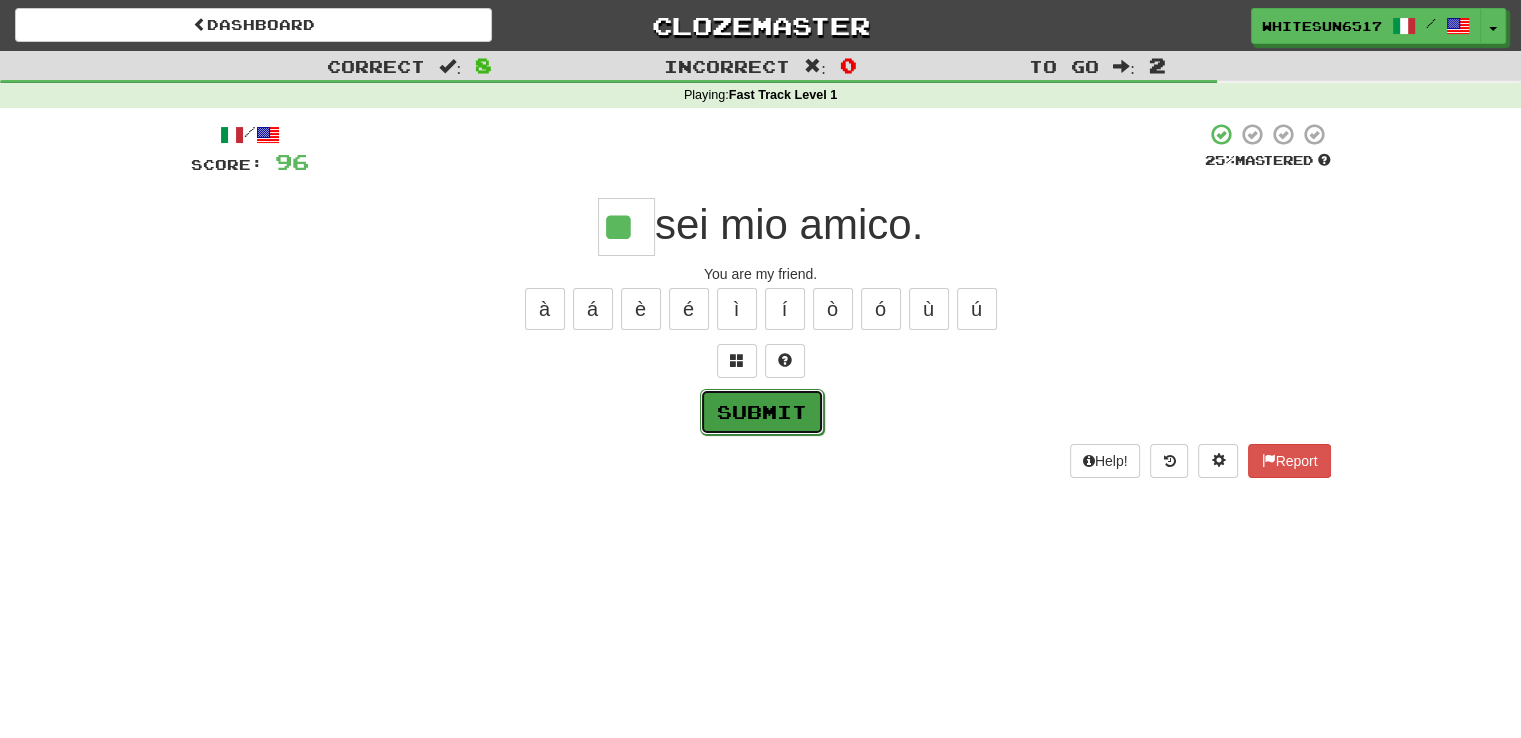 click on "Submit" at bounding box center [762, 412] 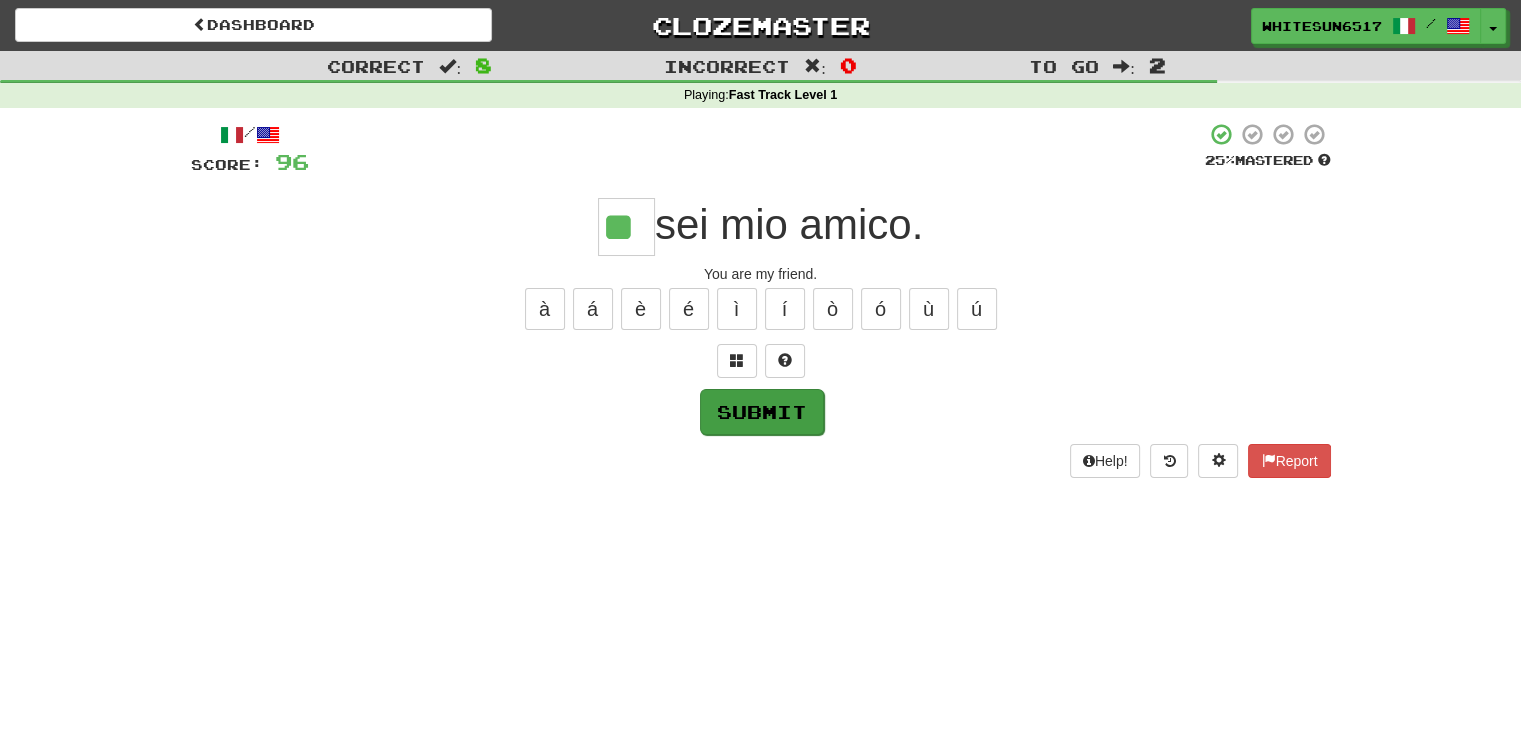 type on "**" 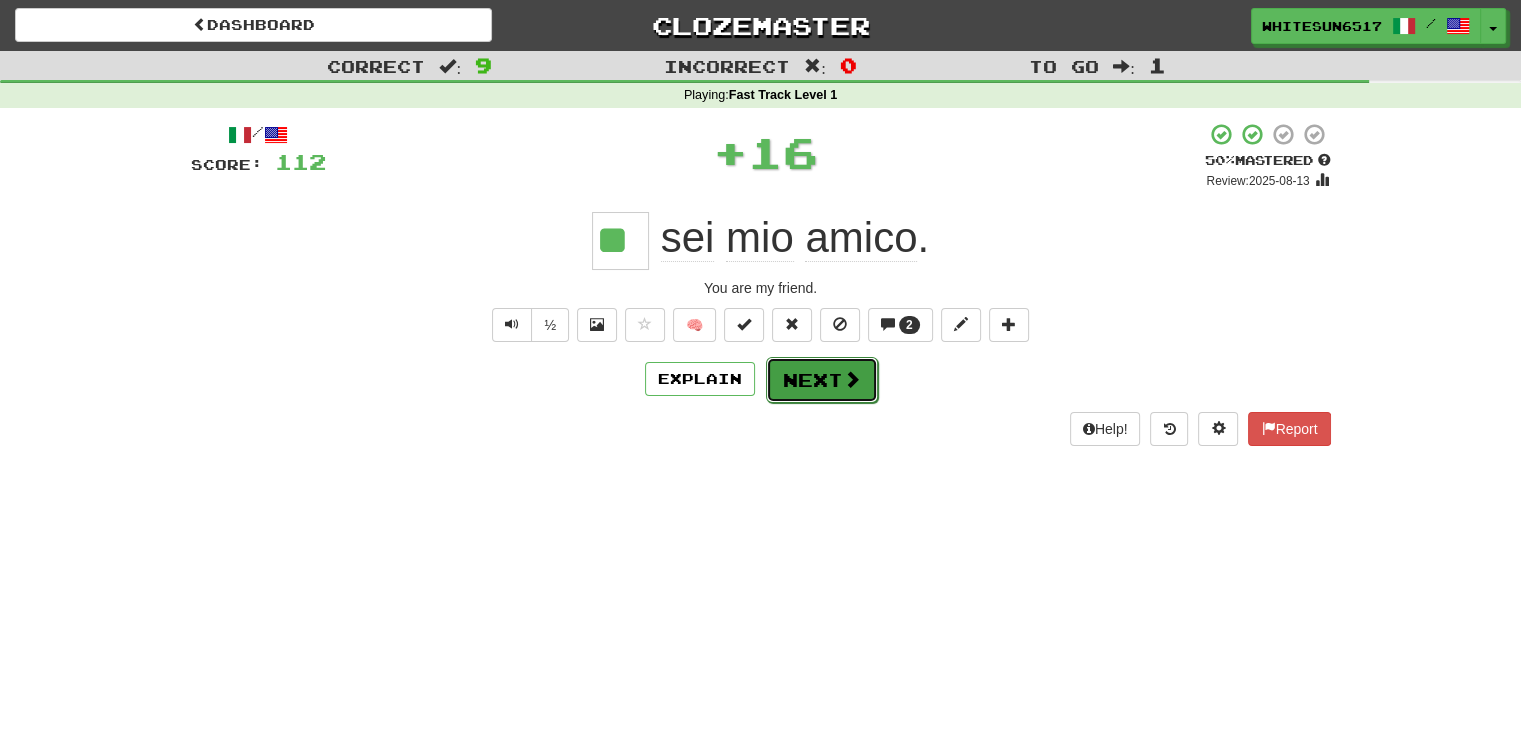 click on "Next" at bounding box center (822, 380) 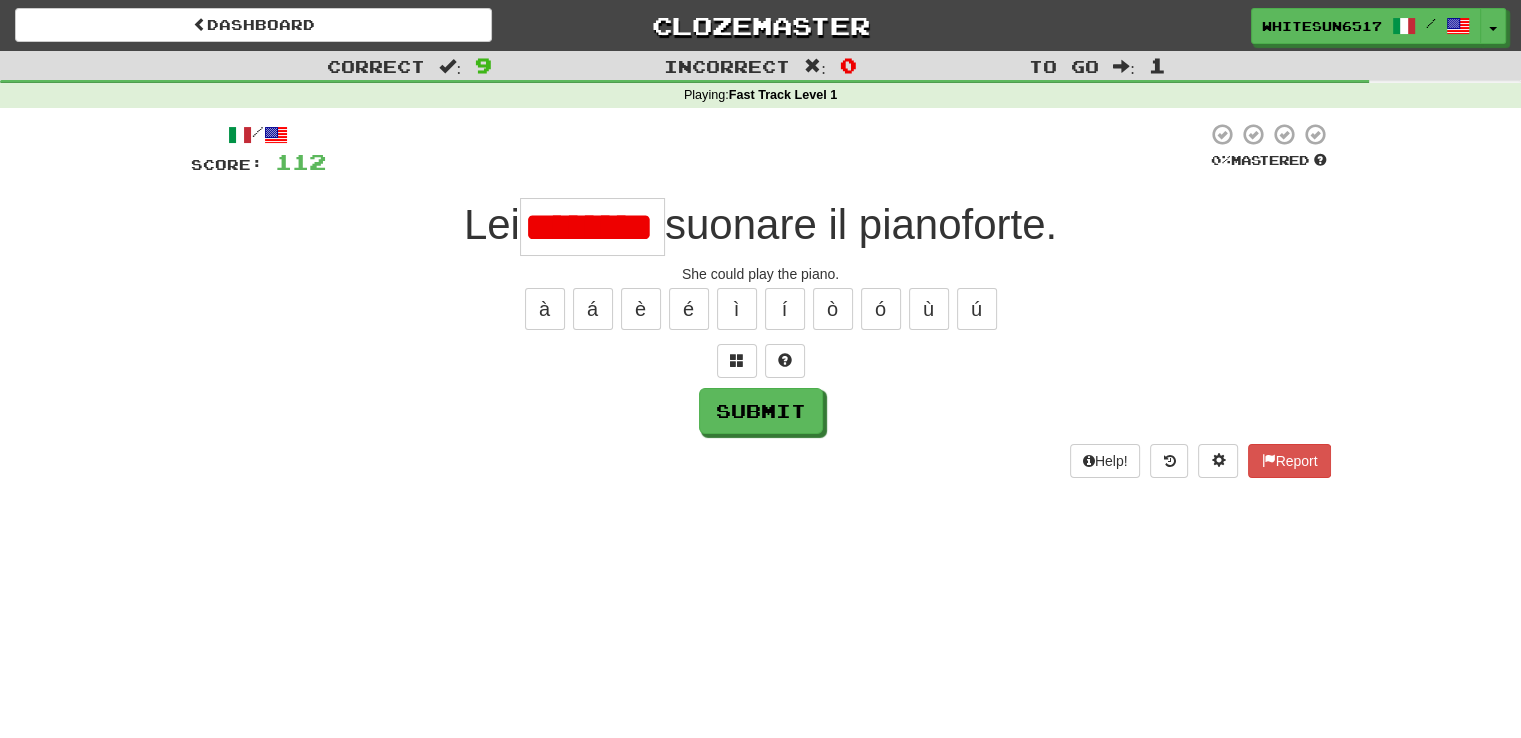 scroll, scrollTop: 0, scrollLeft: 0, axis: both 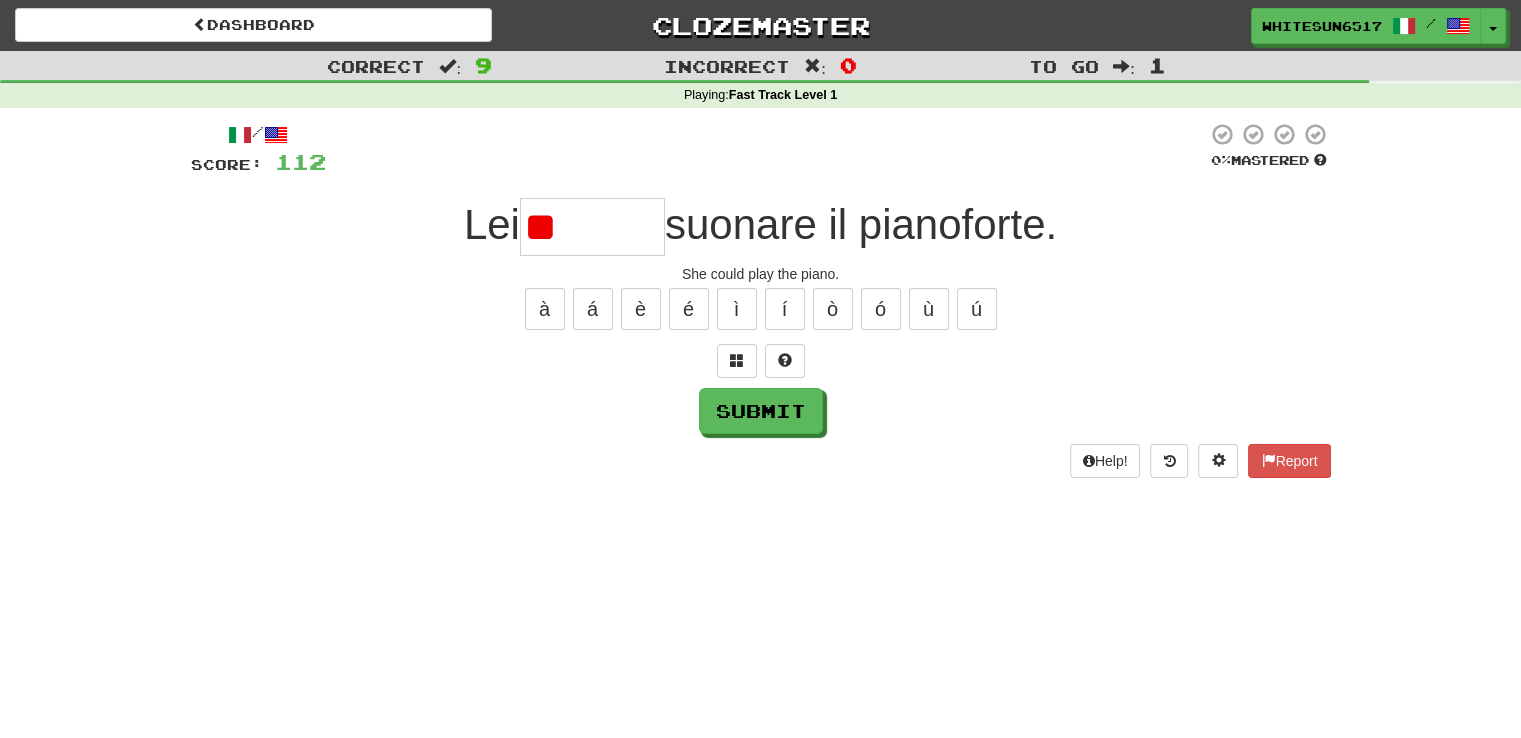 type on "*" 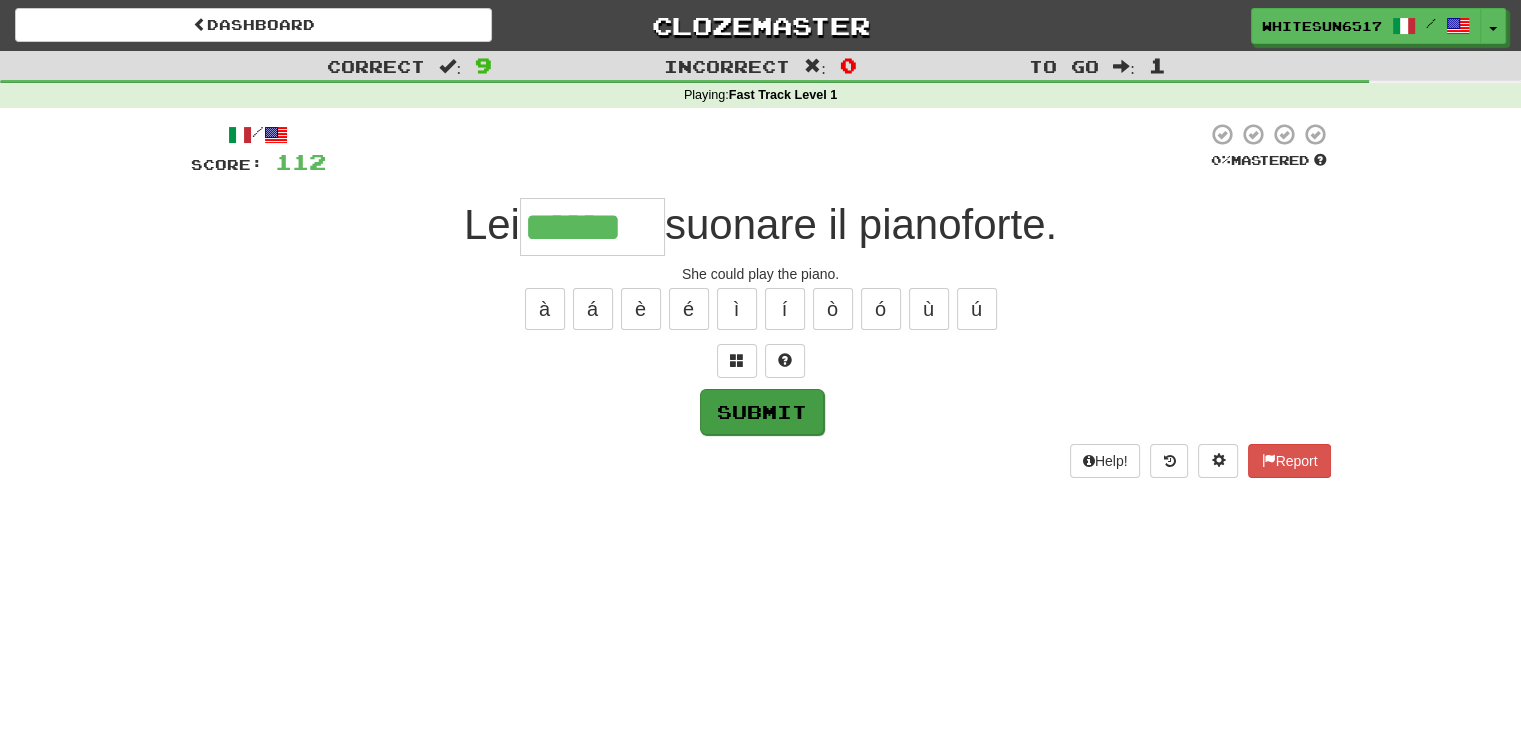 type on "******" 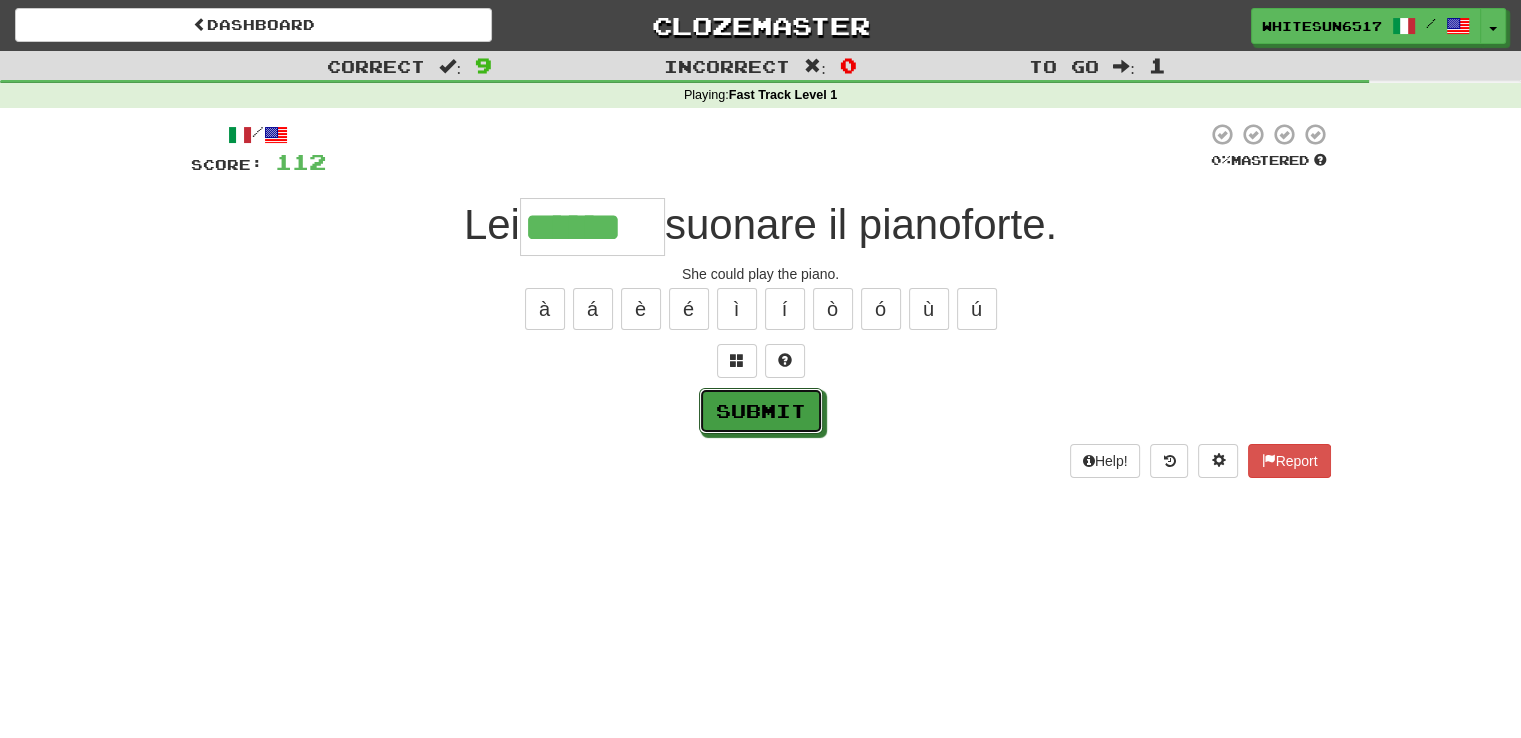 drag, startPoint x: 764, startPoint y: 409, endPoint x: 819, endPoint y: 449, distance: 68.007355 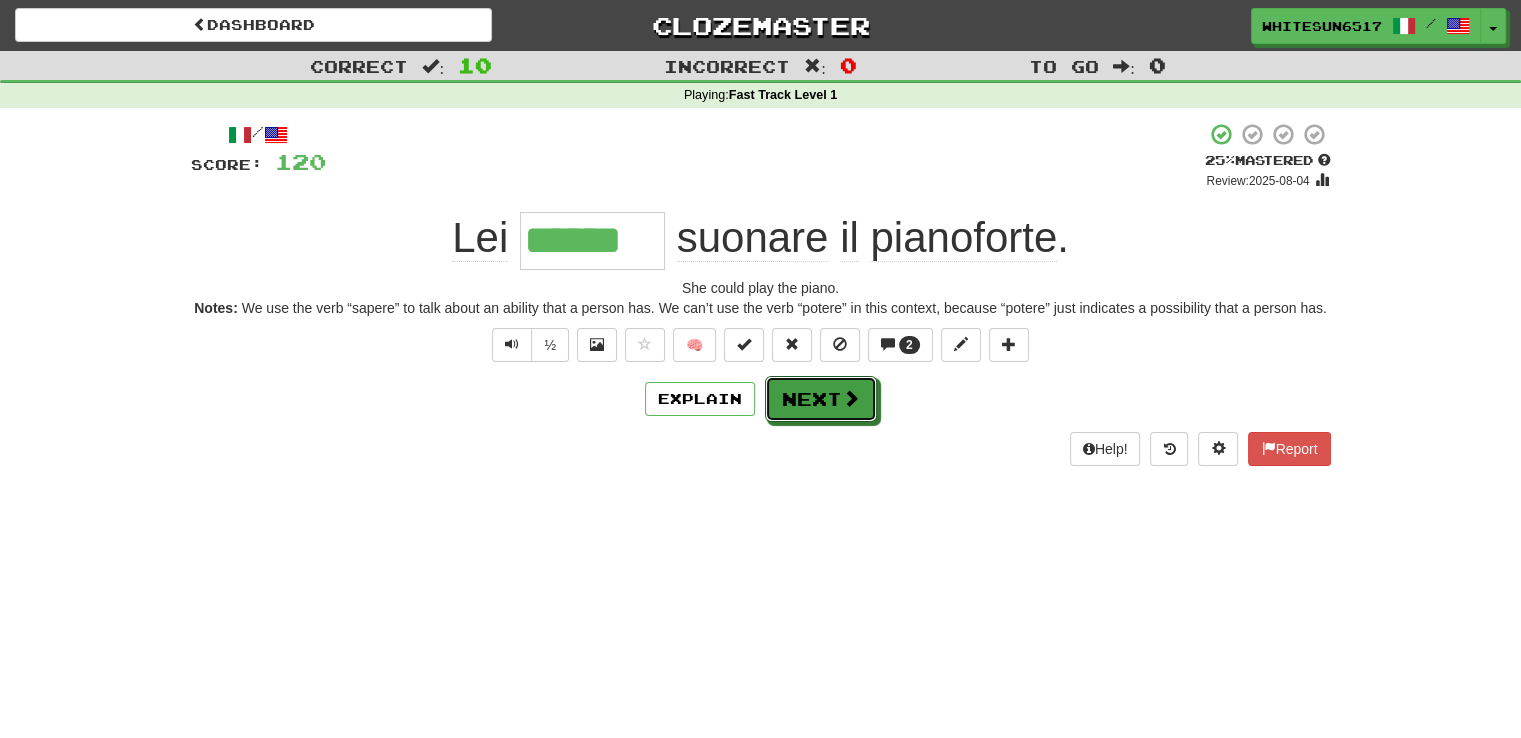 click on "Next" at bounding box center [821, 399] 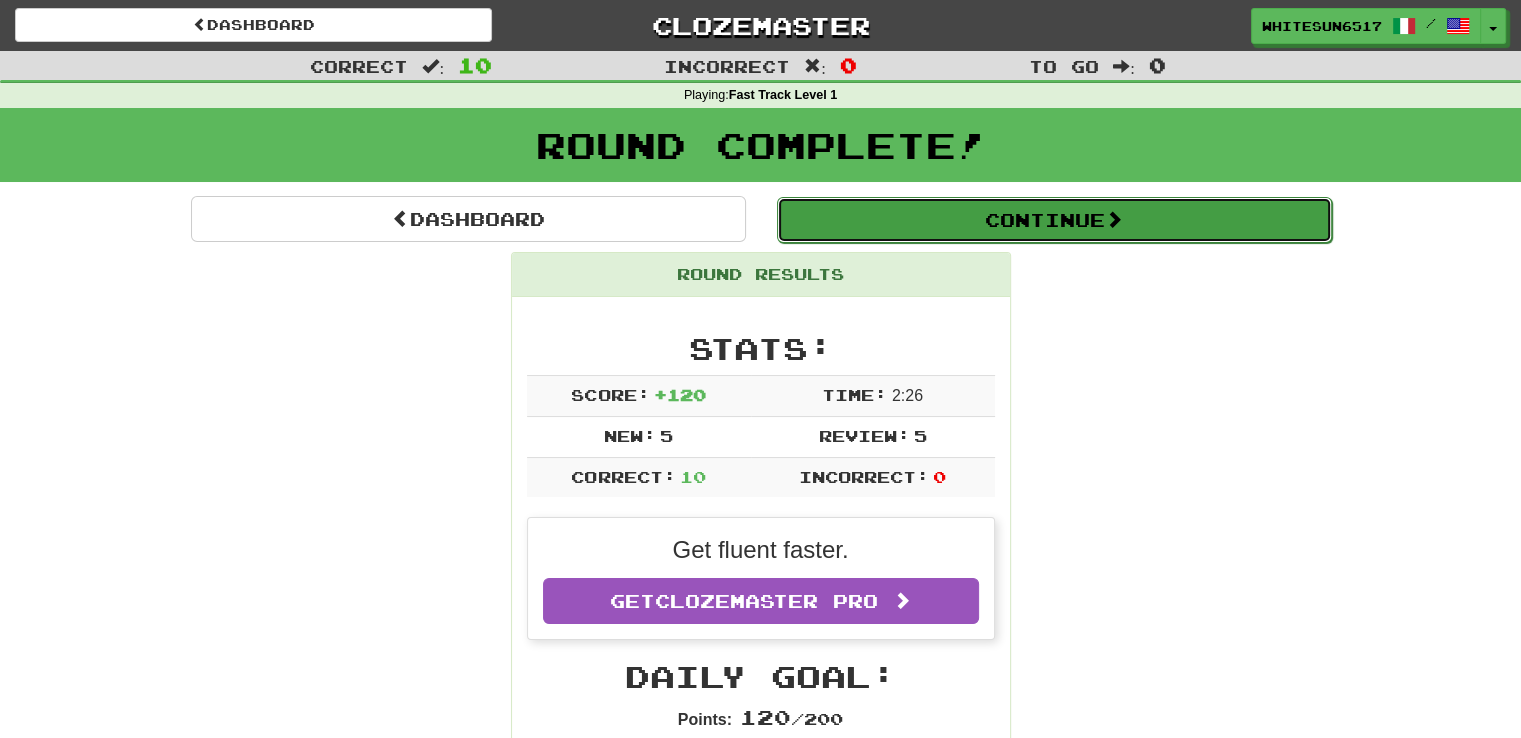 click on "Continue" at bounding box center (1054, 220) 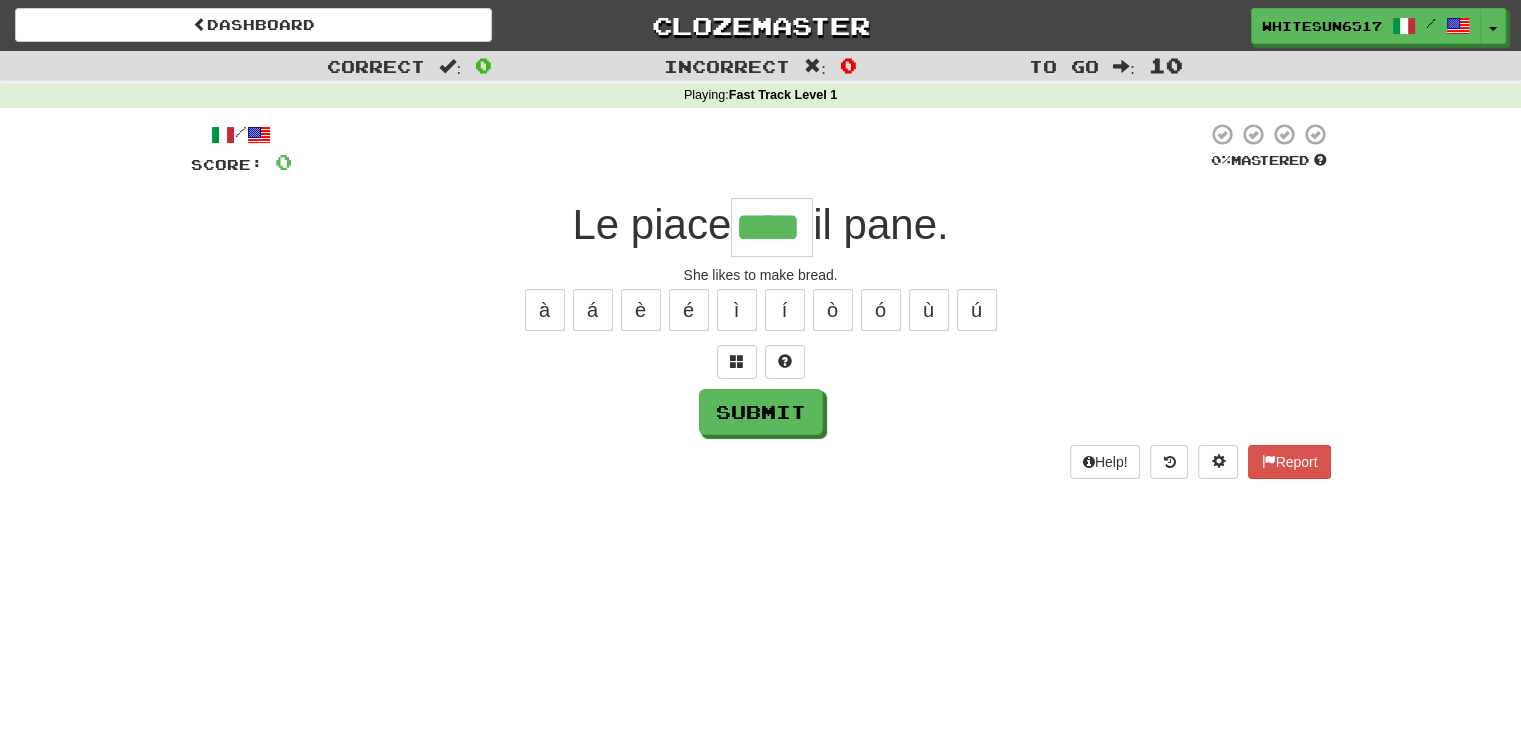 type on "****" 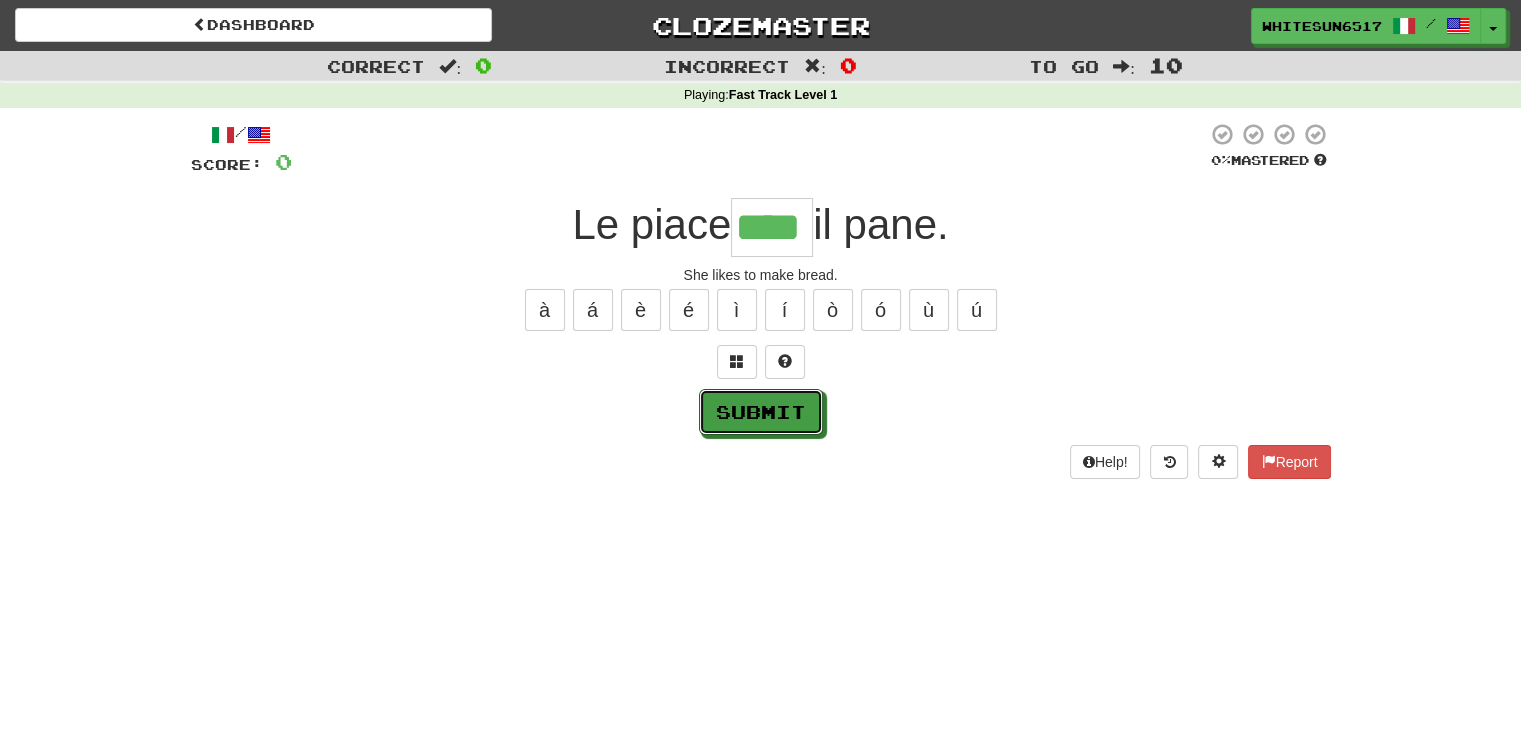 click on "Submit" at bounding box center (761, 412) 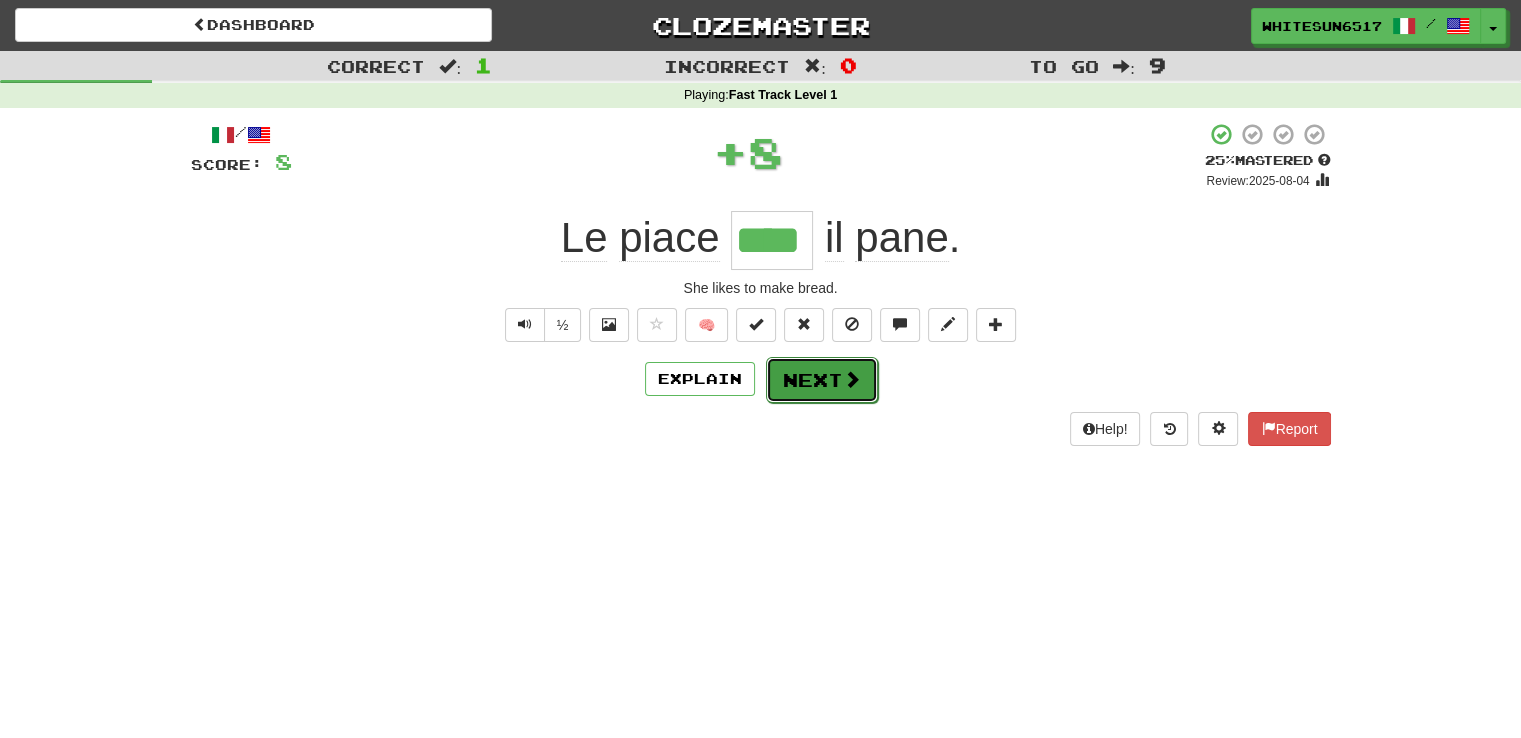 click on "Next" at bounding box center (822, 380) 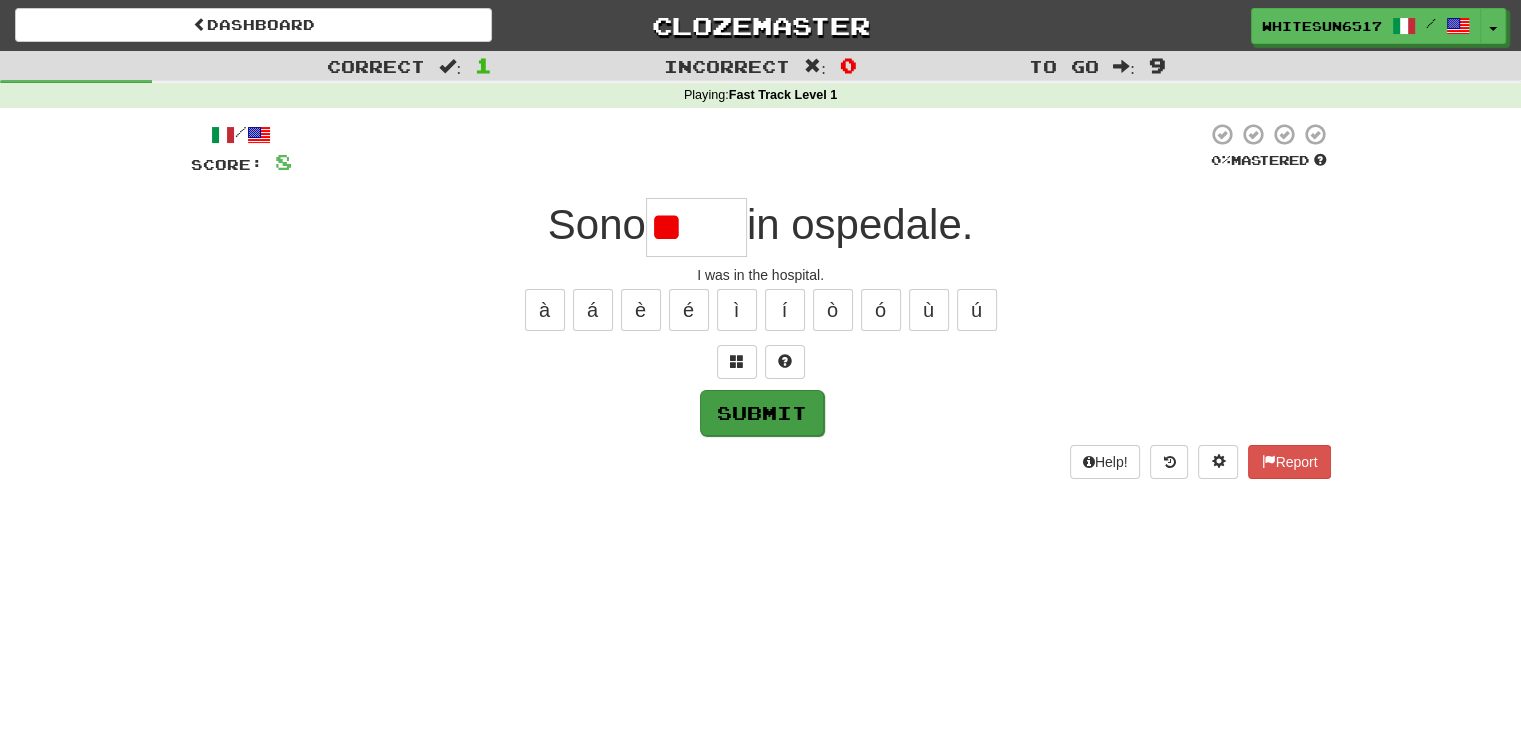 type on "*" 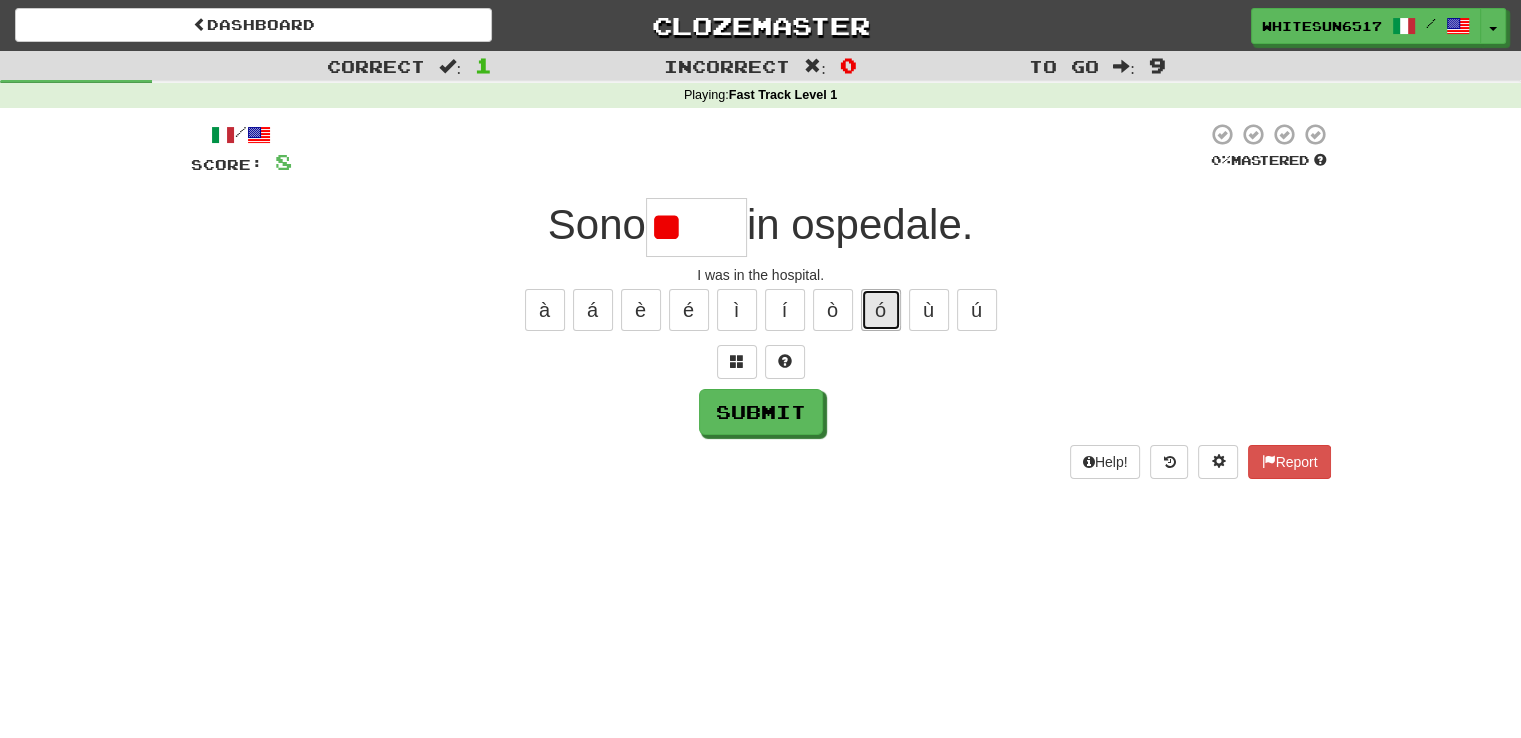 click on "ó" at bounding box center [881, 310] 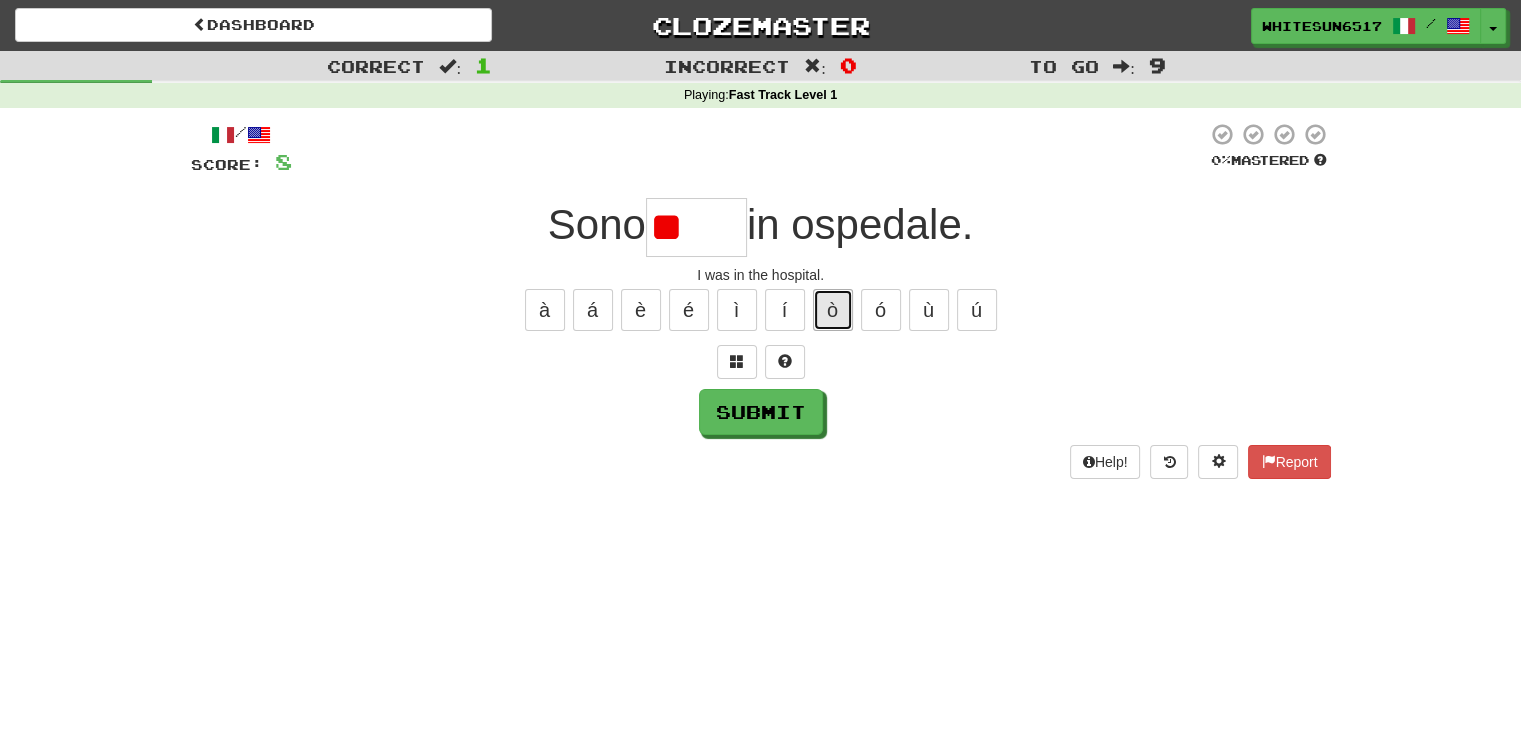 click on "ò" at bounding box center (833, 310) 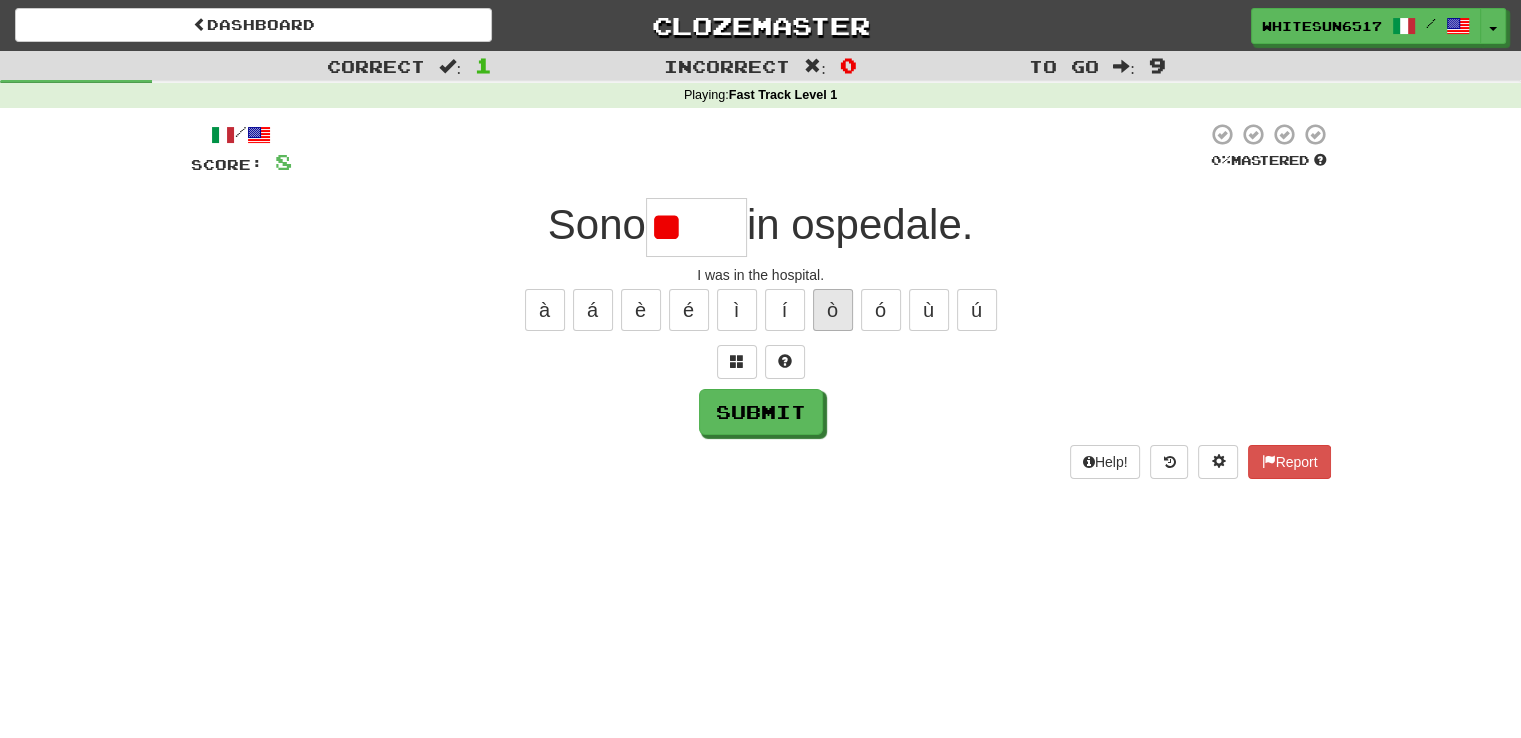 type on "*" 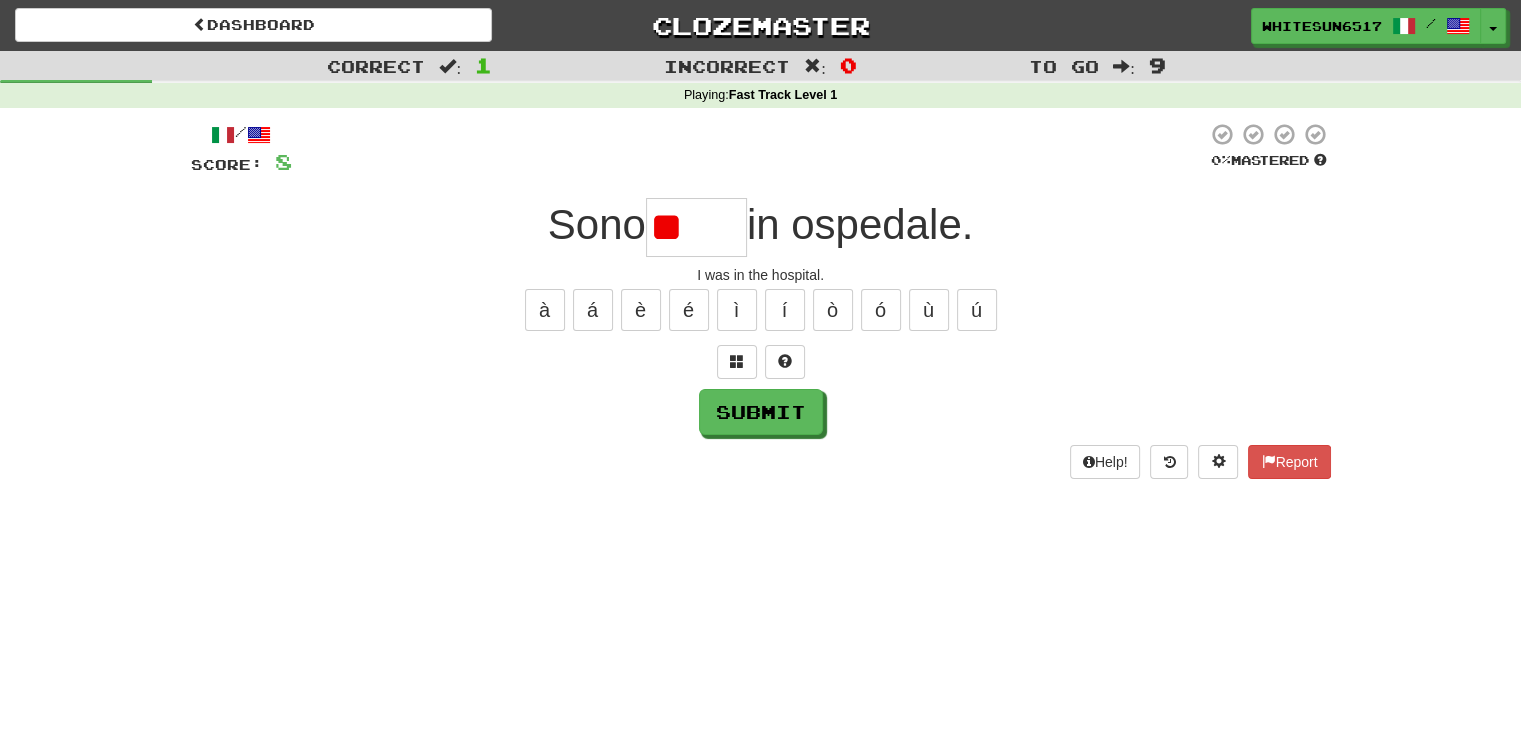 type on "*" 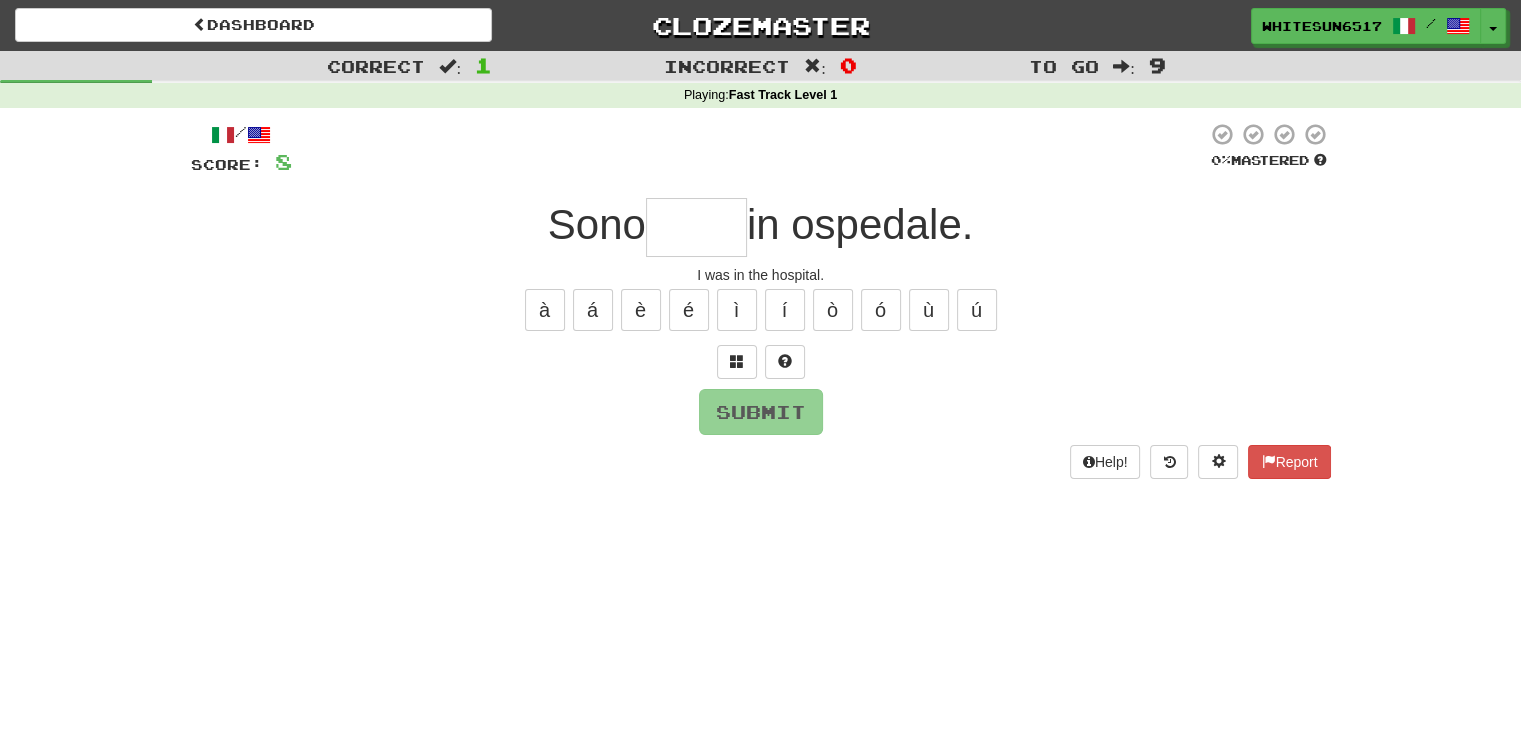 click at bounding box center (696, 227) 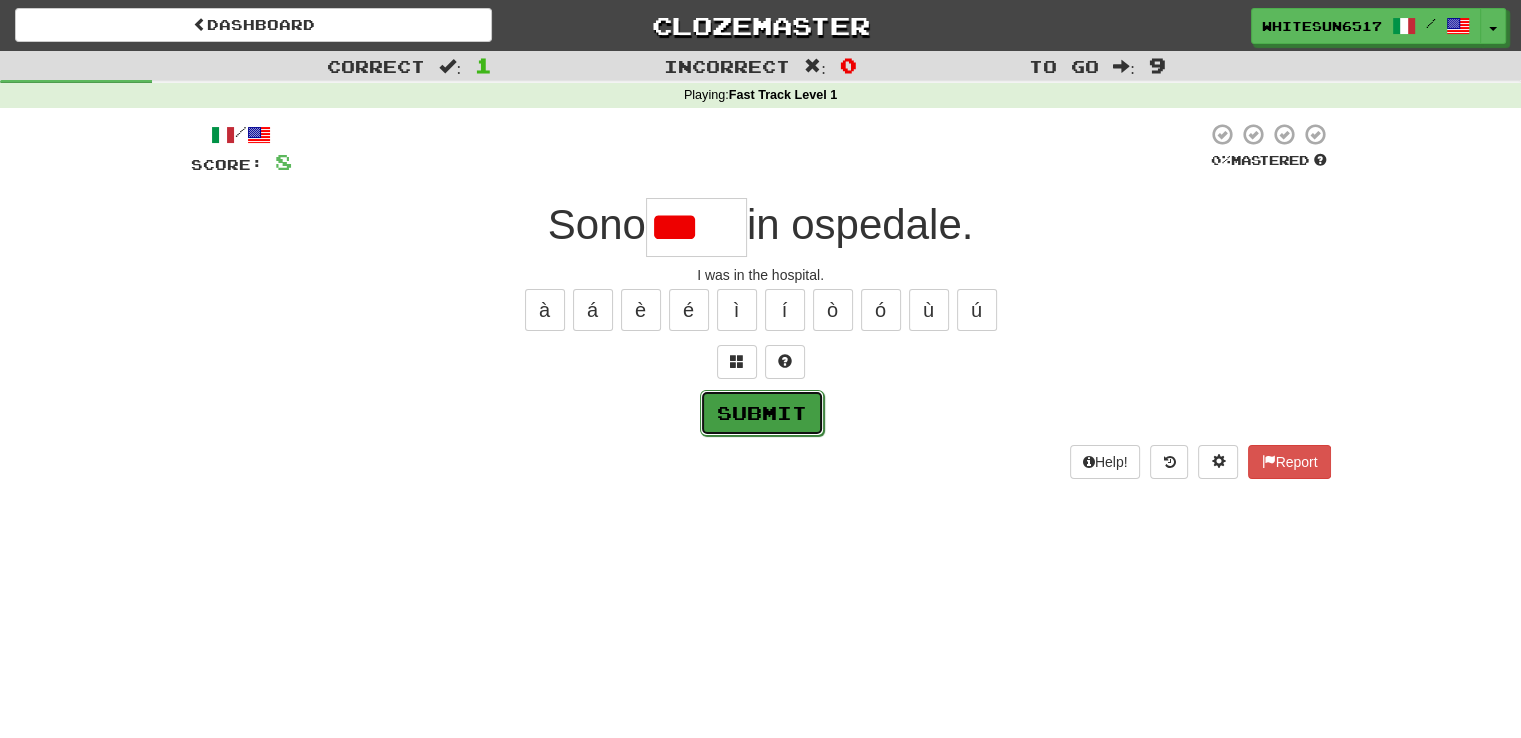click on "Submit" at bounding box center [762, 413] 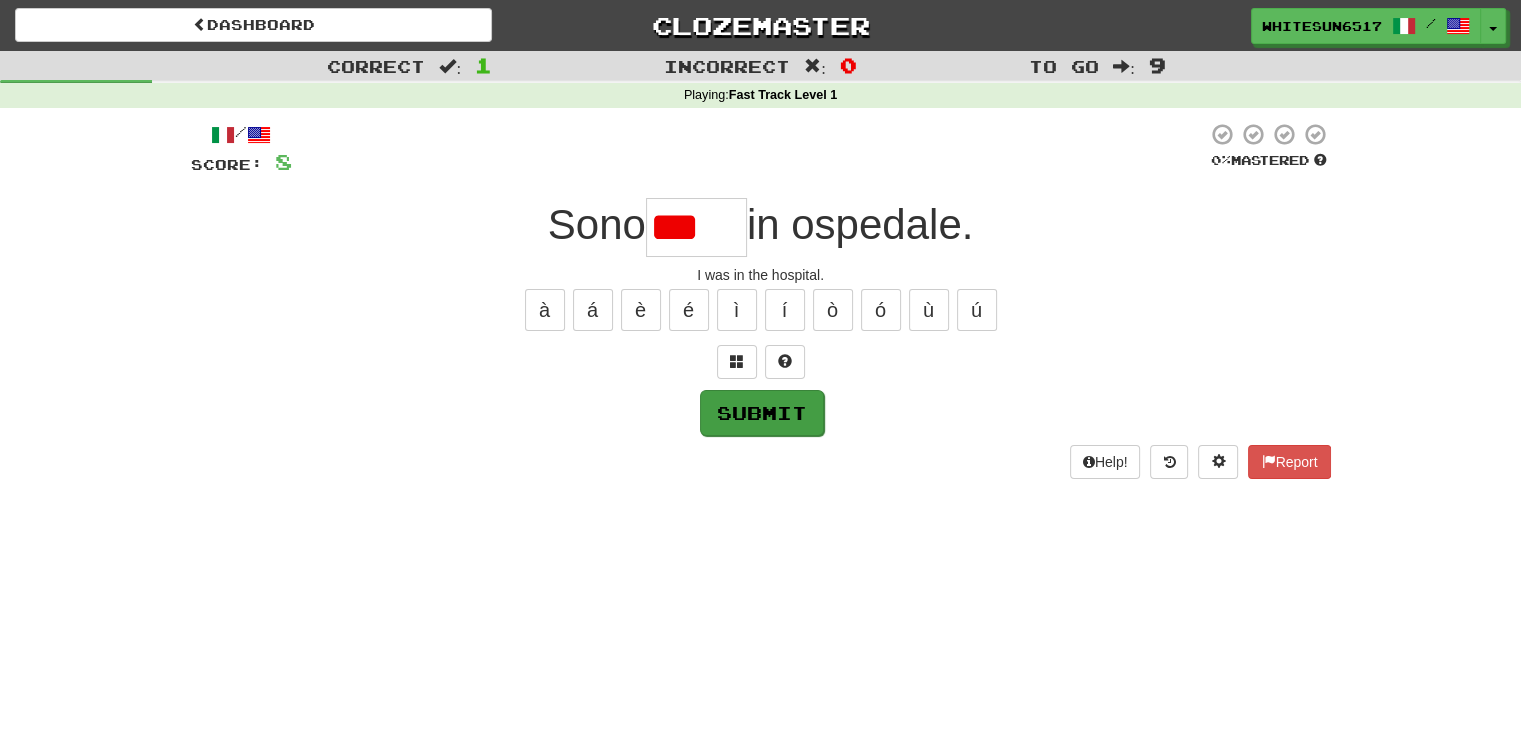type on "*****" 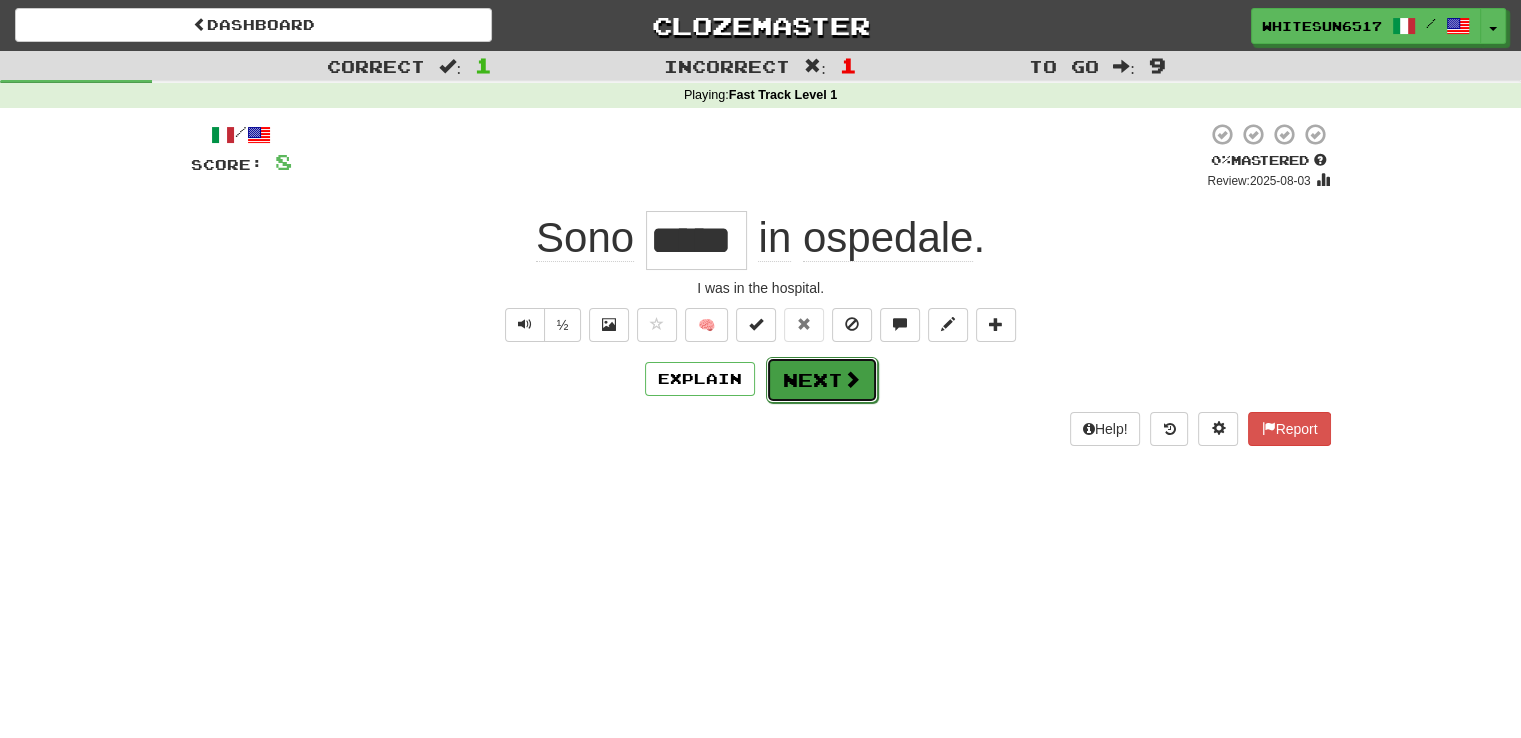 click on "Next" at bounding box center [822, 380] 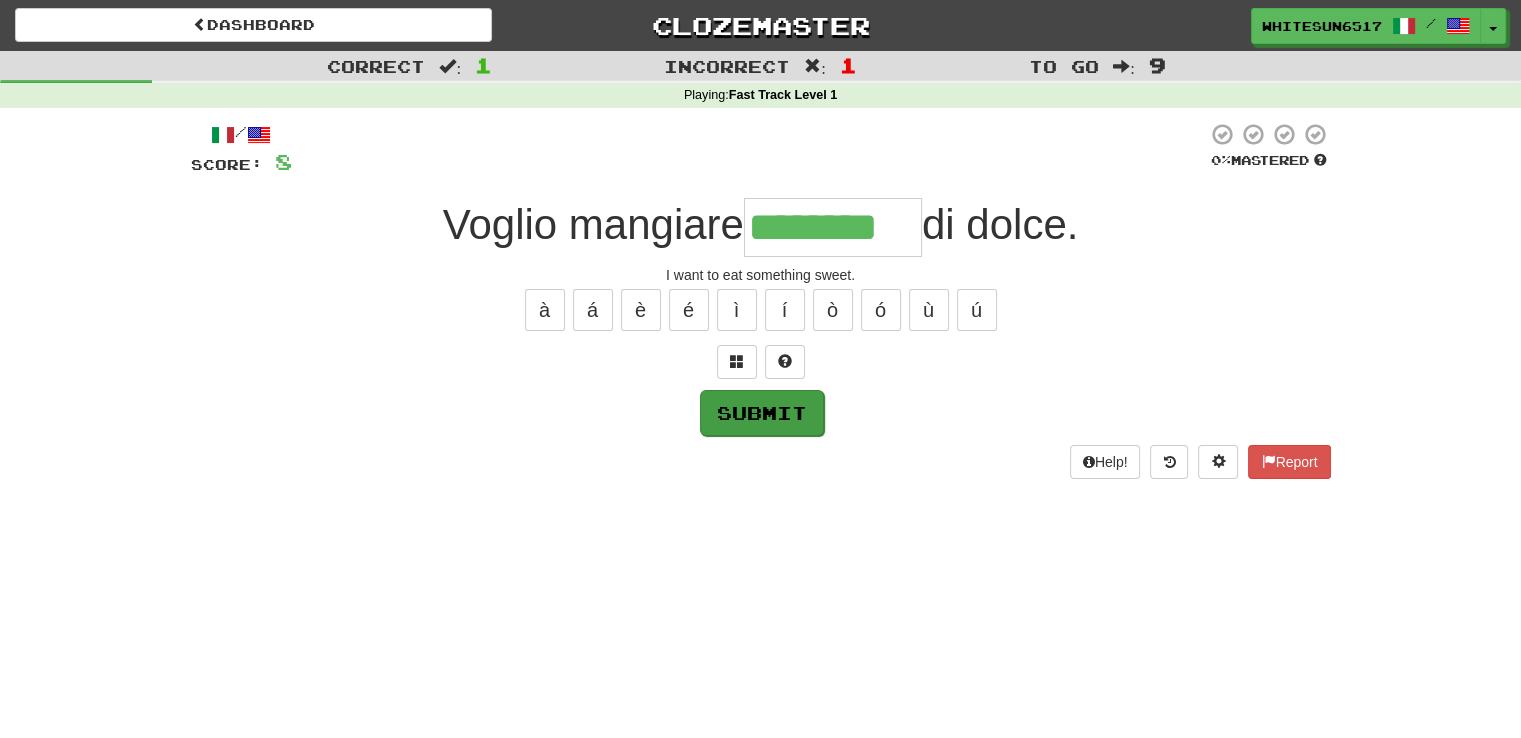 type on "********" 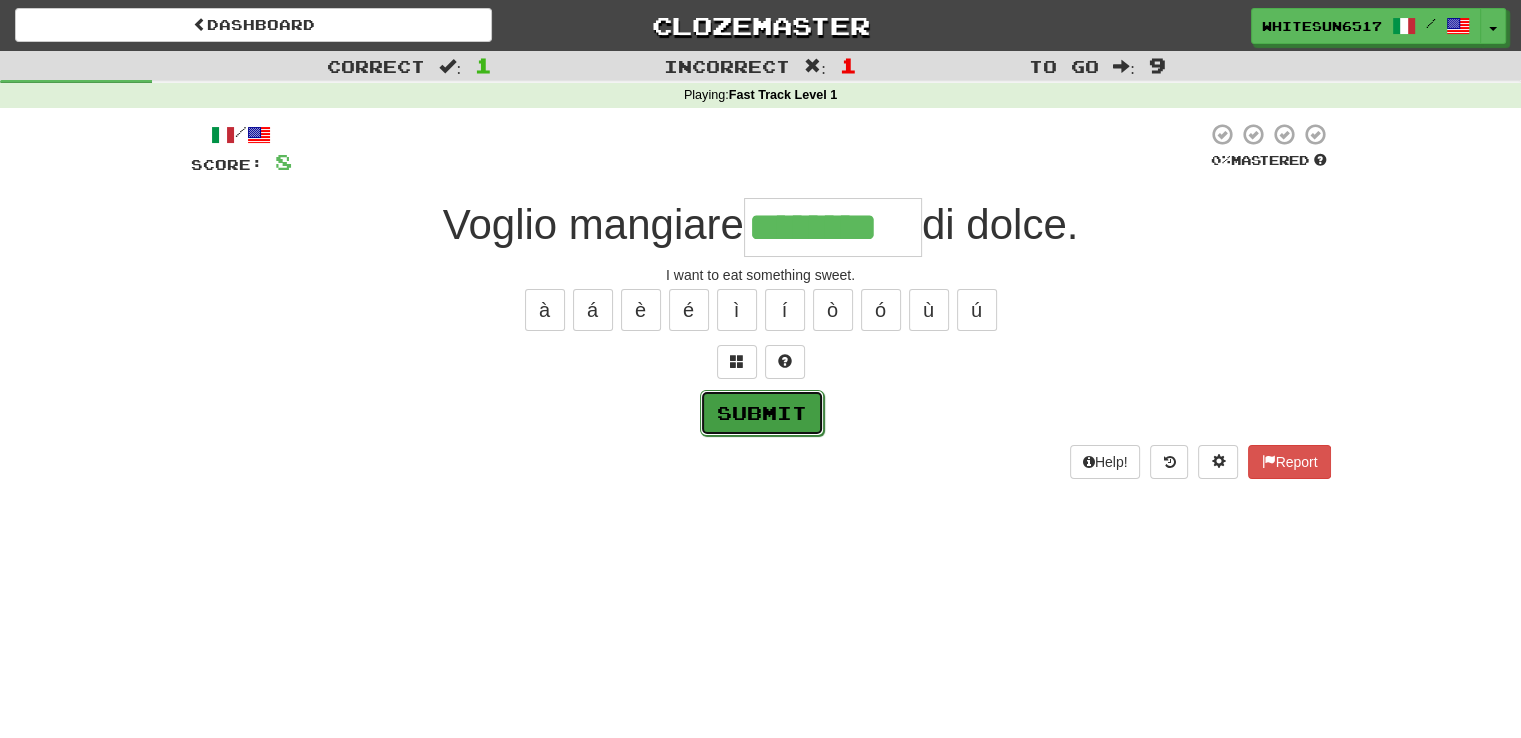 click on "Submit" at bounding box center (762, 413) 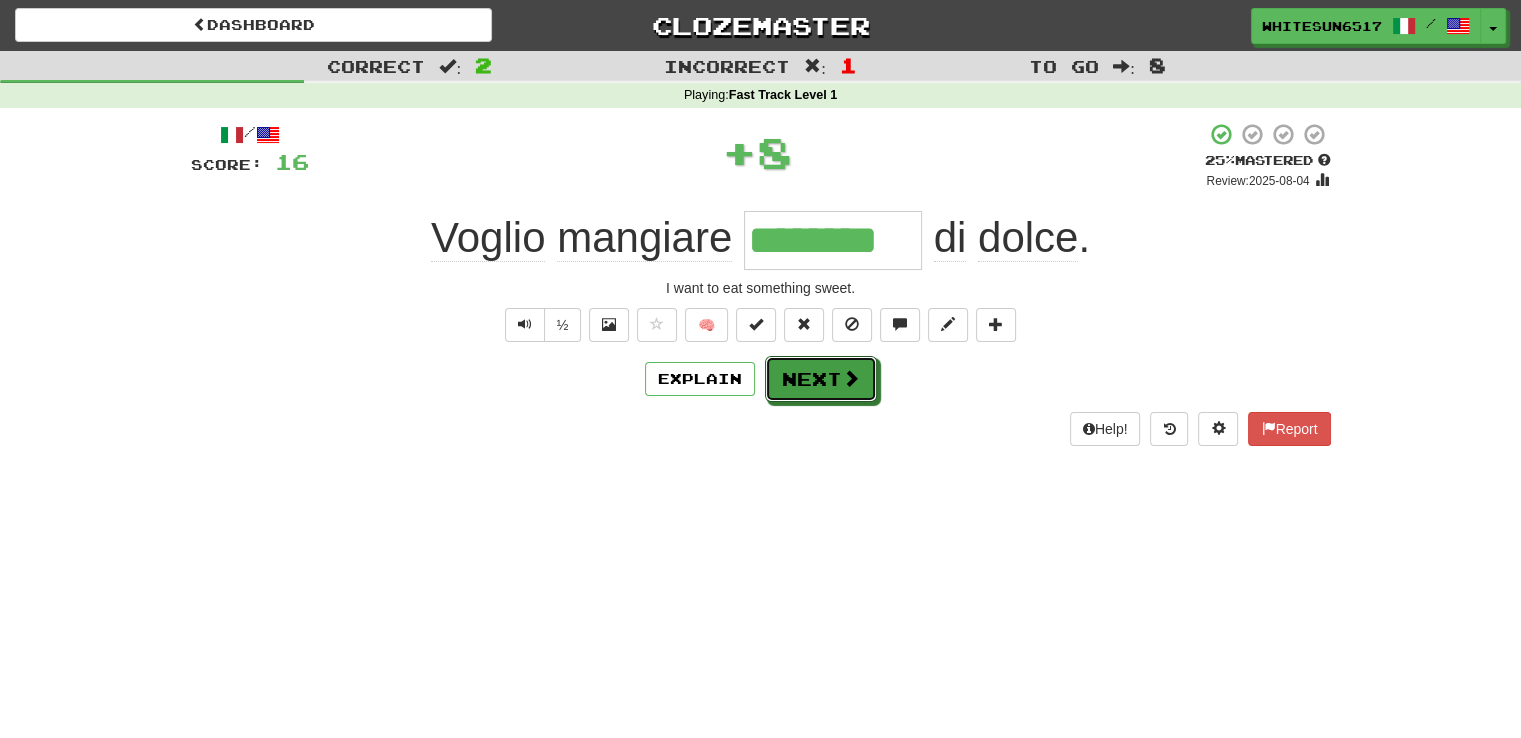 click on "Next" at bounding box center [821, 379] 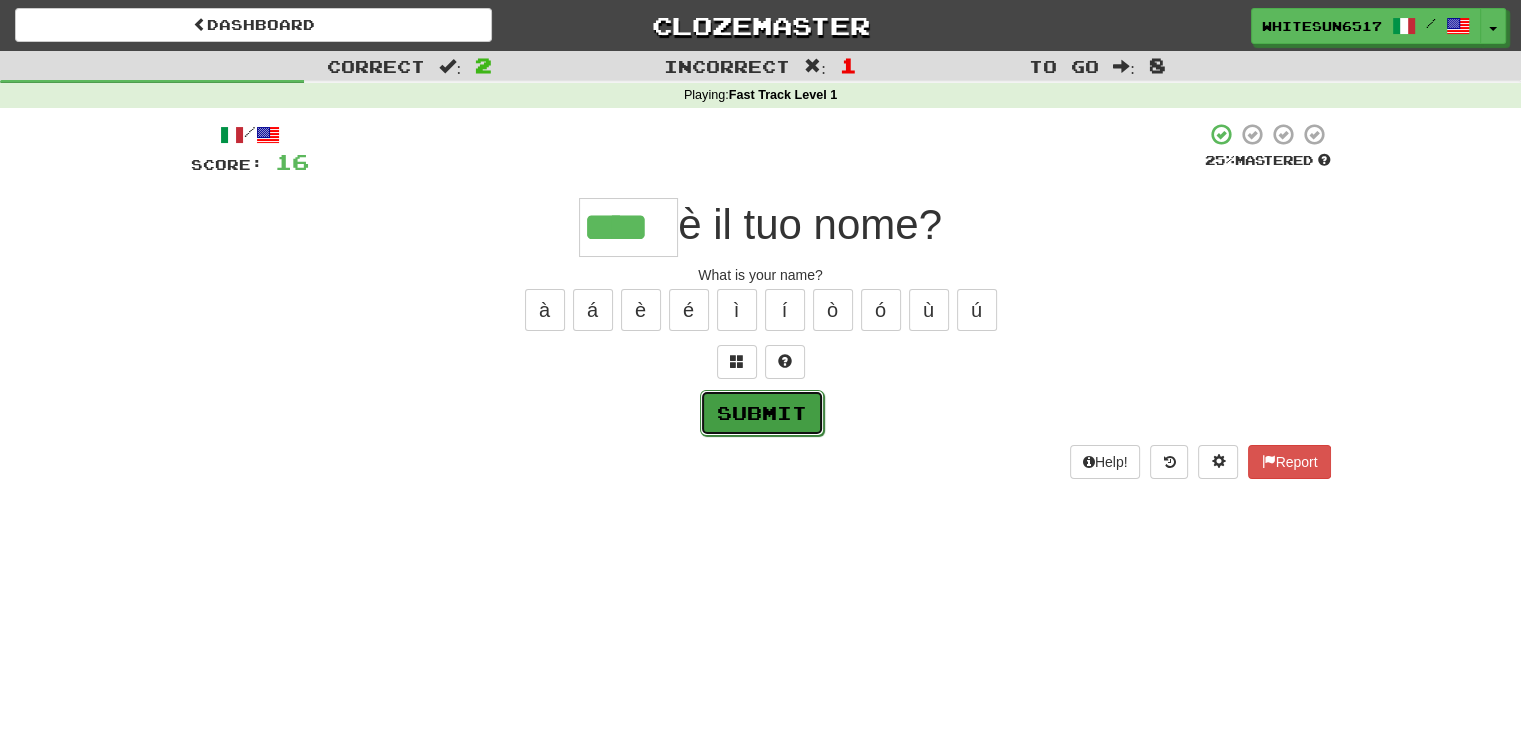 click on "Submit" at bounding box center [762, 413] 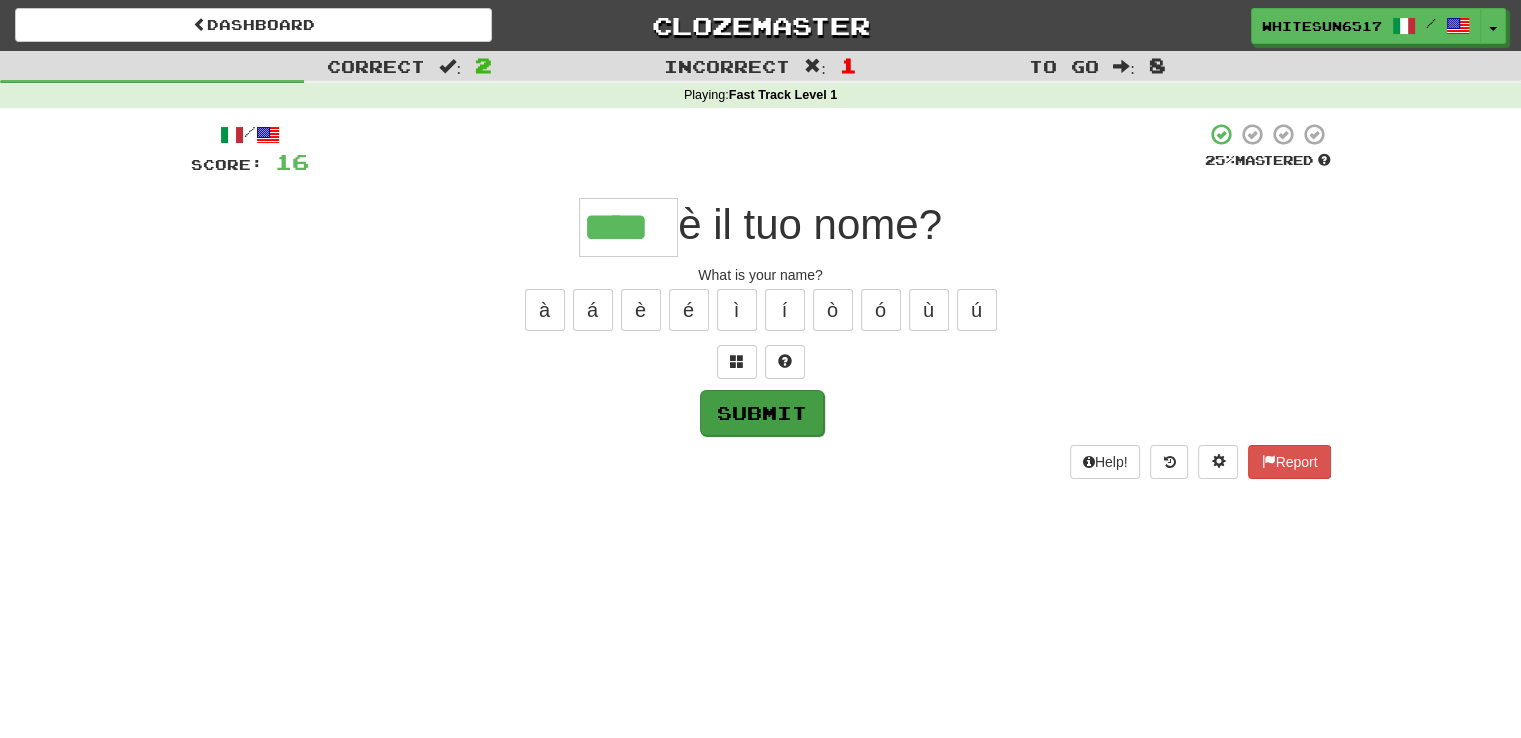 type on "****" 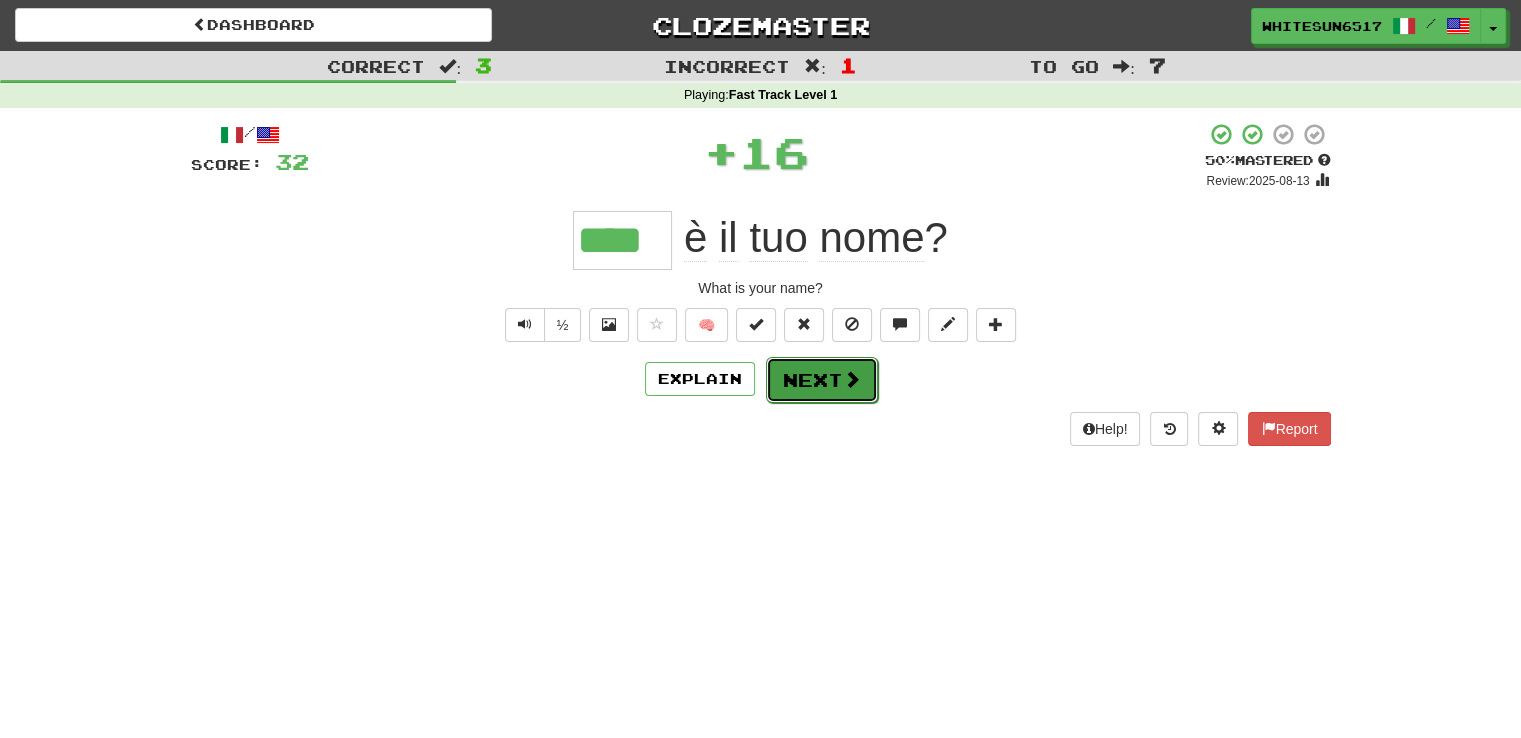 click on "Next" at bounding box center [822, 380] 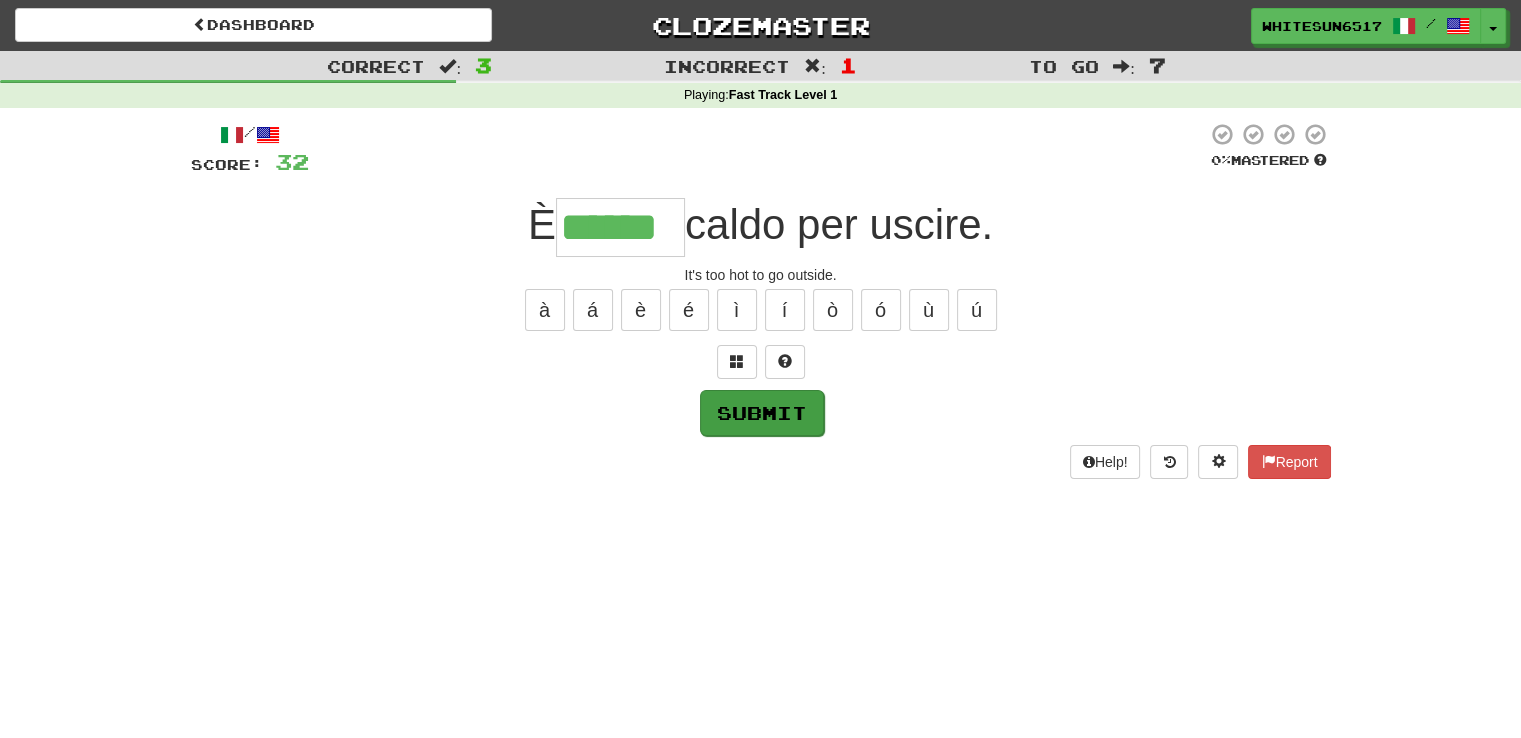 type on "******" 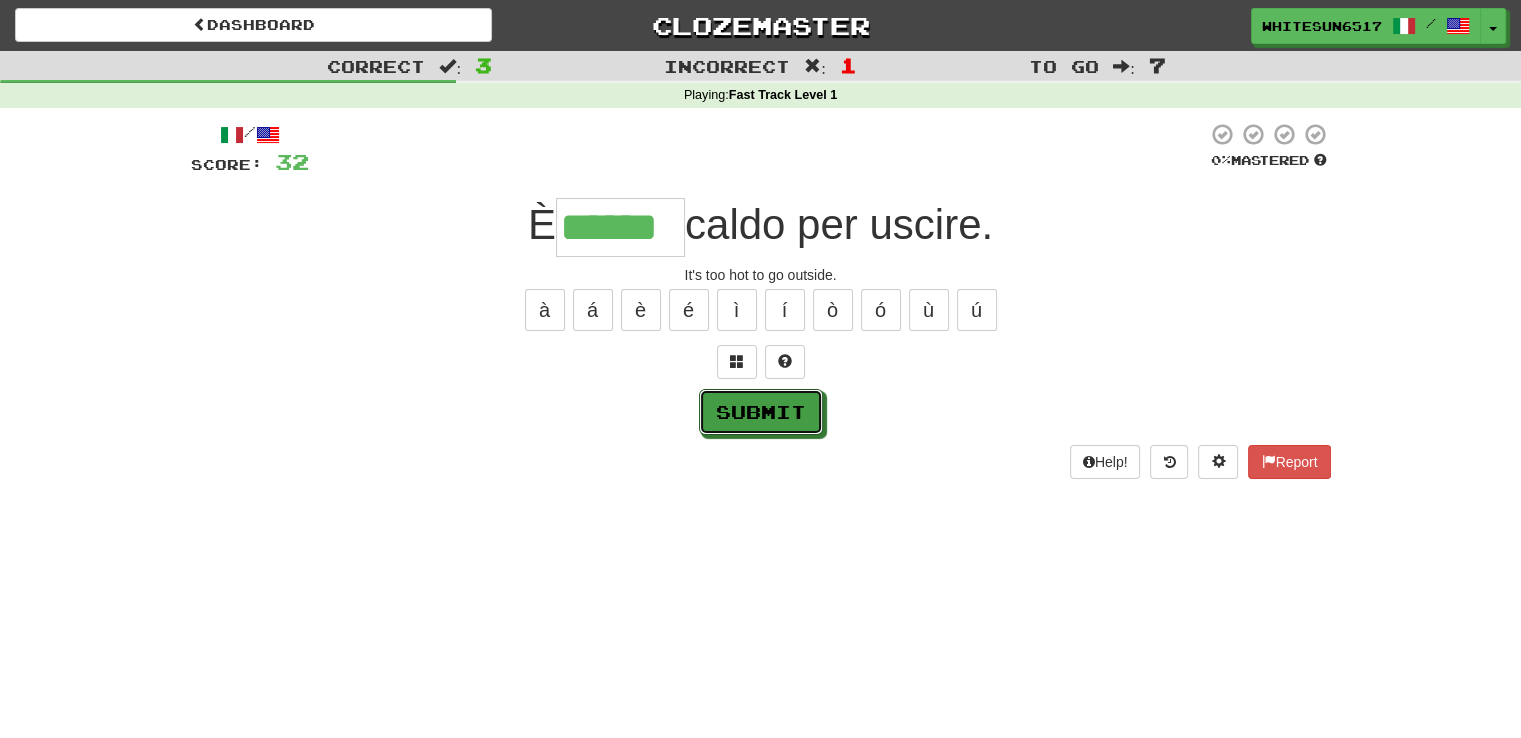 click on "Submit" at bounding box center [761, 412] 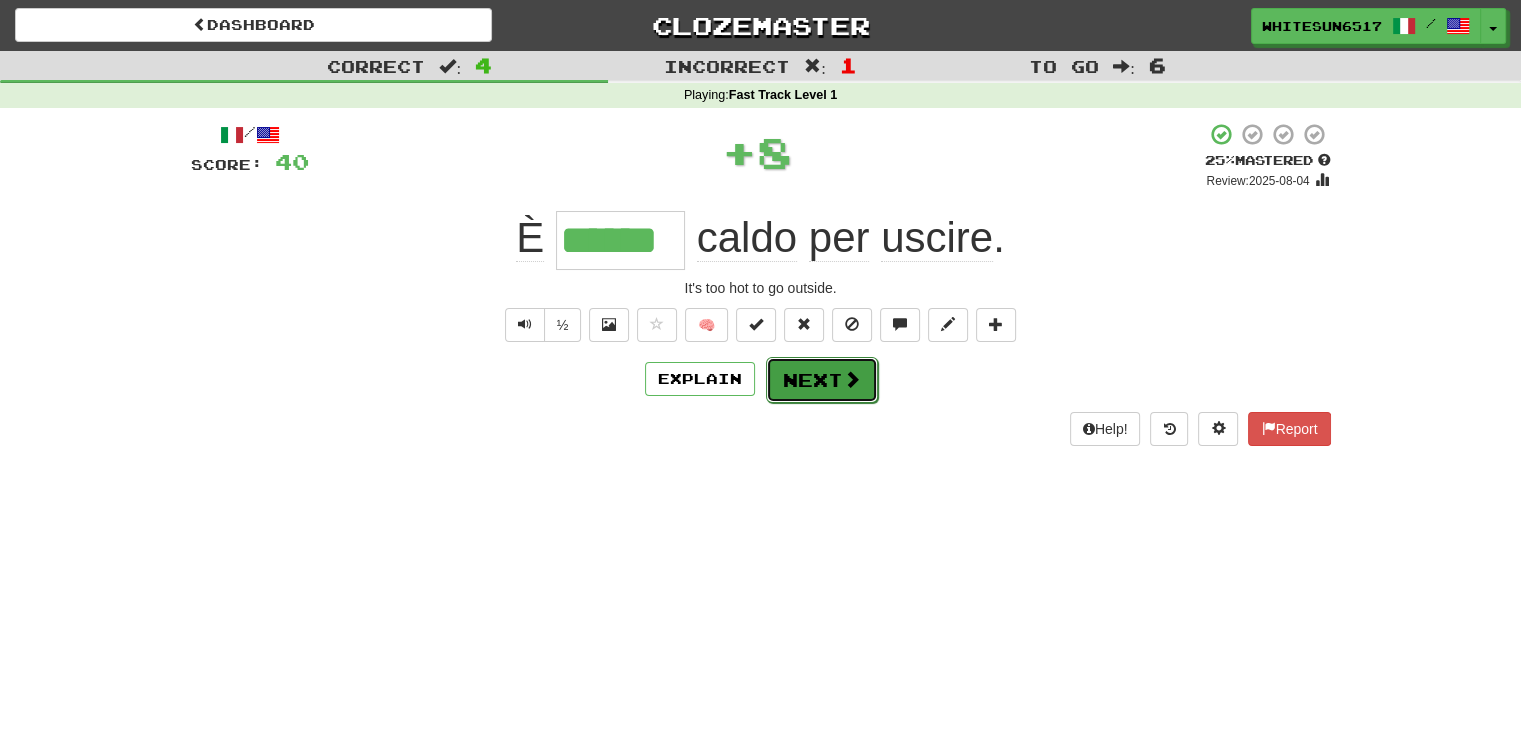 click at bounding box center [852, 379] 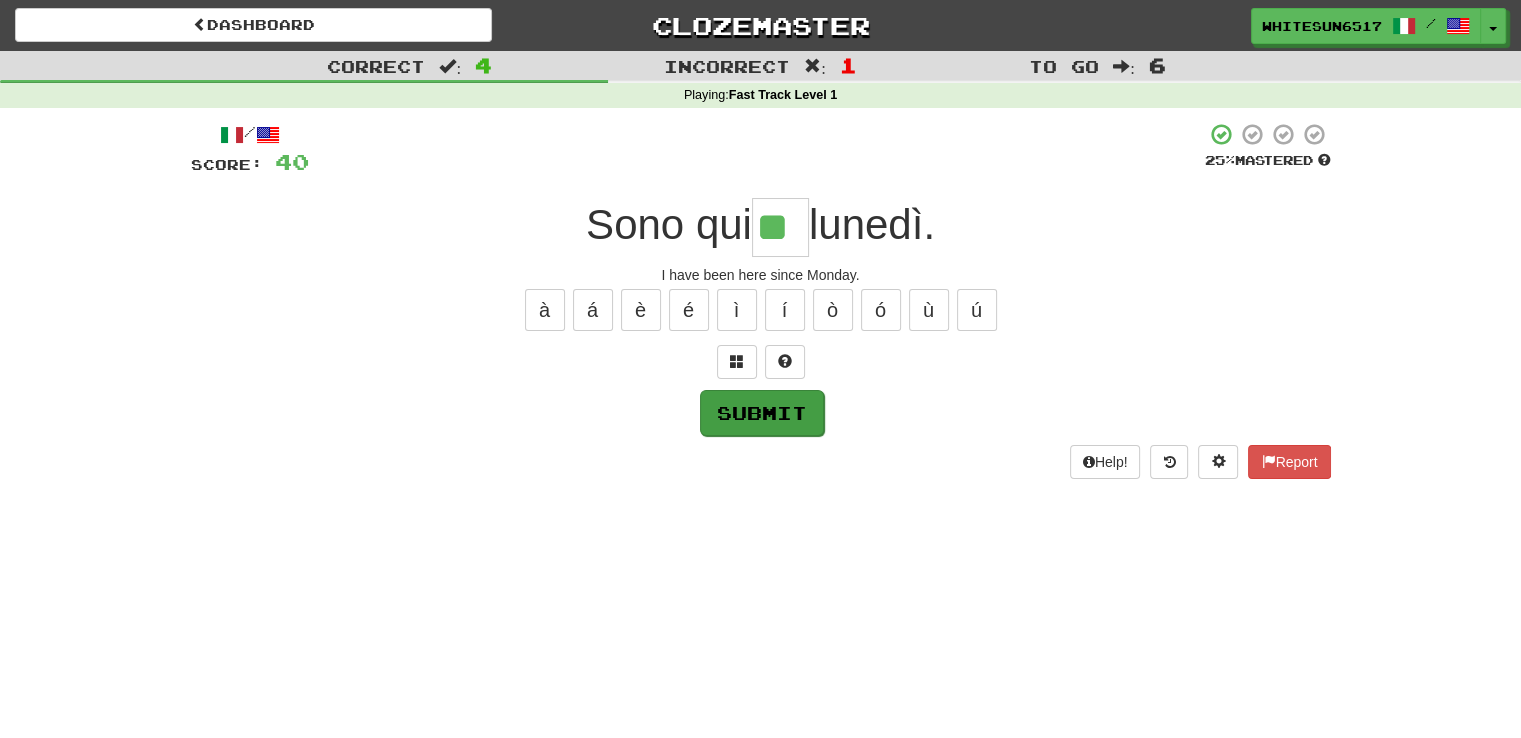 type on "**" 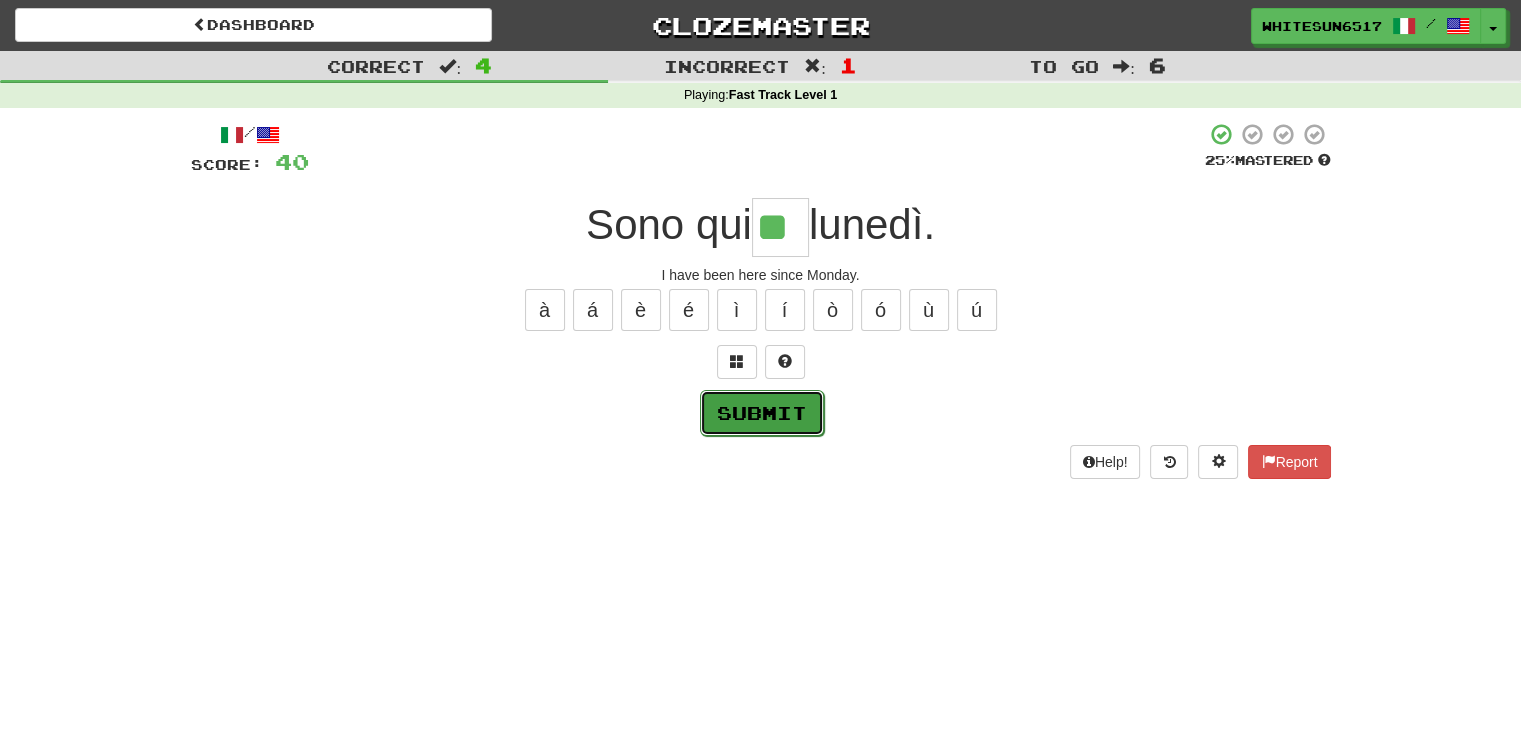 click on "Submit" at bounding box center [762, 413] 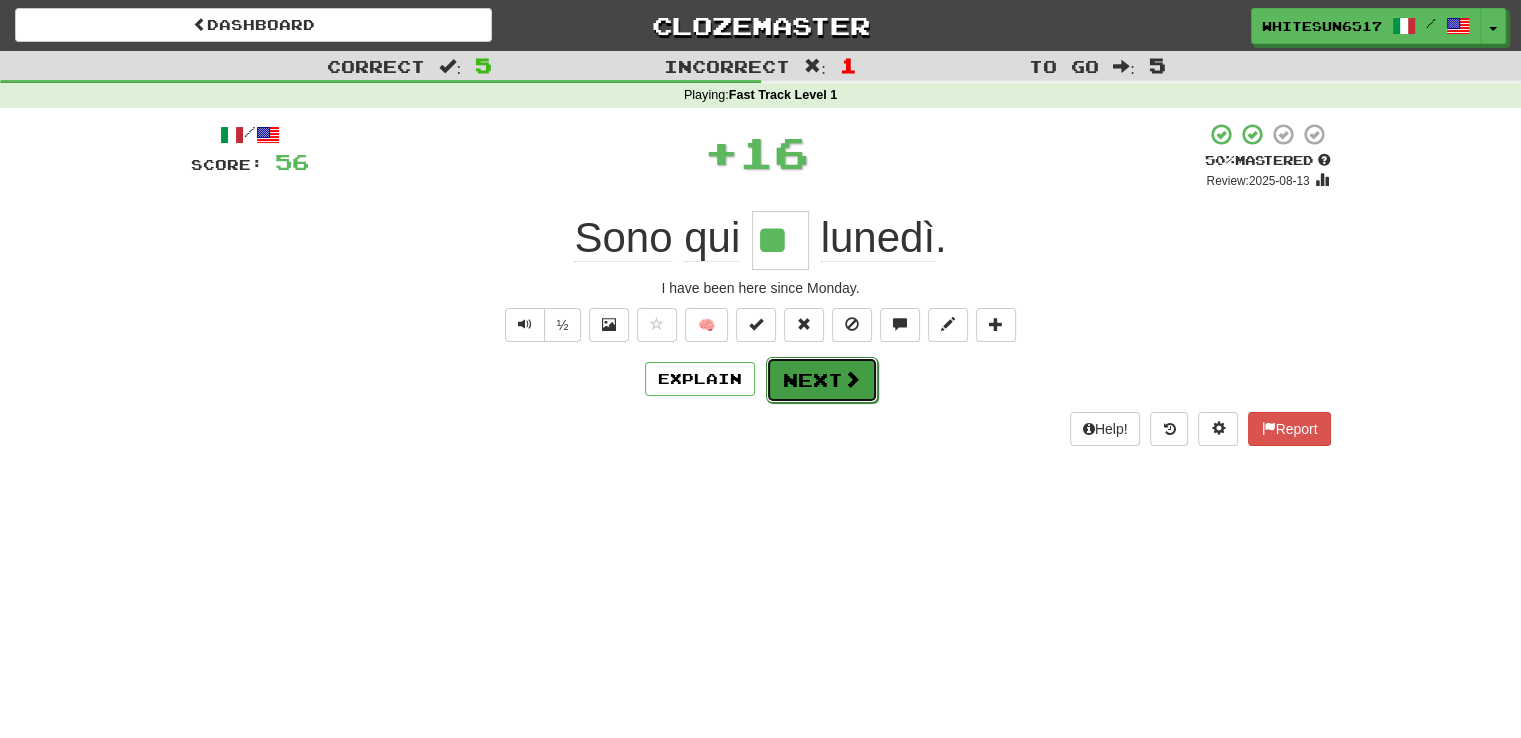 click on "Next" at bounding box center (822, 380) 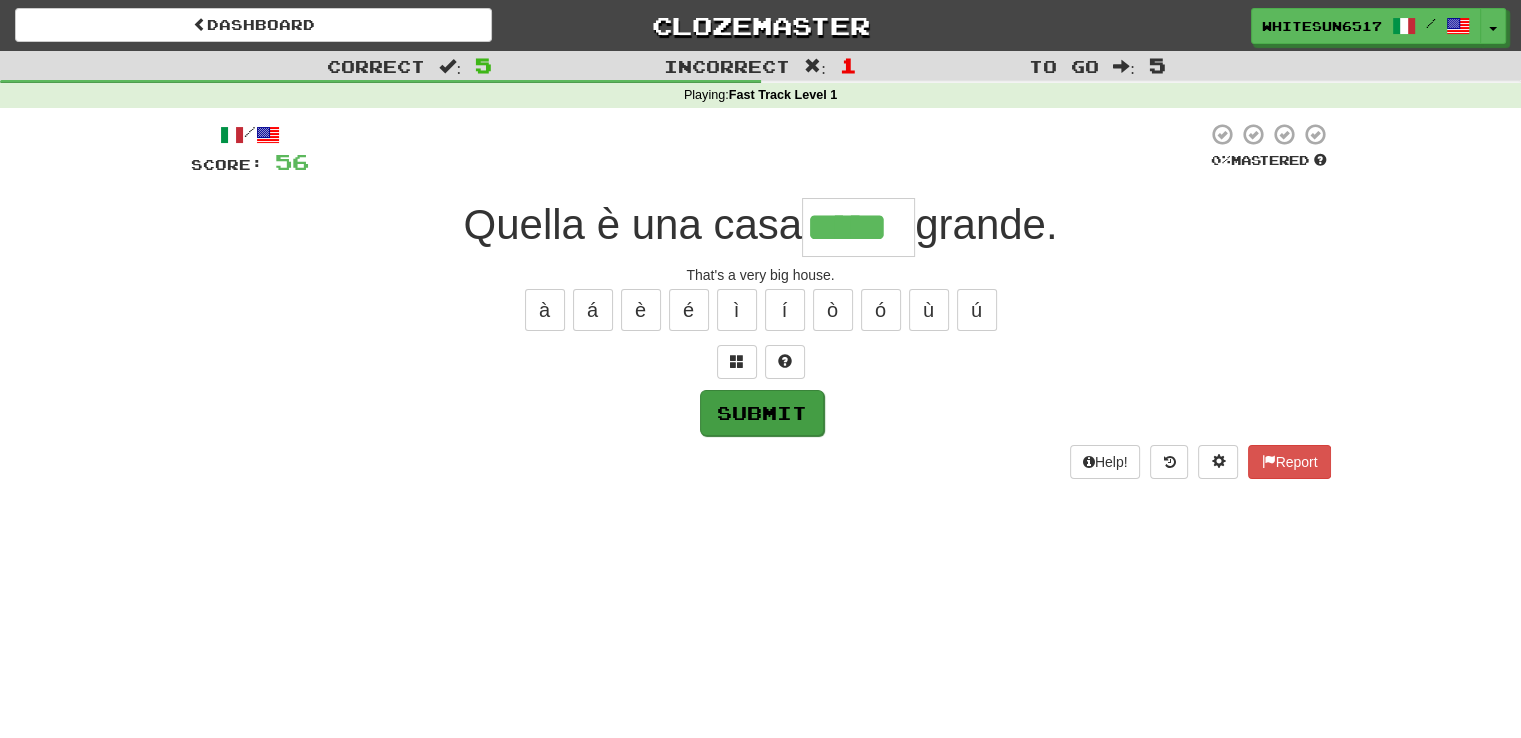 type on "*****" 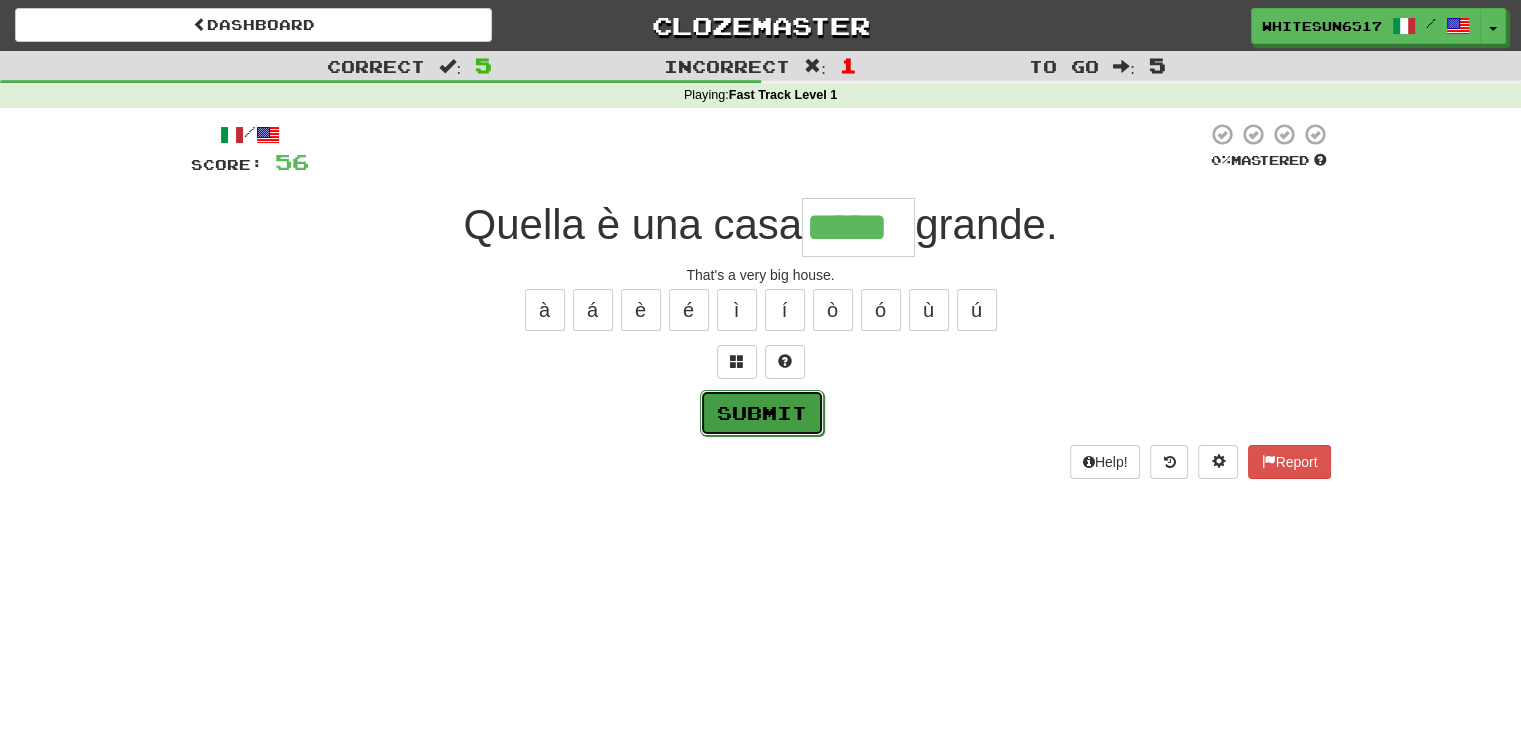 click on "Submit" at bounding box center (762, 413) 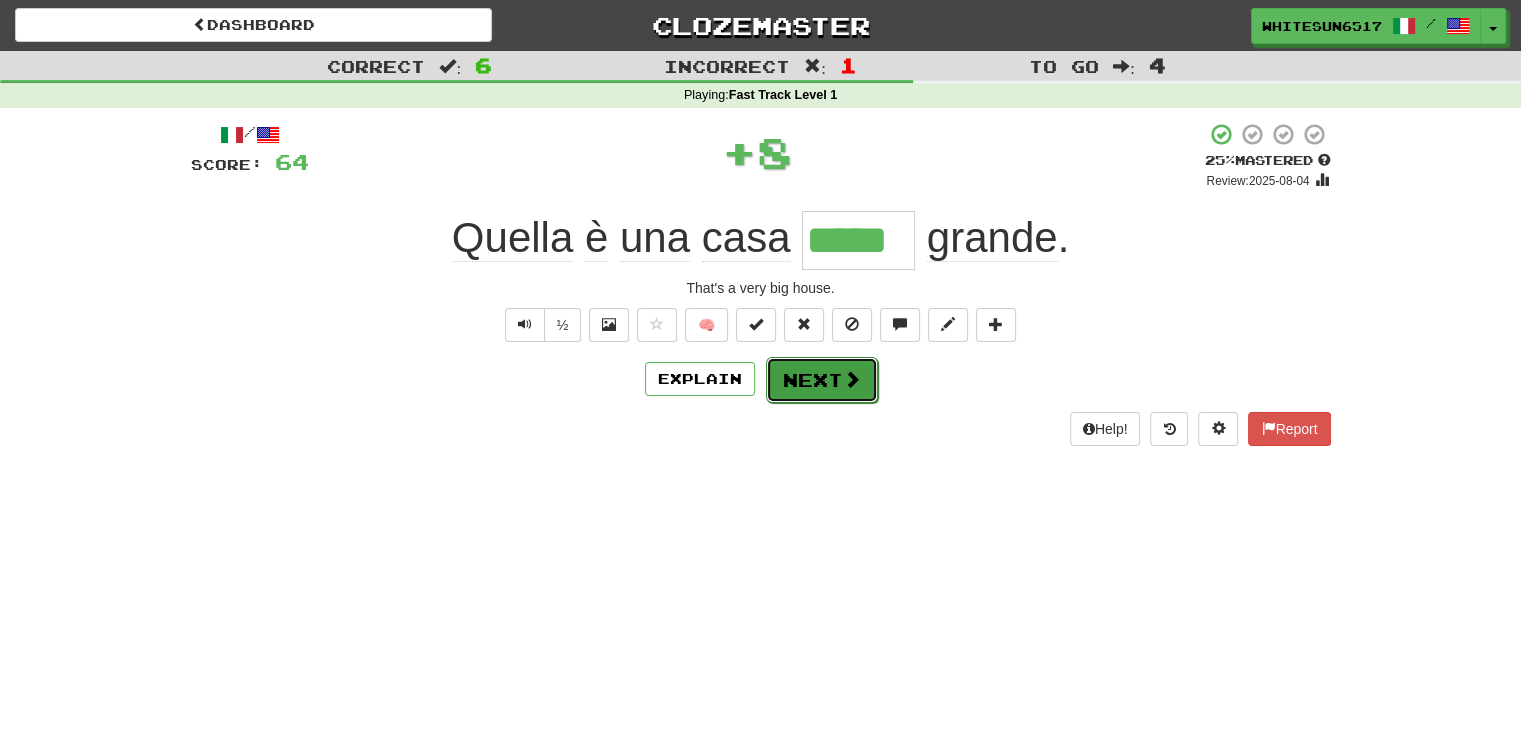 click on "Next" at bounding box center [822, 380] 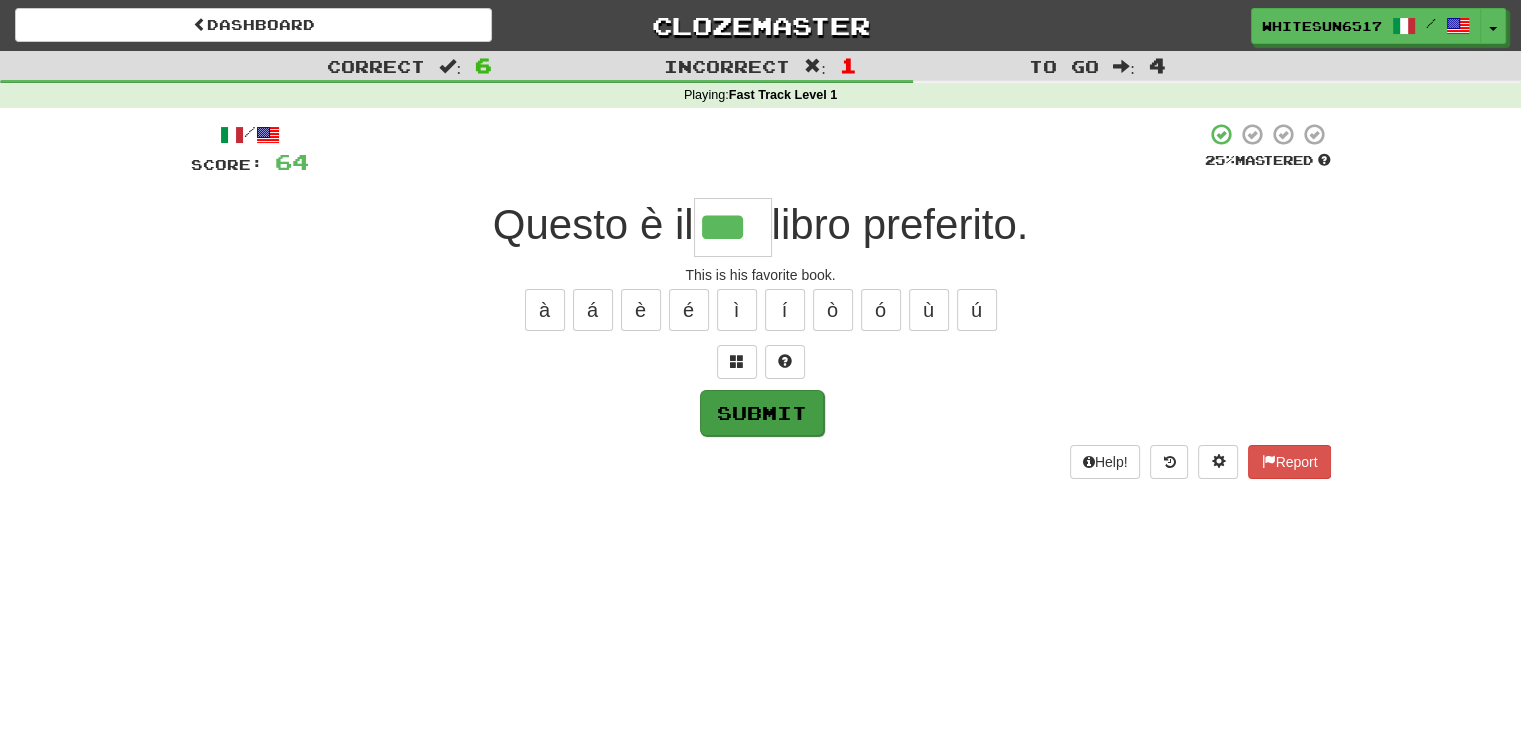 type on "***" 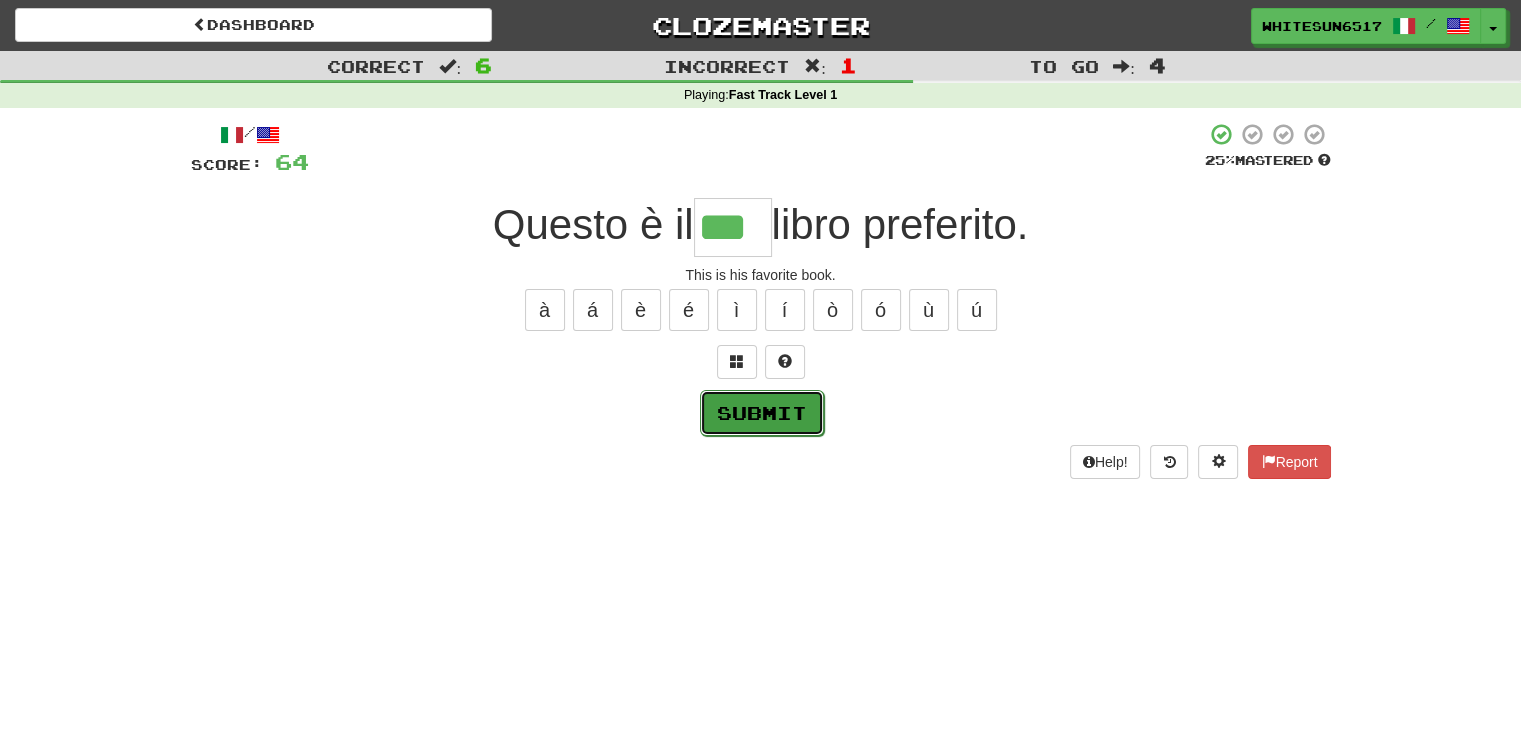 click on "Submit" at bounding box center (762, 413) 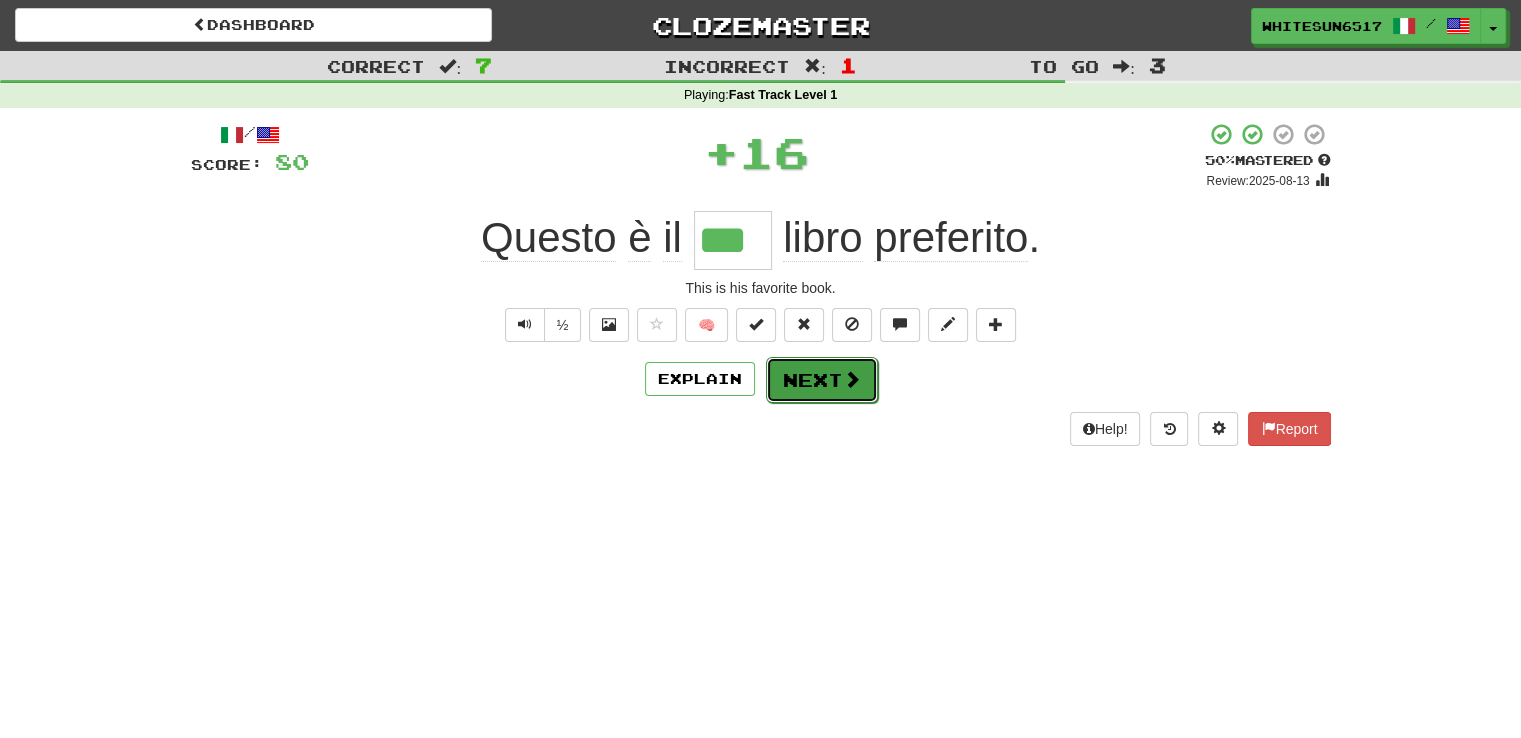 click on "Next" at bounding box center [822, 380] 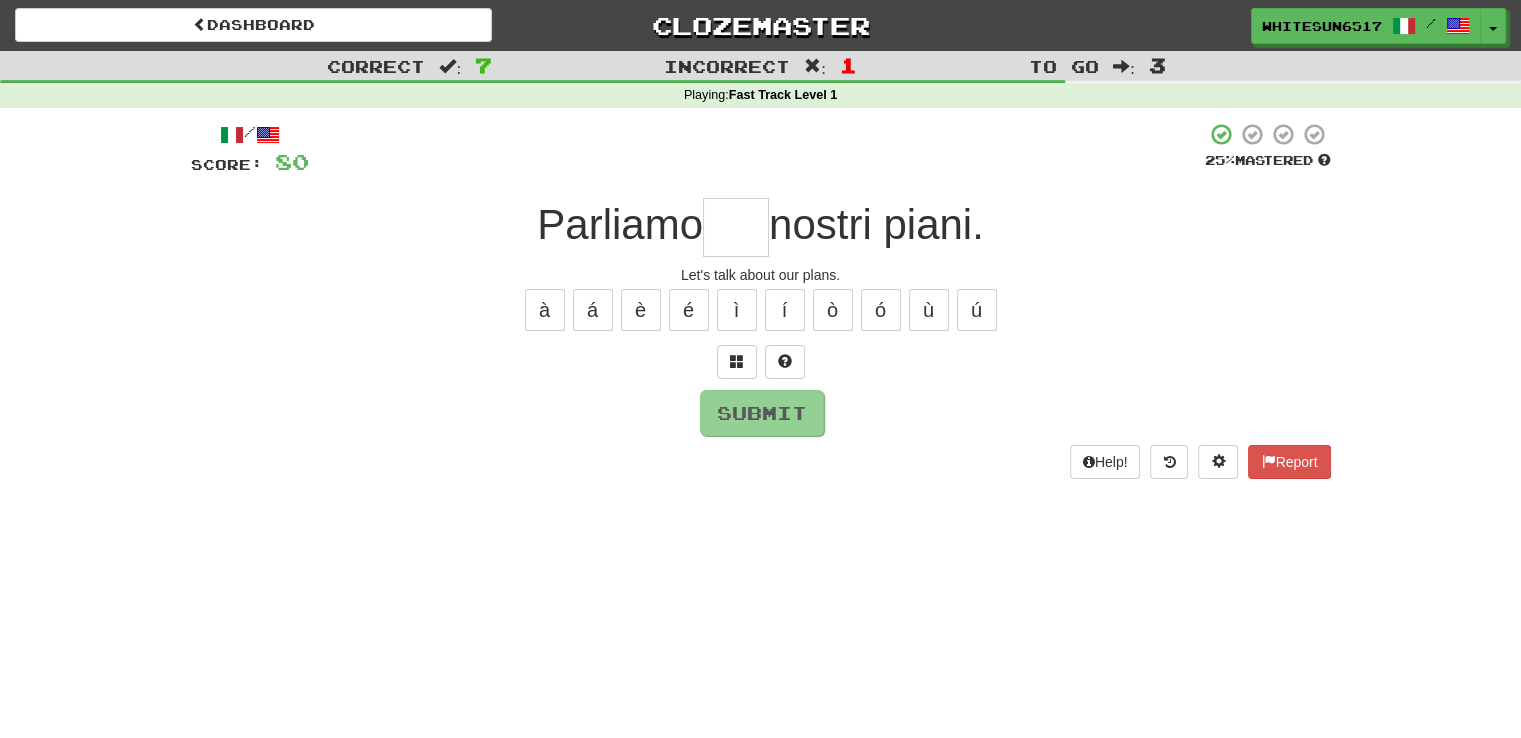type on "*" 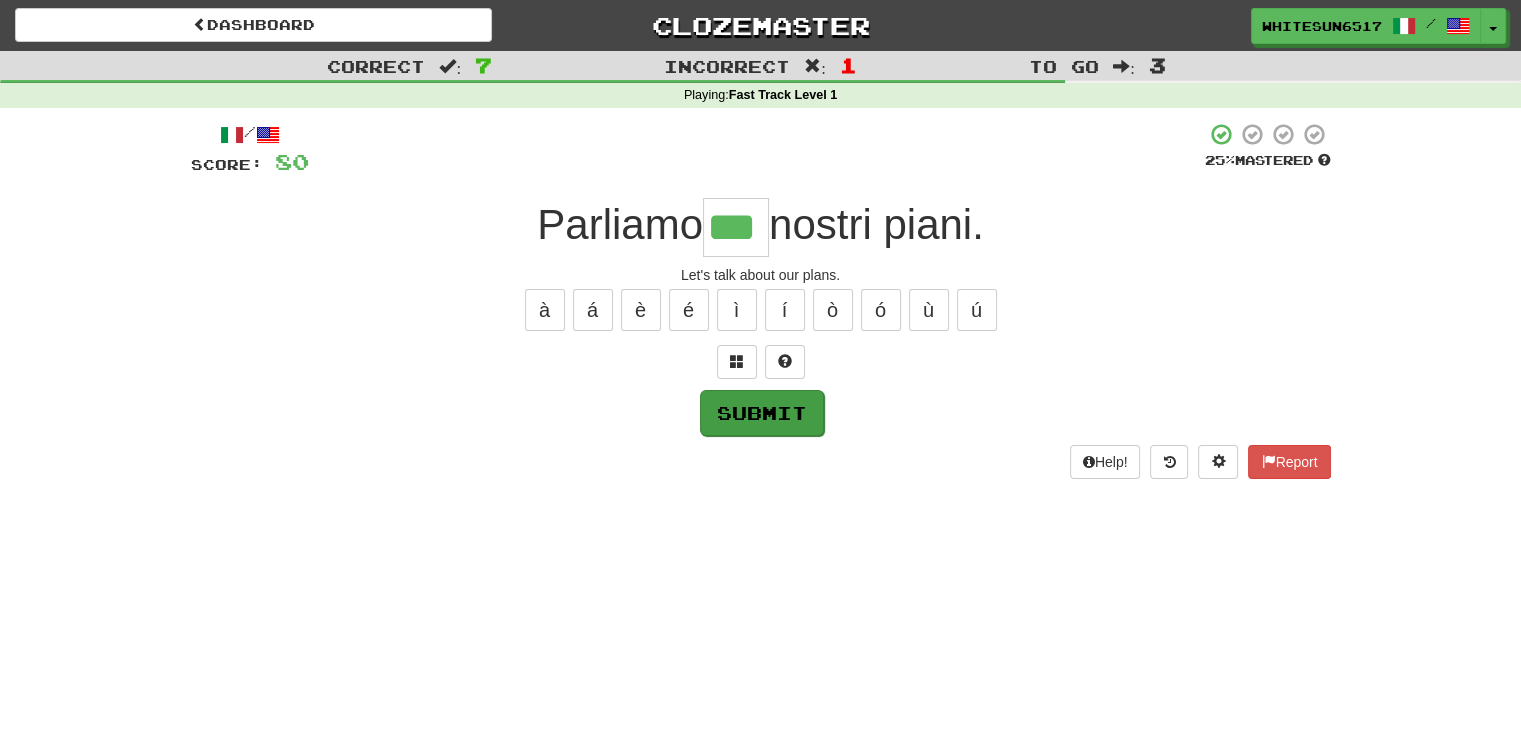type on "***" 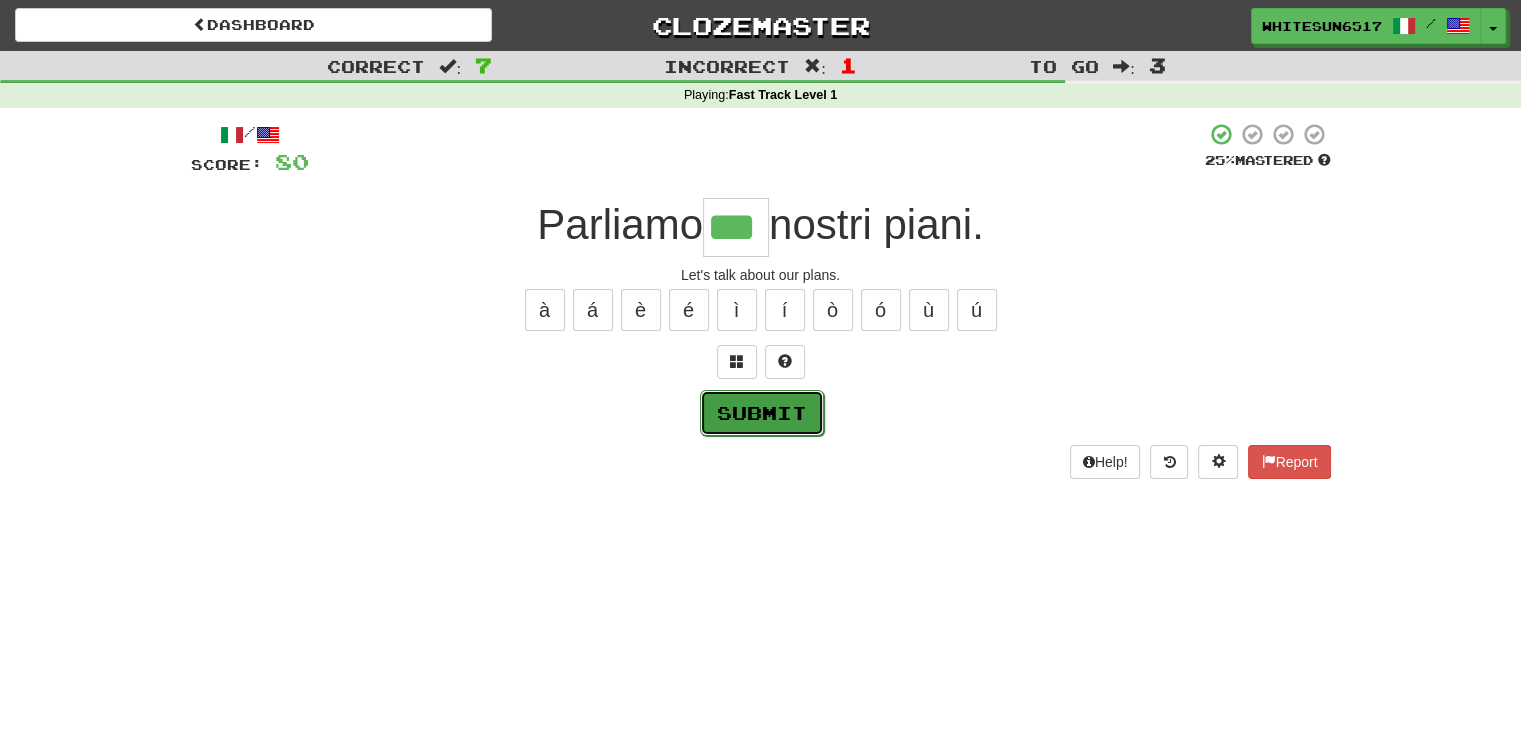 click on "Submit" at bounding box center [762, 413] 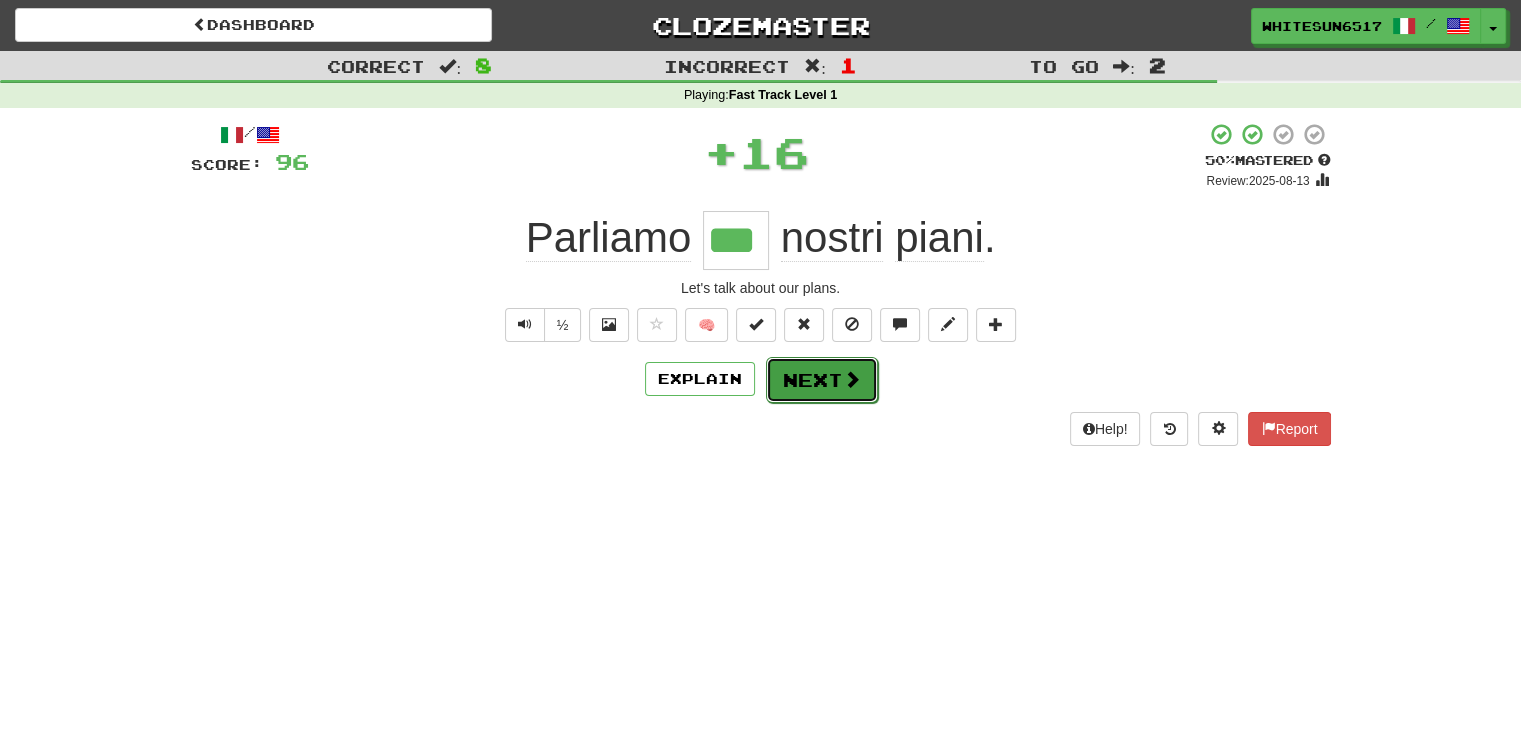 click on "Next" at bounding box center (822, 380) 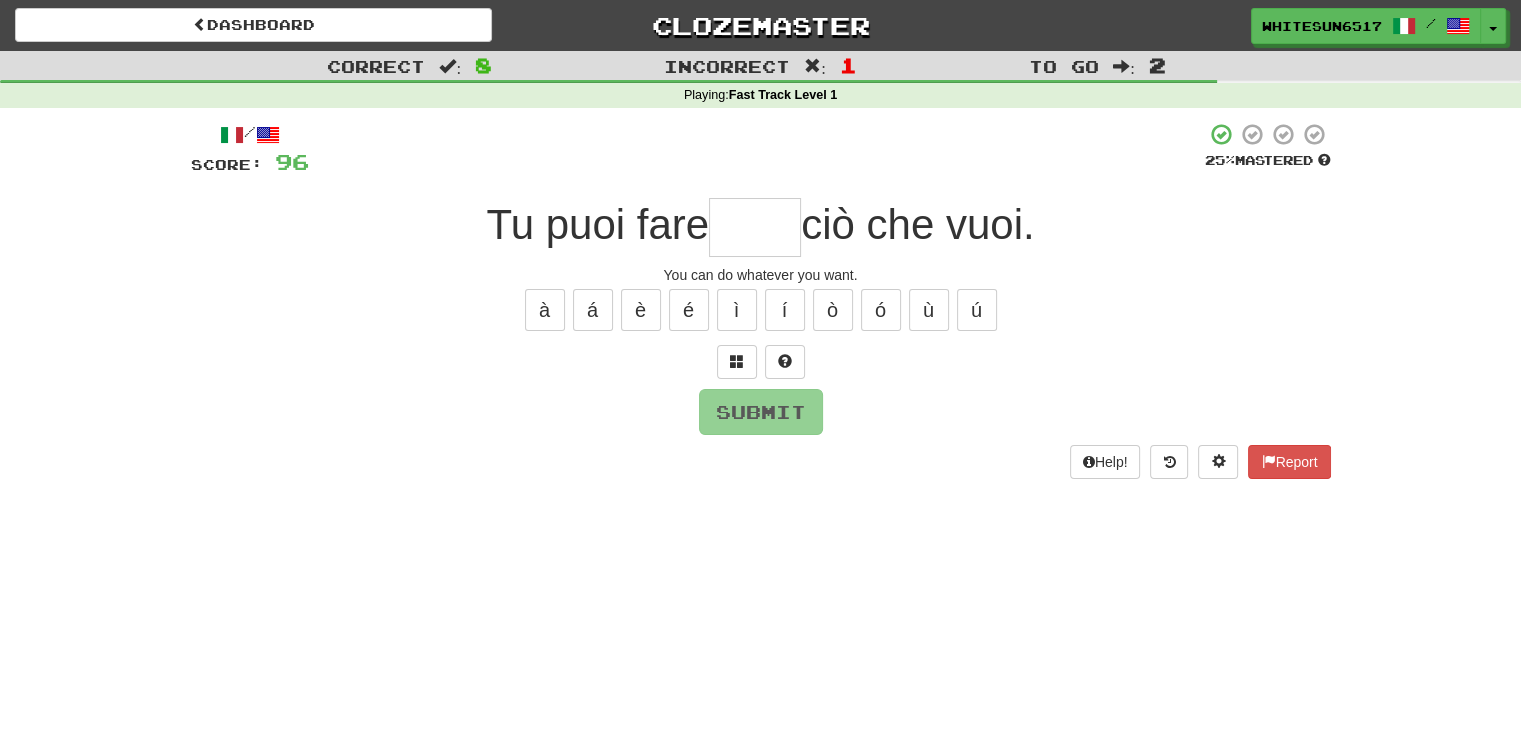 type on "*" 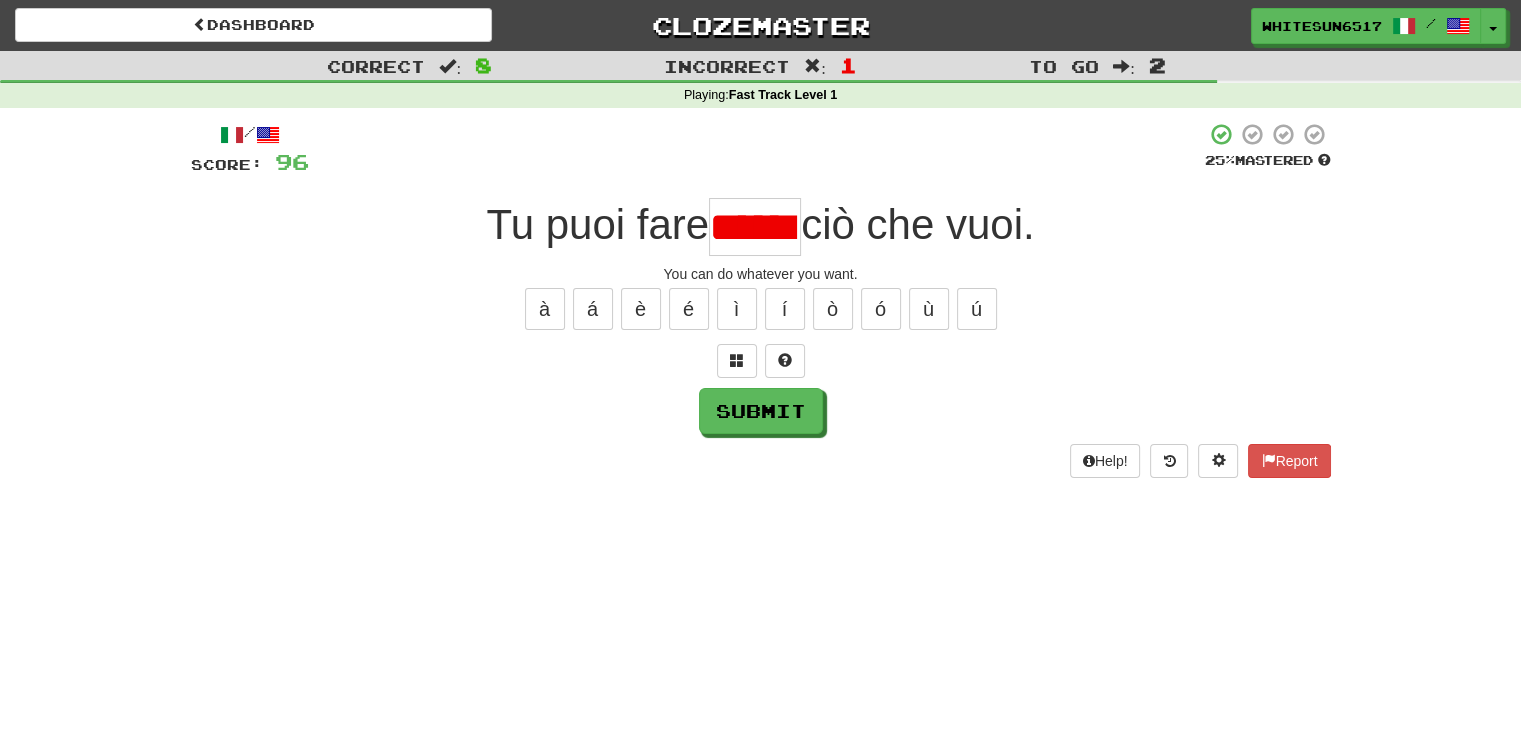 scroll, scrollTop: 0, scrollLeft: 27, axis: horizontal 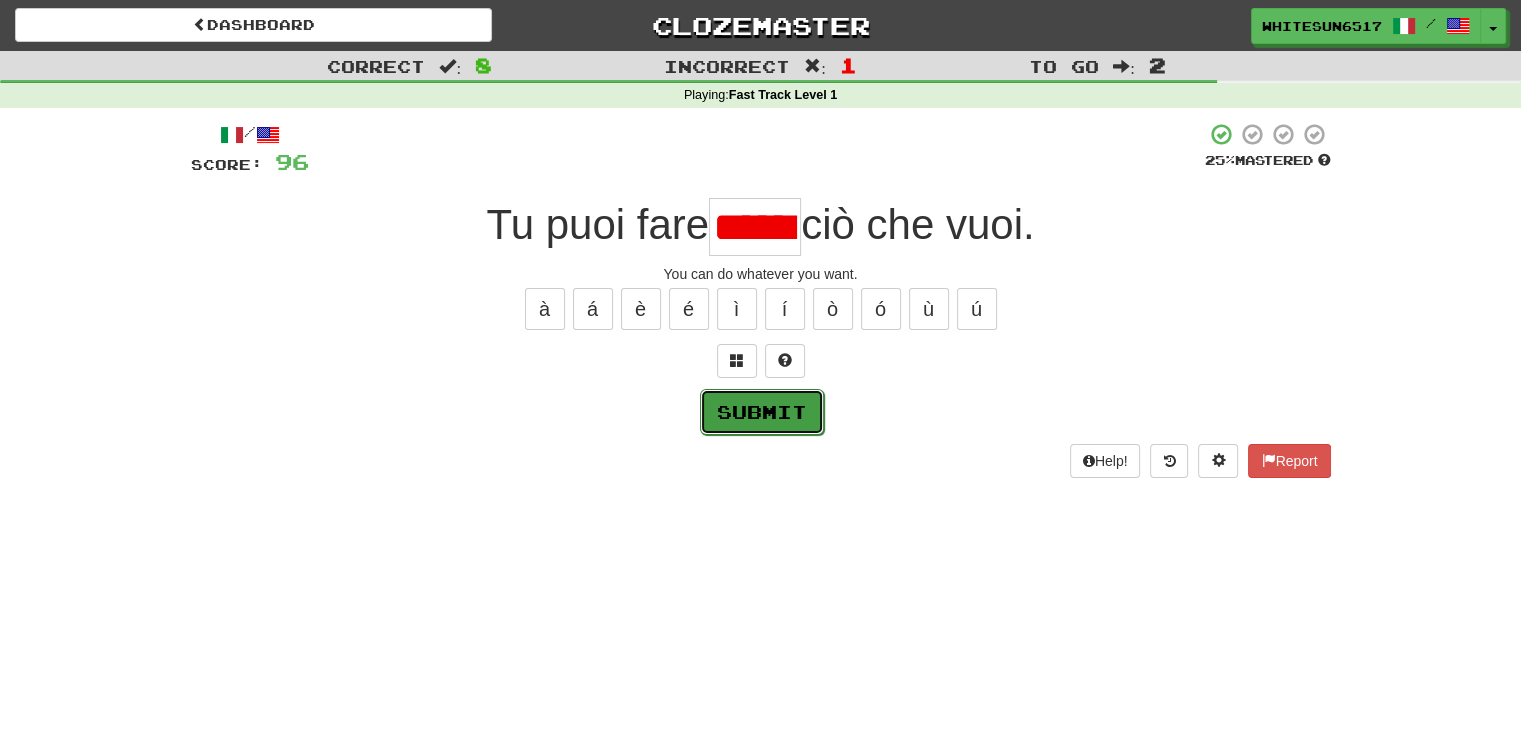 click on "Submit" at bounding box center (762, 412) 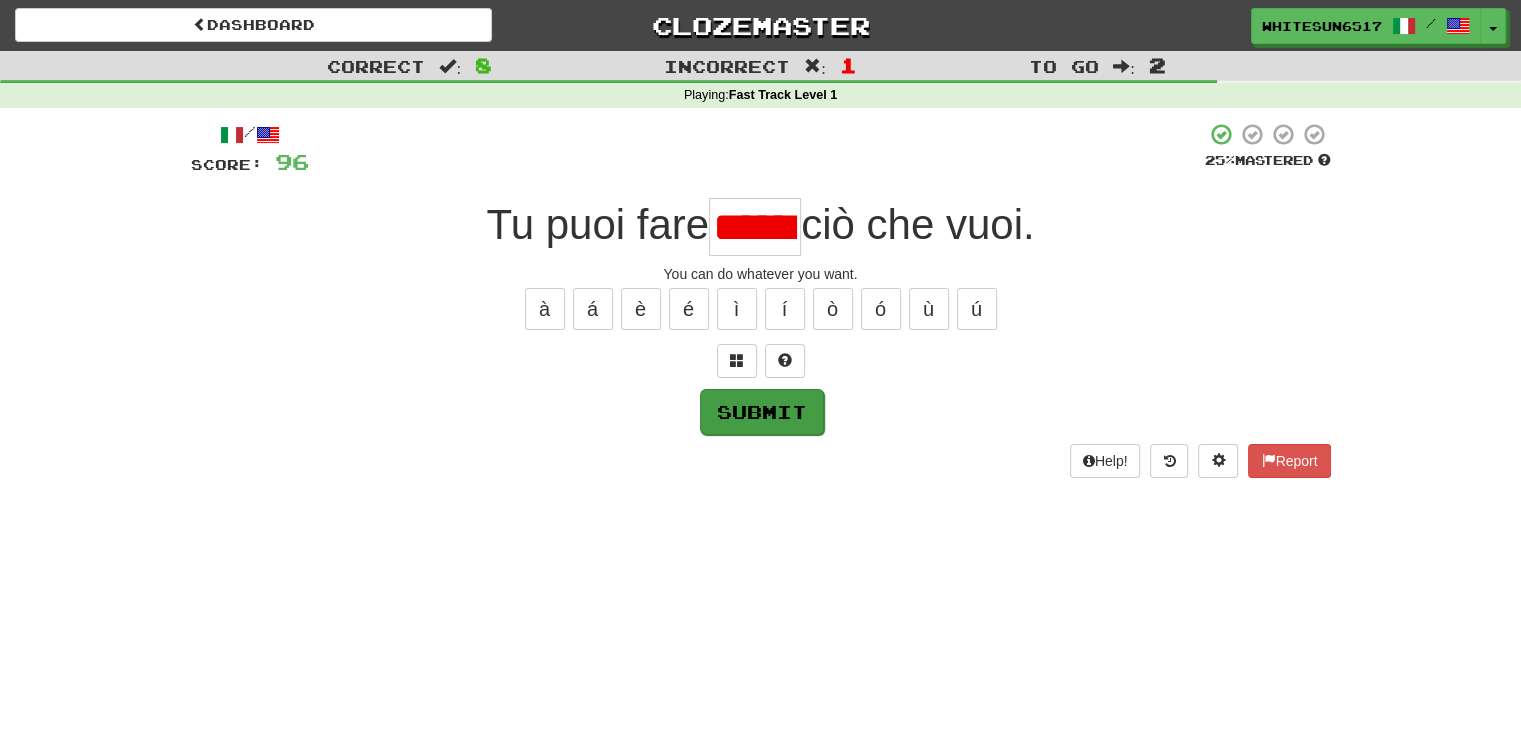 type on "*****" 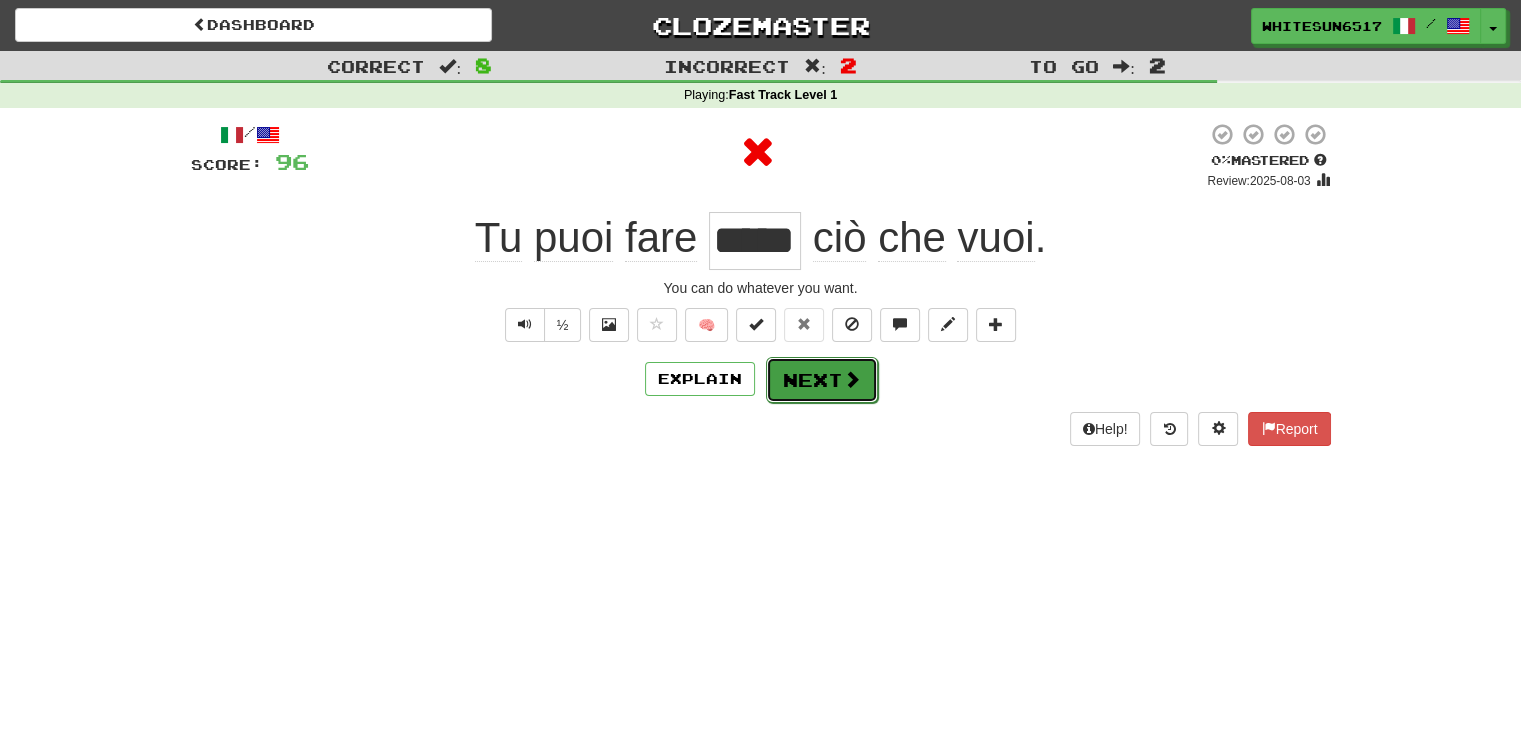 click at bounding box center (852, 379) 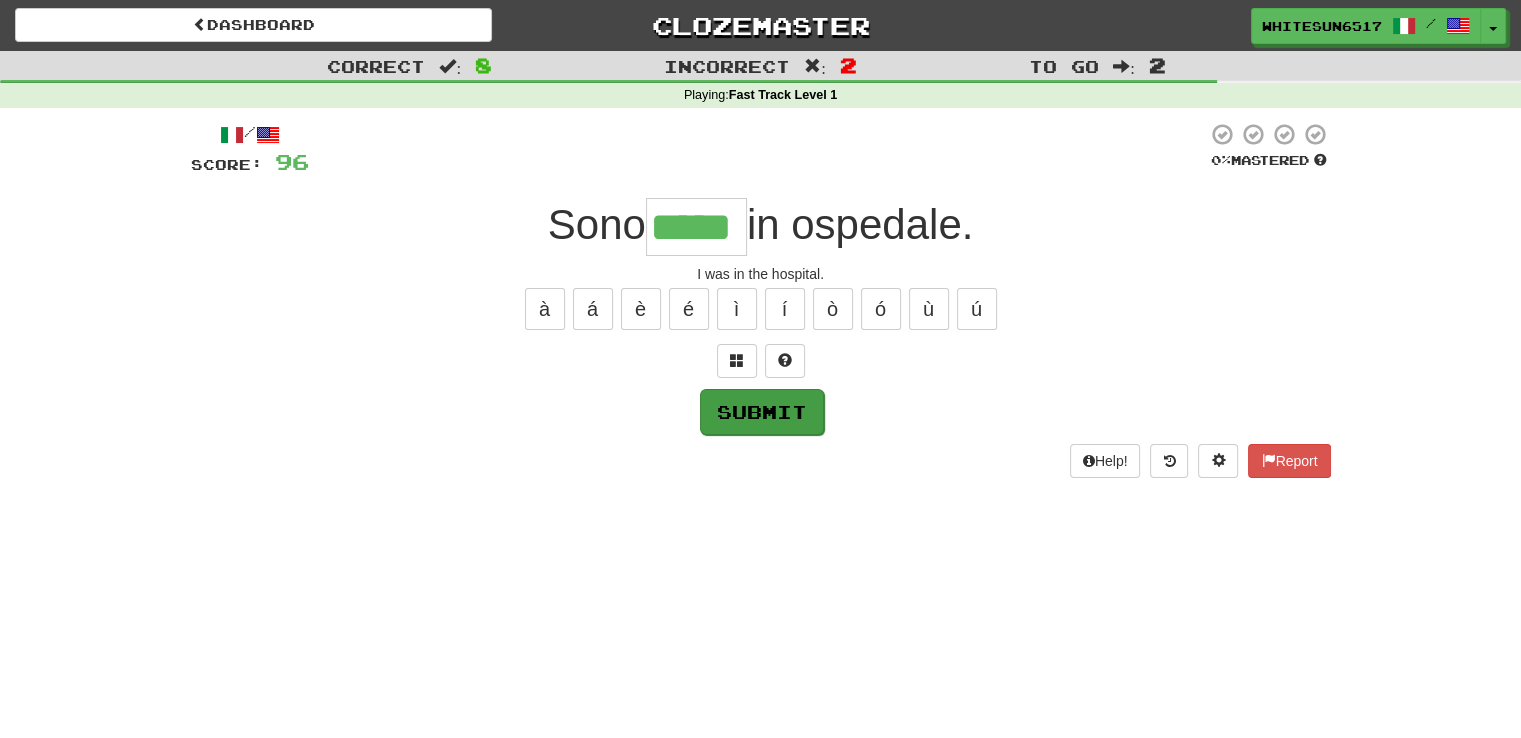 type on "*****" 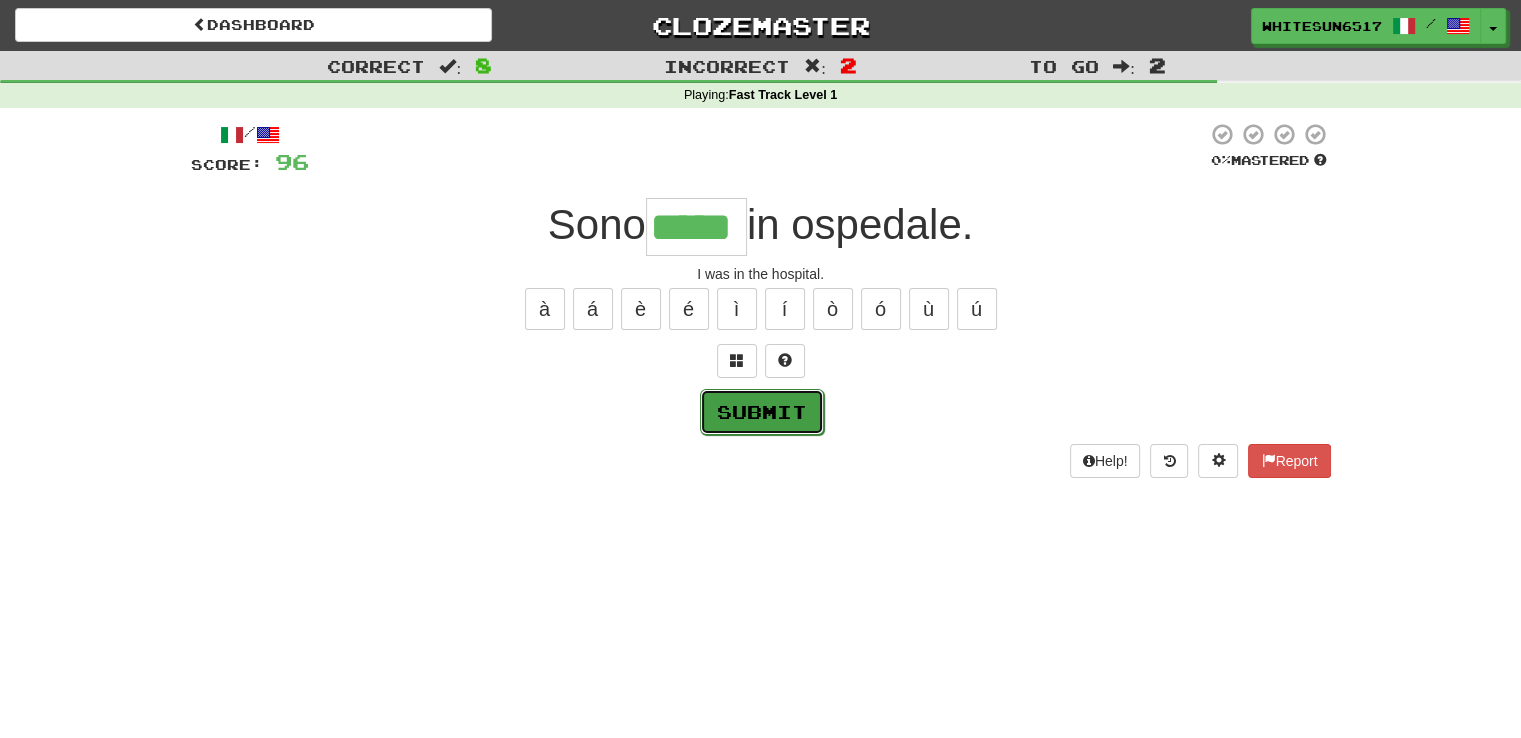 click on "Submit" at bounding box center (762, 412) 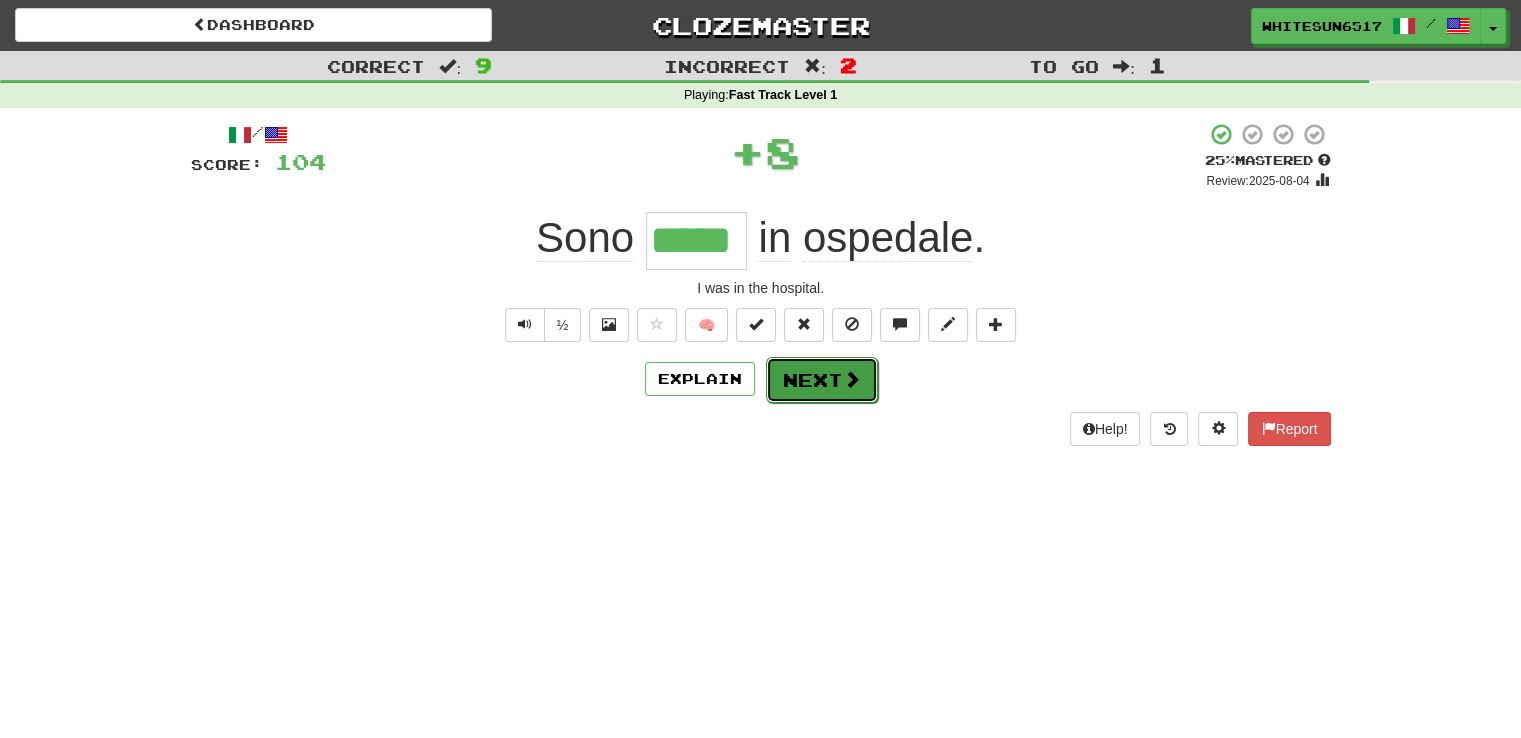 click on "Next" at bounding box center [822, 380] 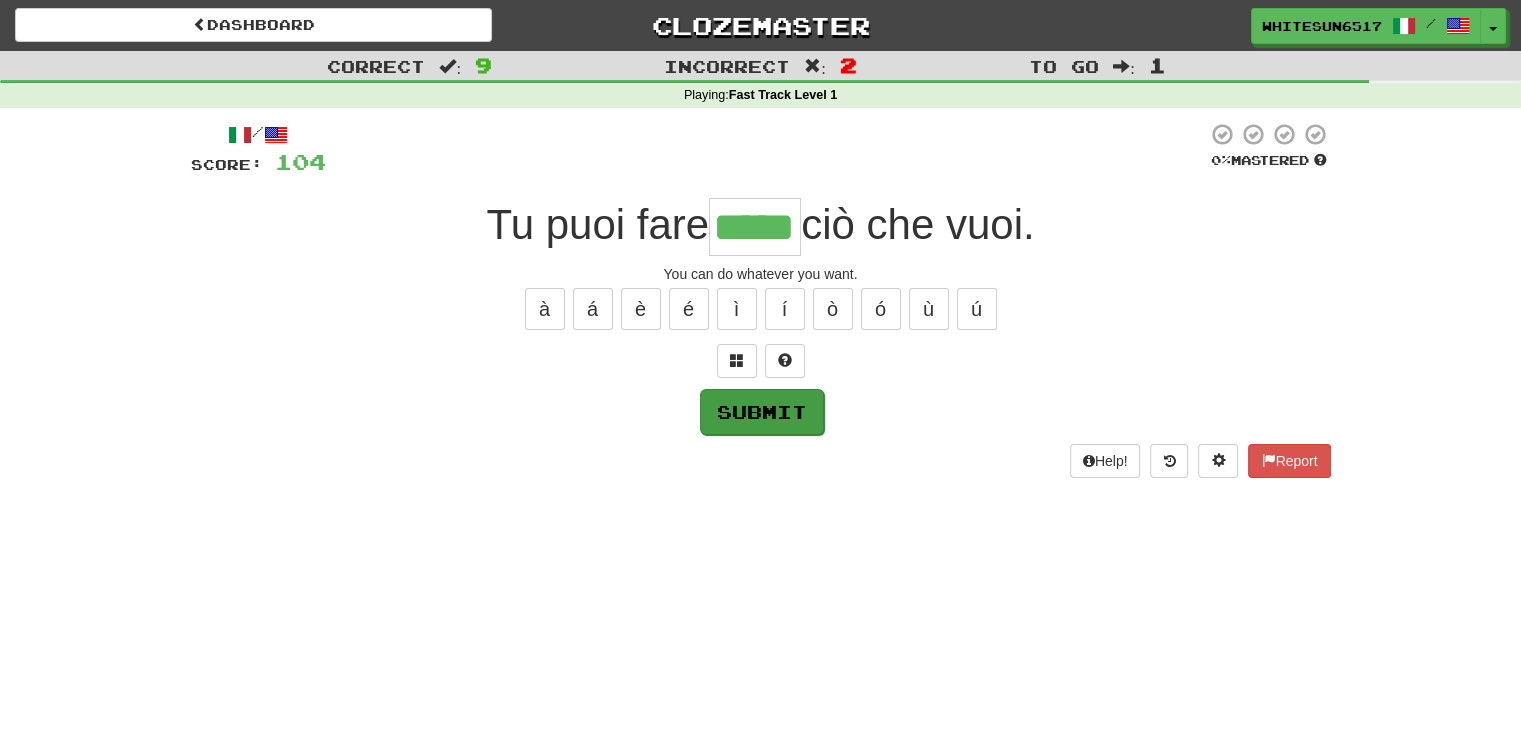 type on "*****" 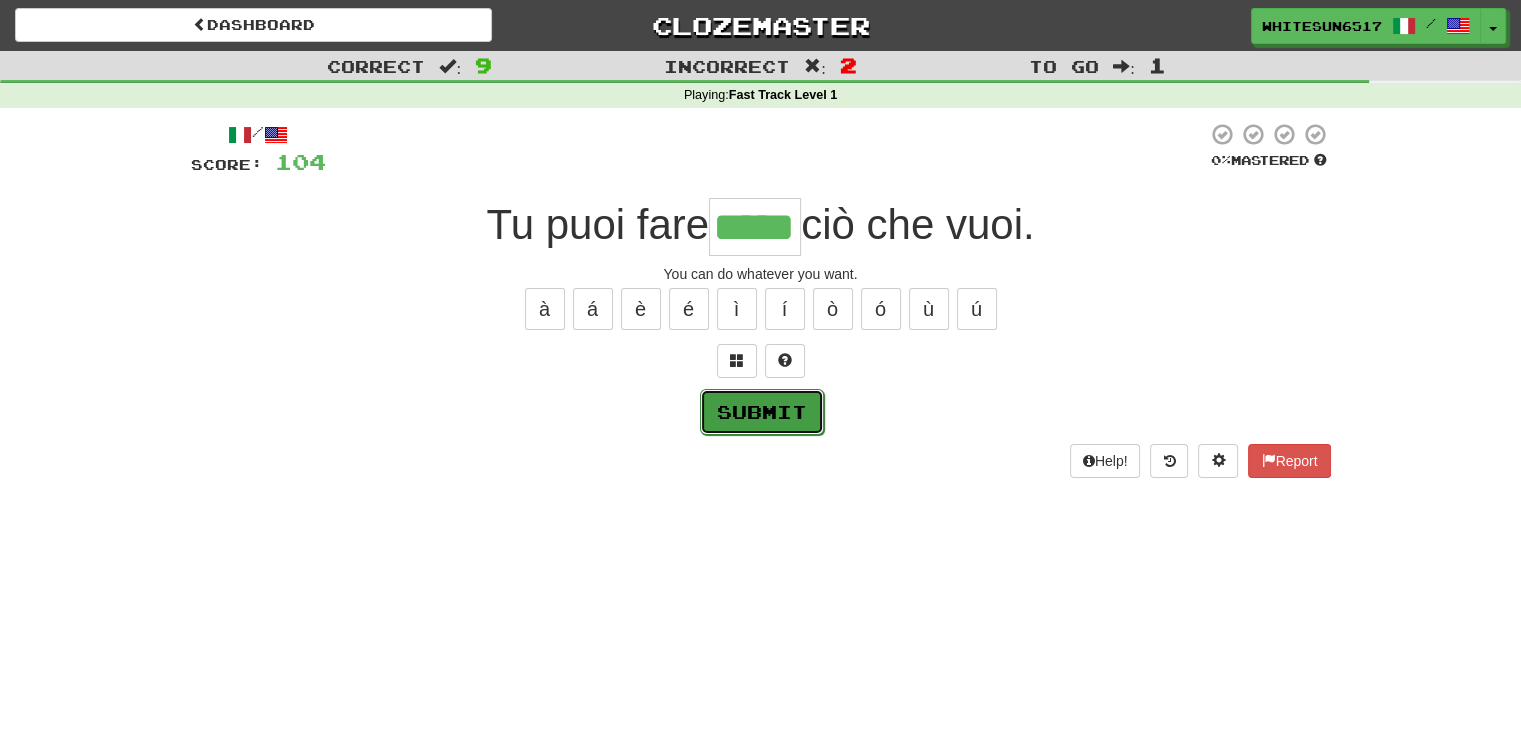 click on "Submit" at bounding box center [762, 412] 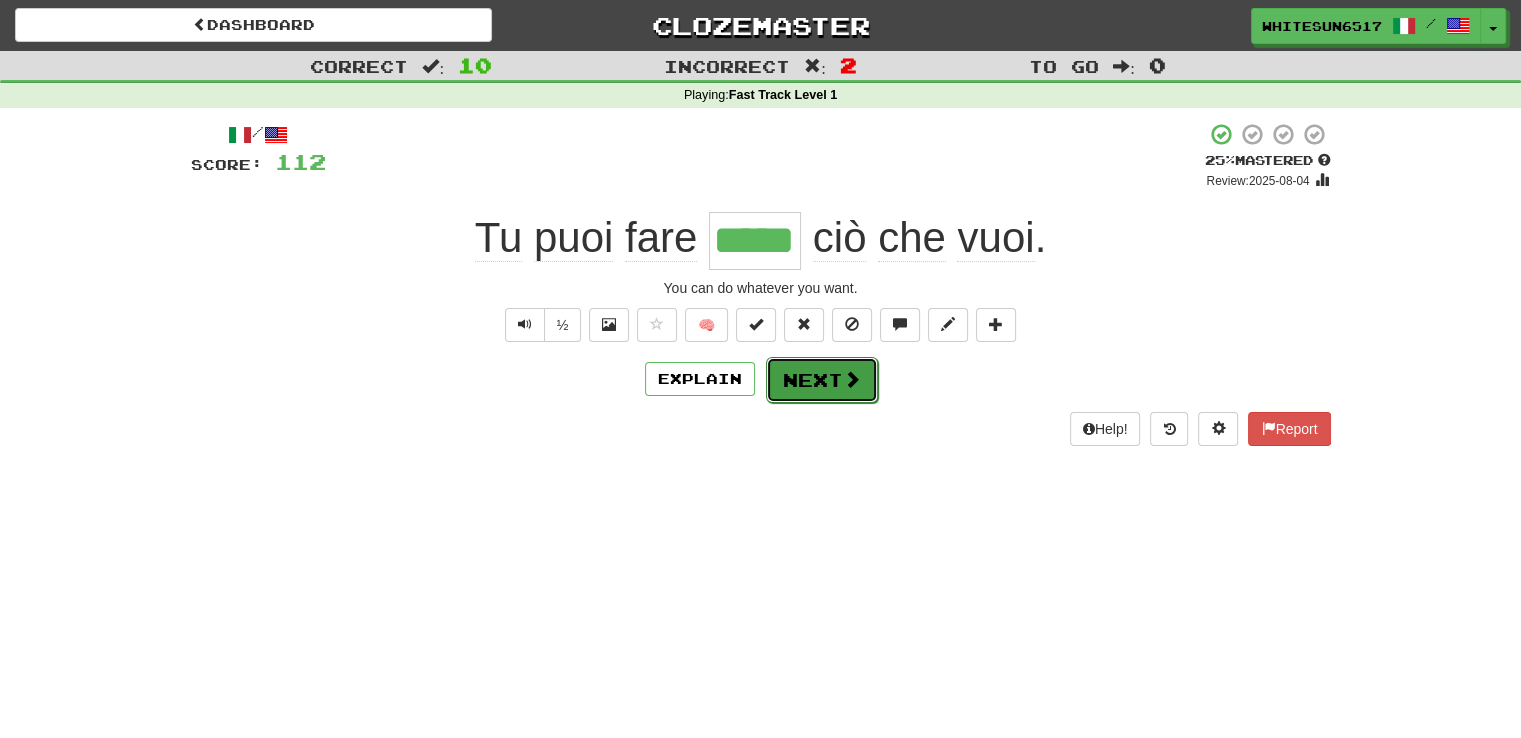 click on "Next" at bounding box center [822, 380] 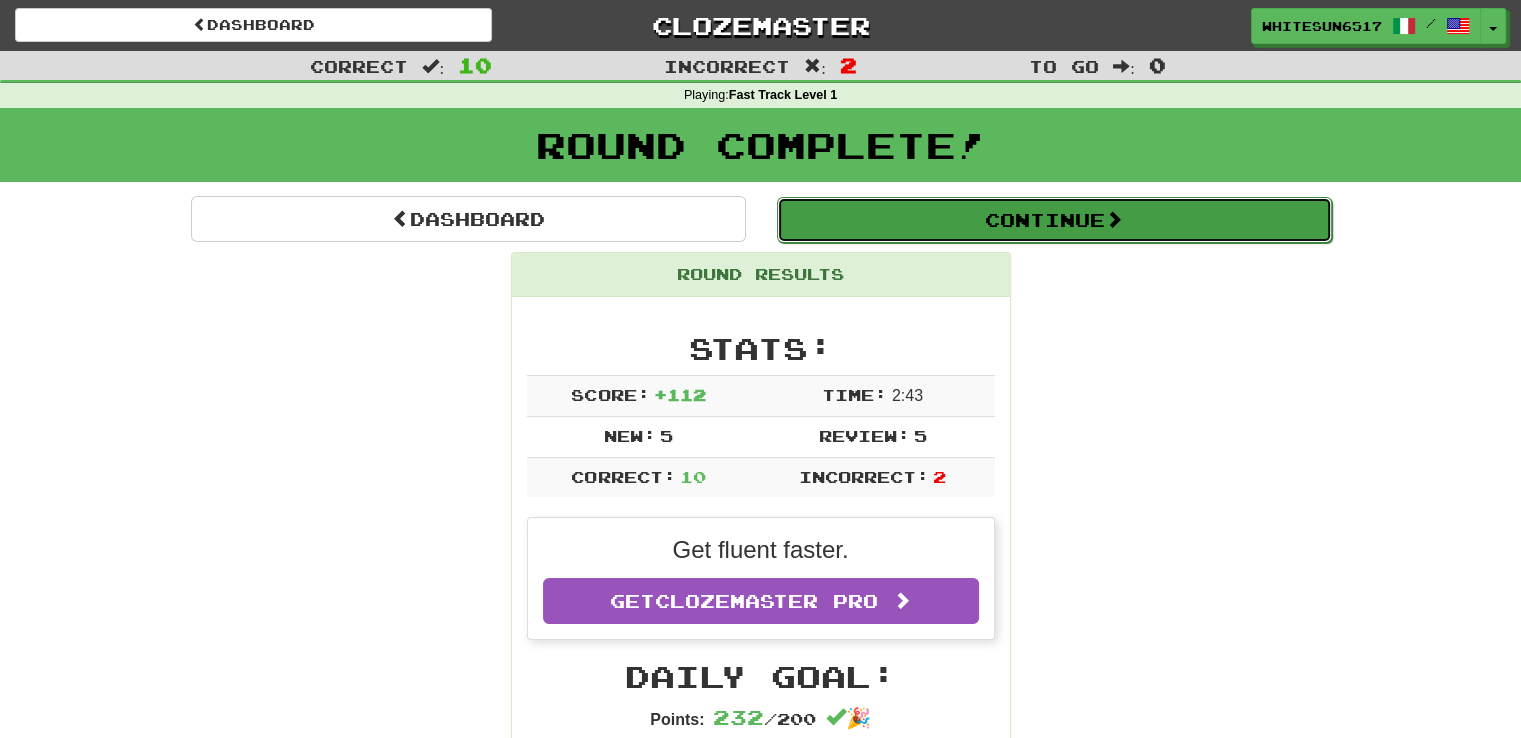 click on "Continue" at bounding box center (1054, 220) 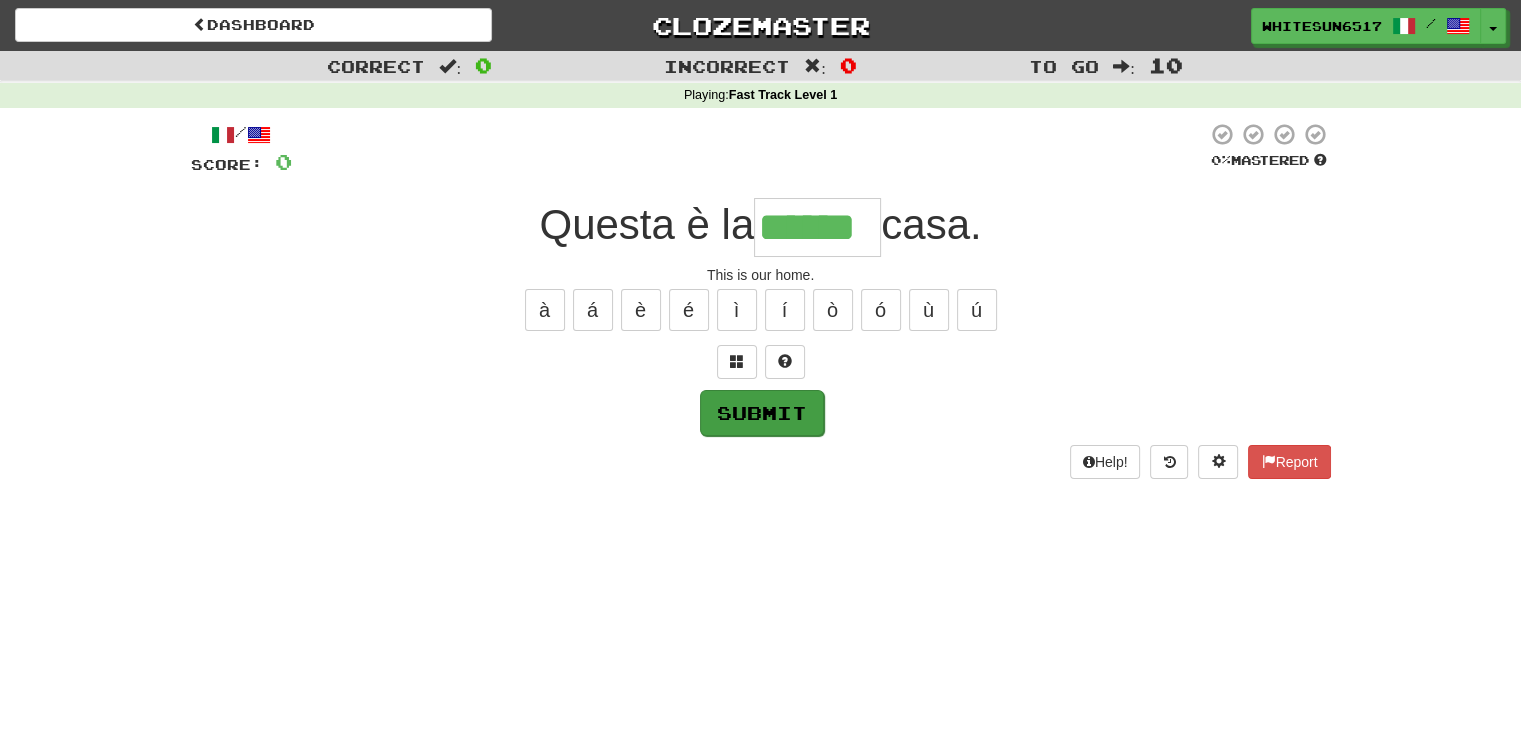 type on "******" 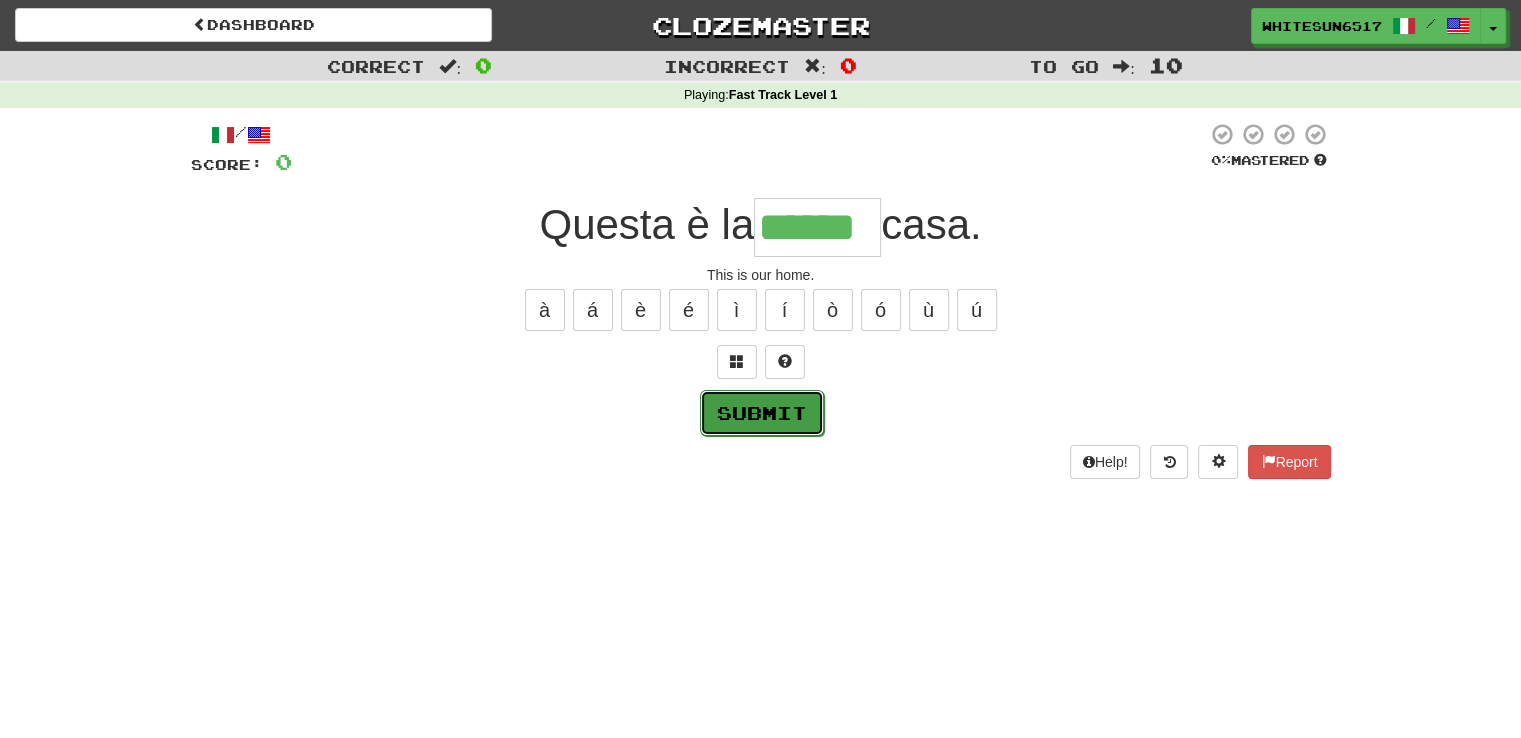 click on "Submit" at bounding box center (762, 413) 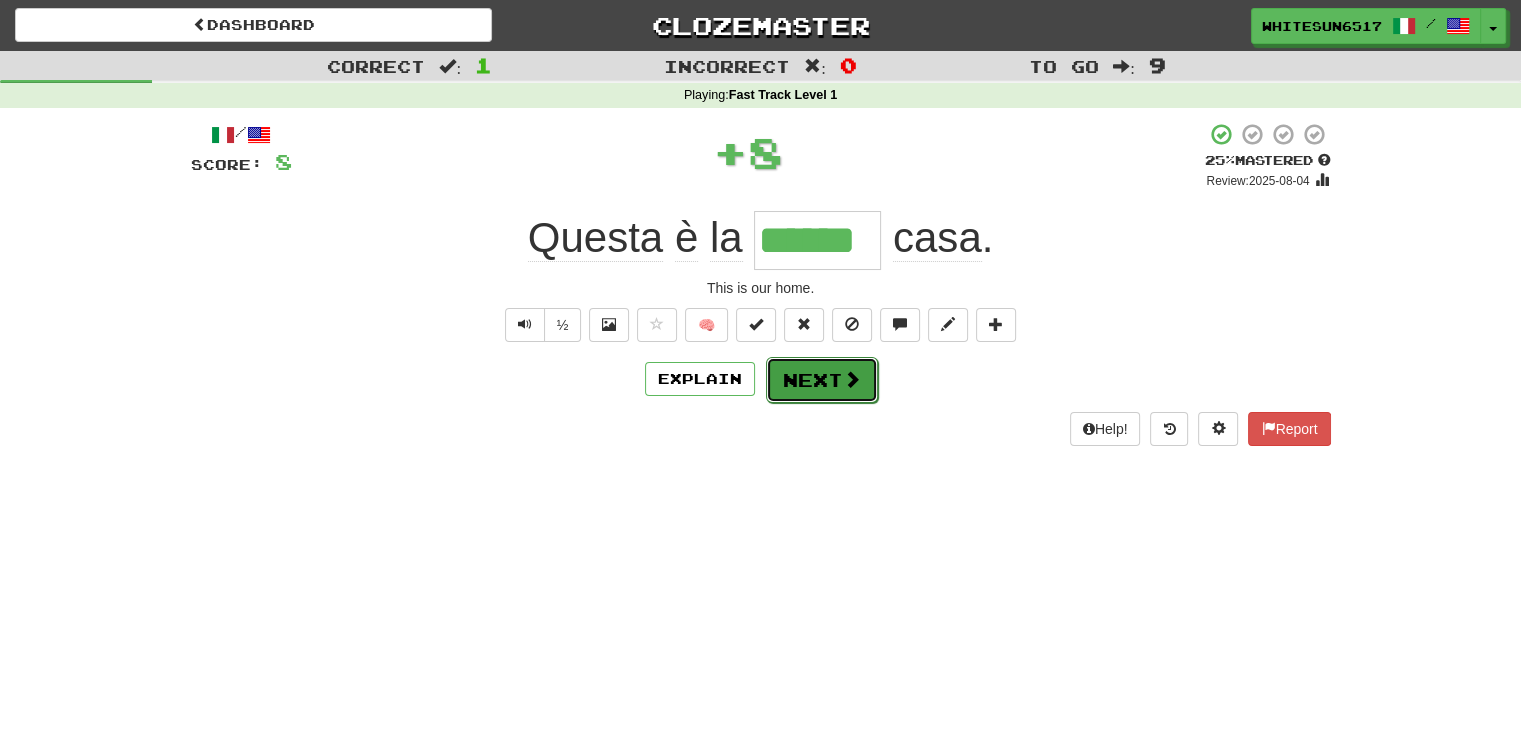 click on "Next" at bounding box center [822, 380] 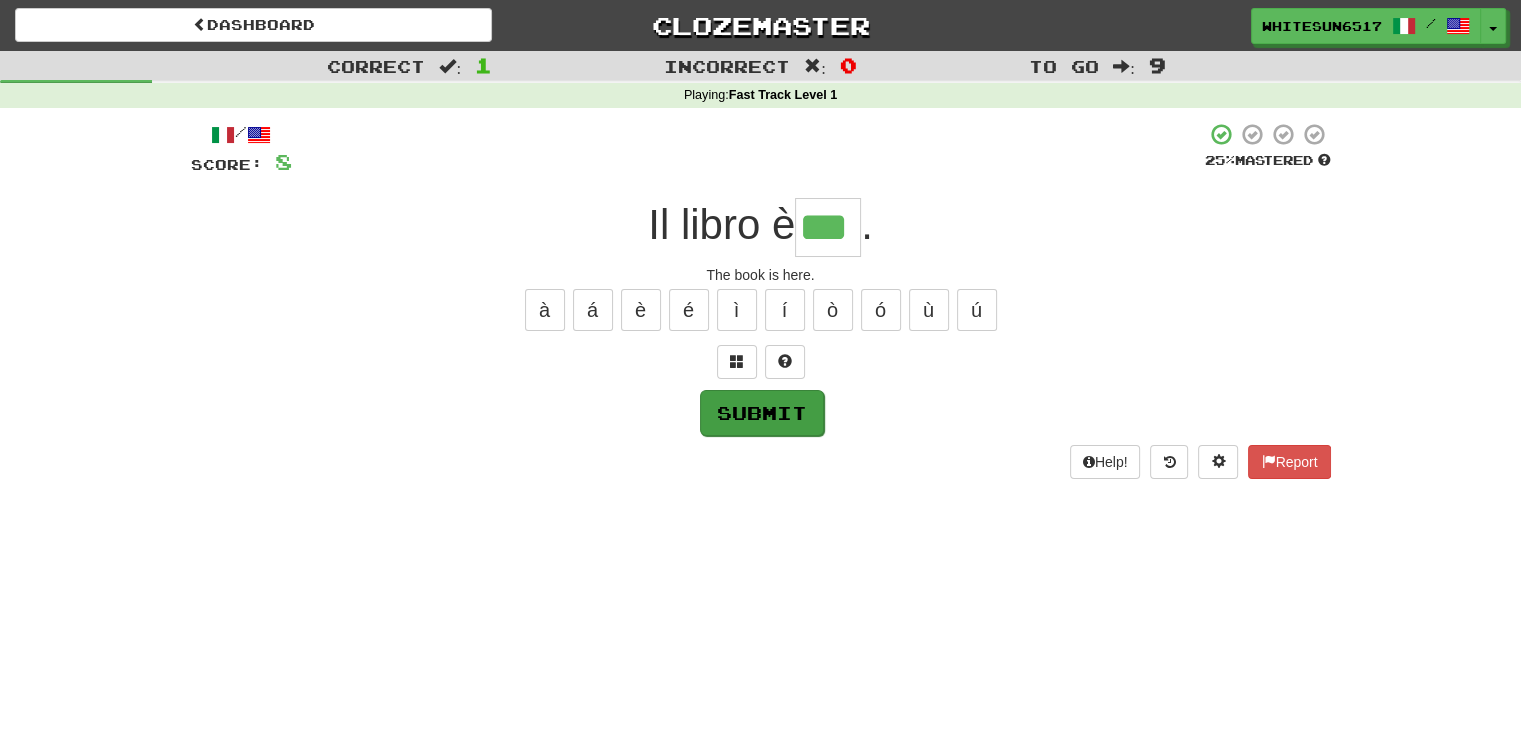 type on "***" 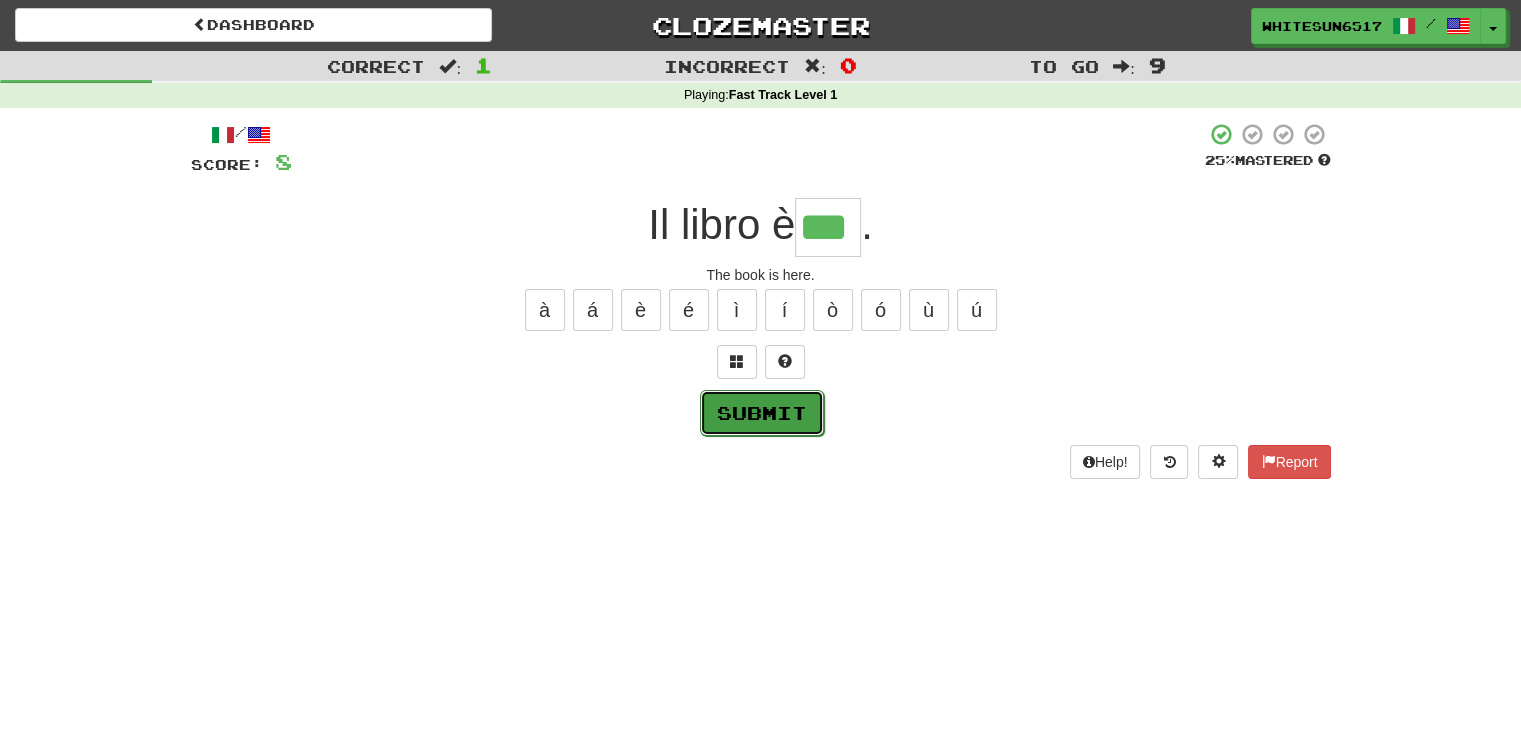 click on "Submit" at bounding box center [762, 413] 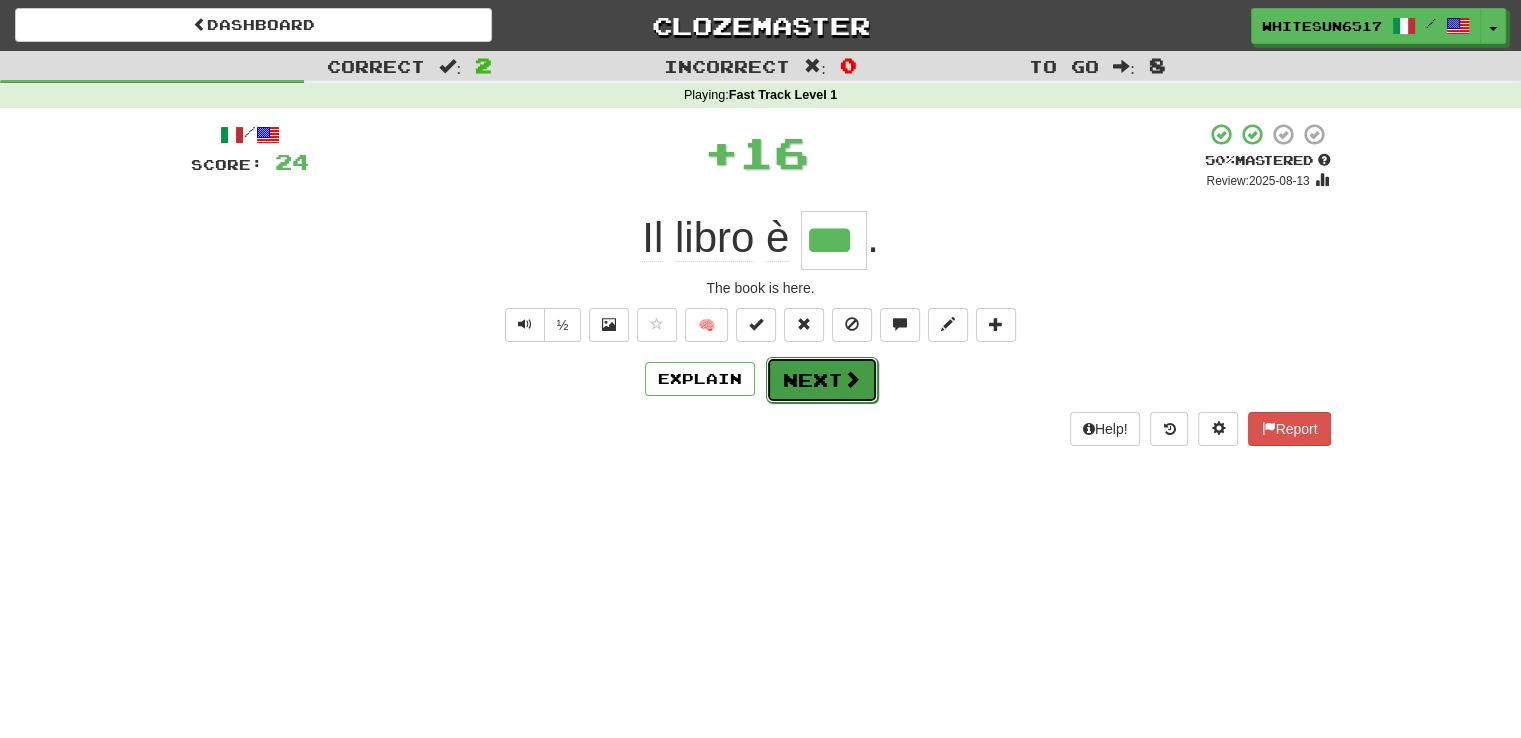 click at bounding box center (852, 379) 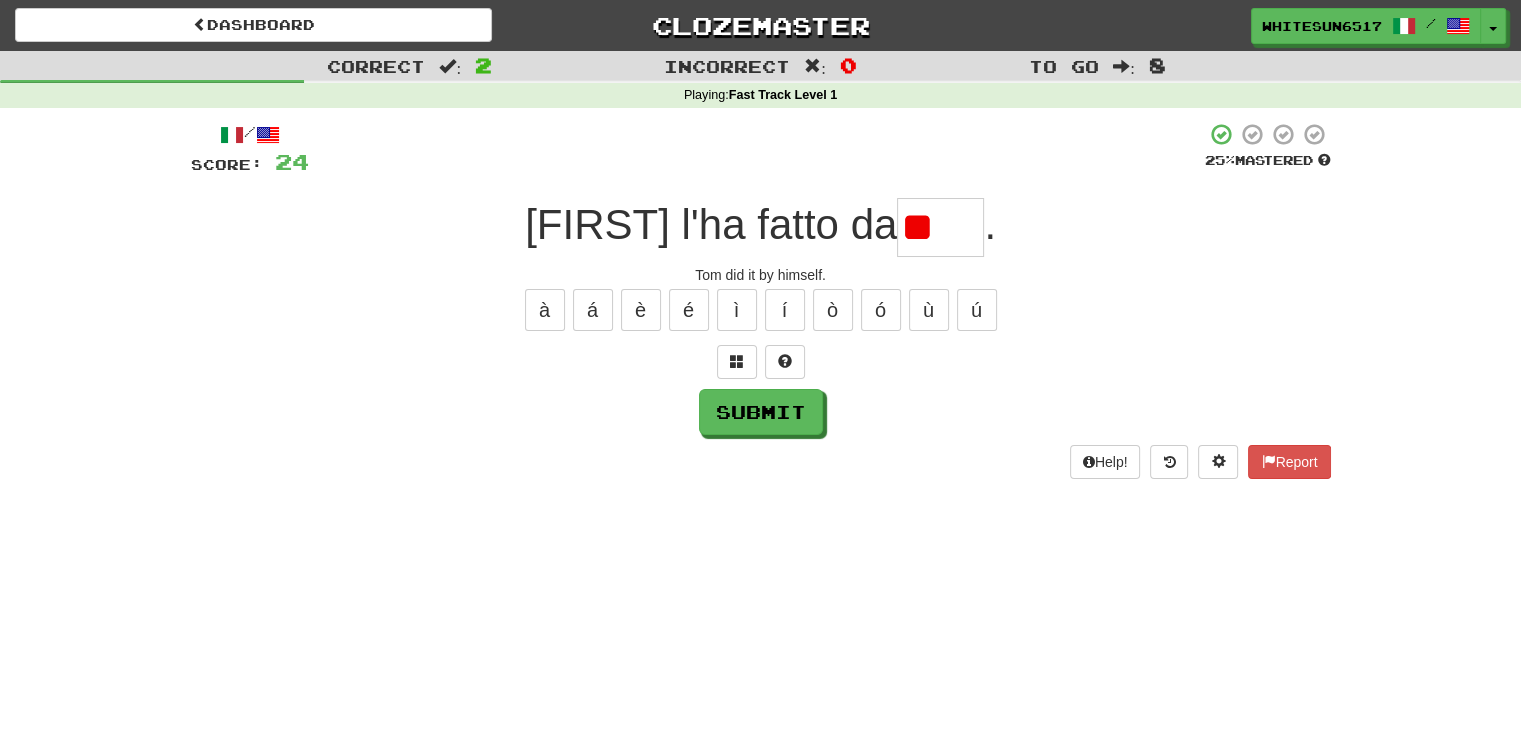 type on "*" 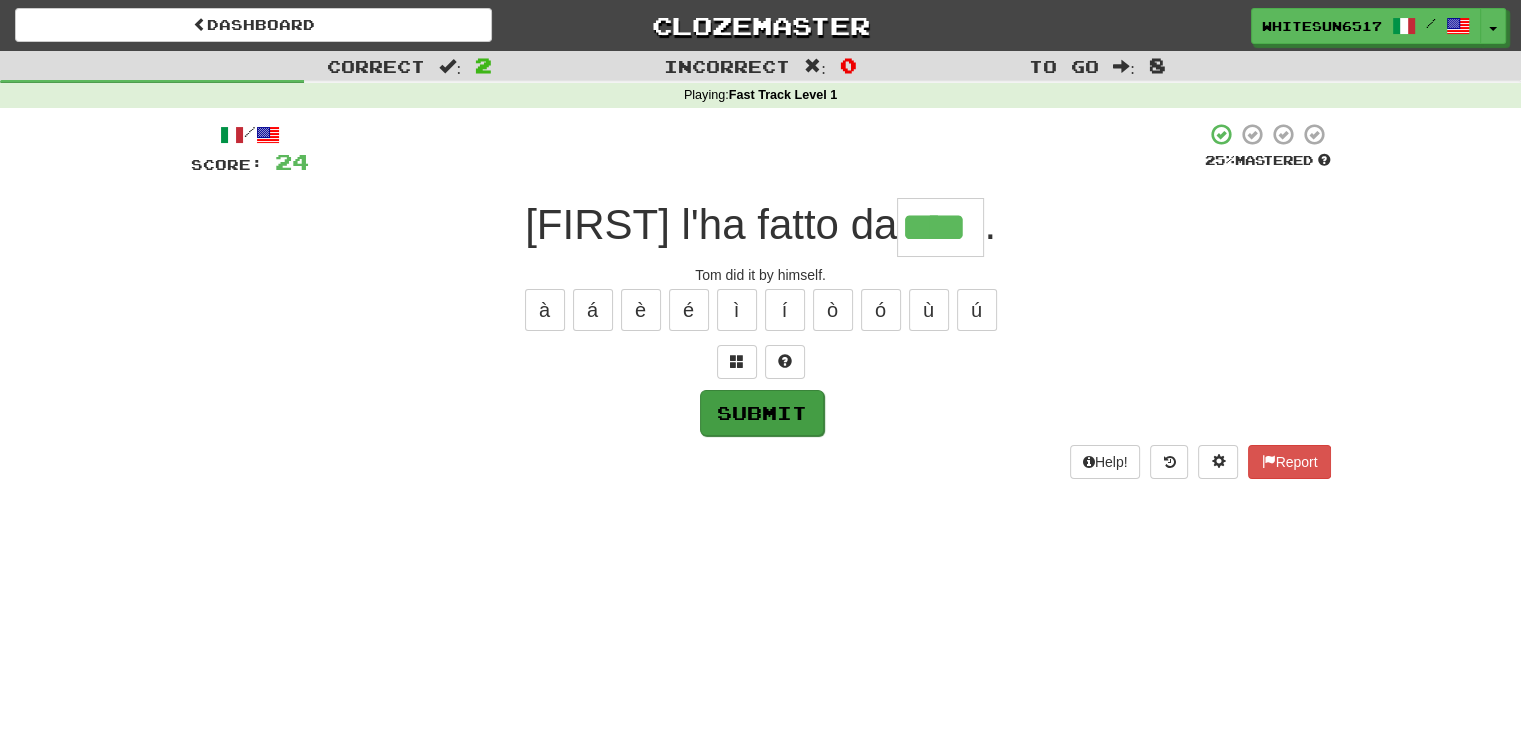 type on "****" 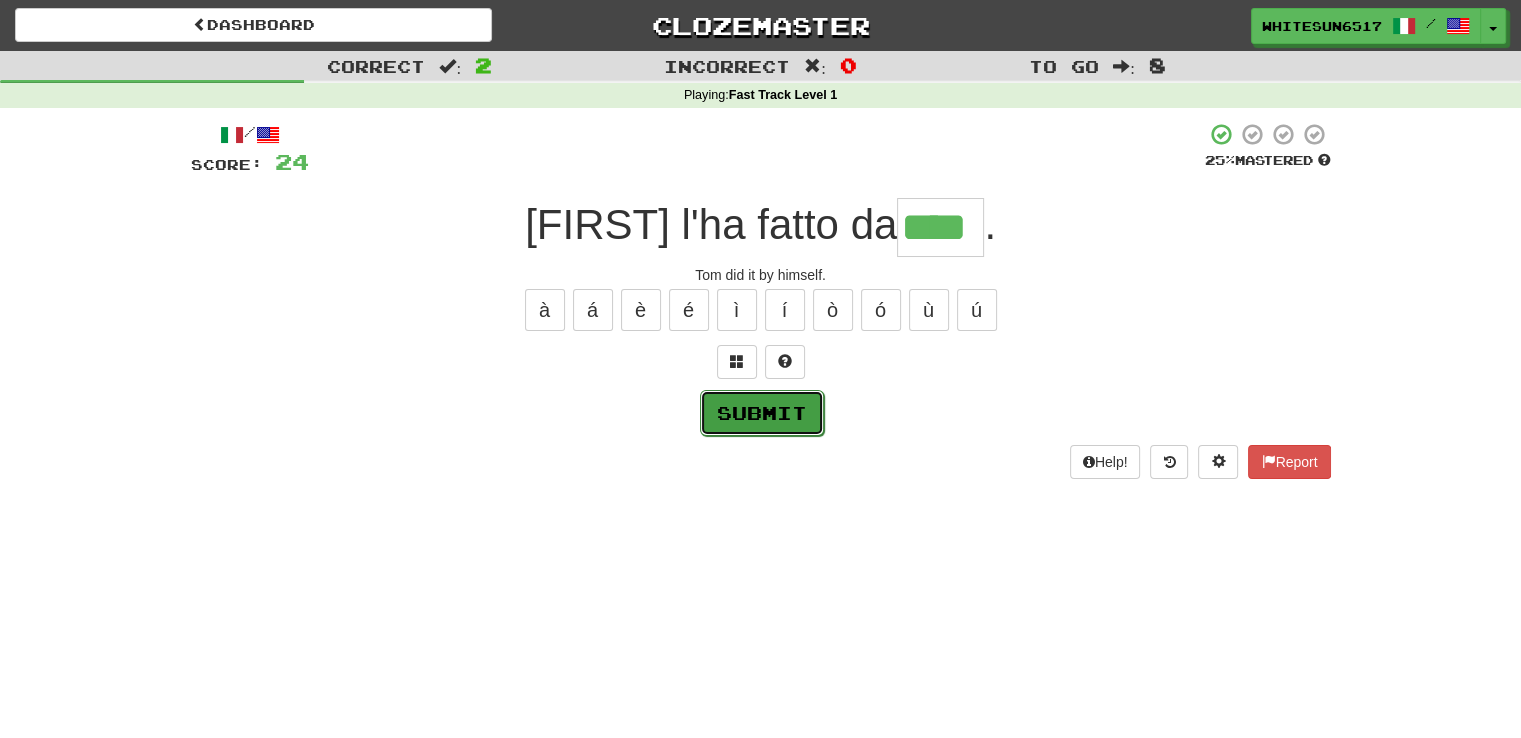 click on "Submit" at bounding box center [762, 413] 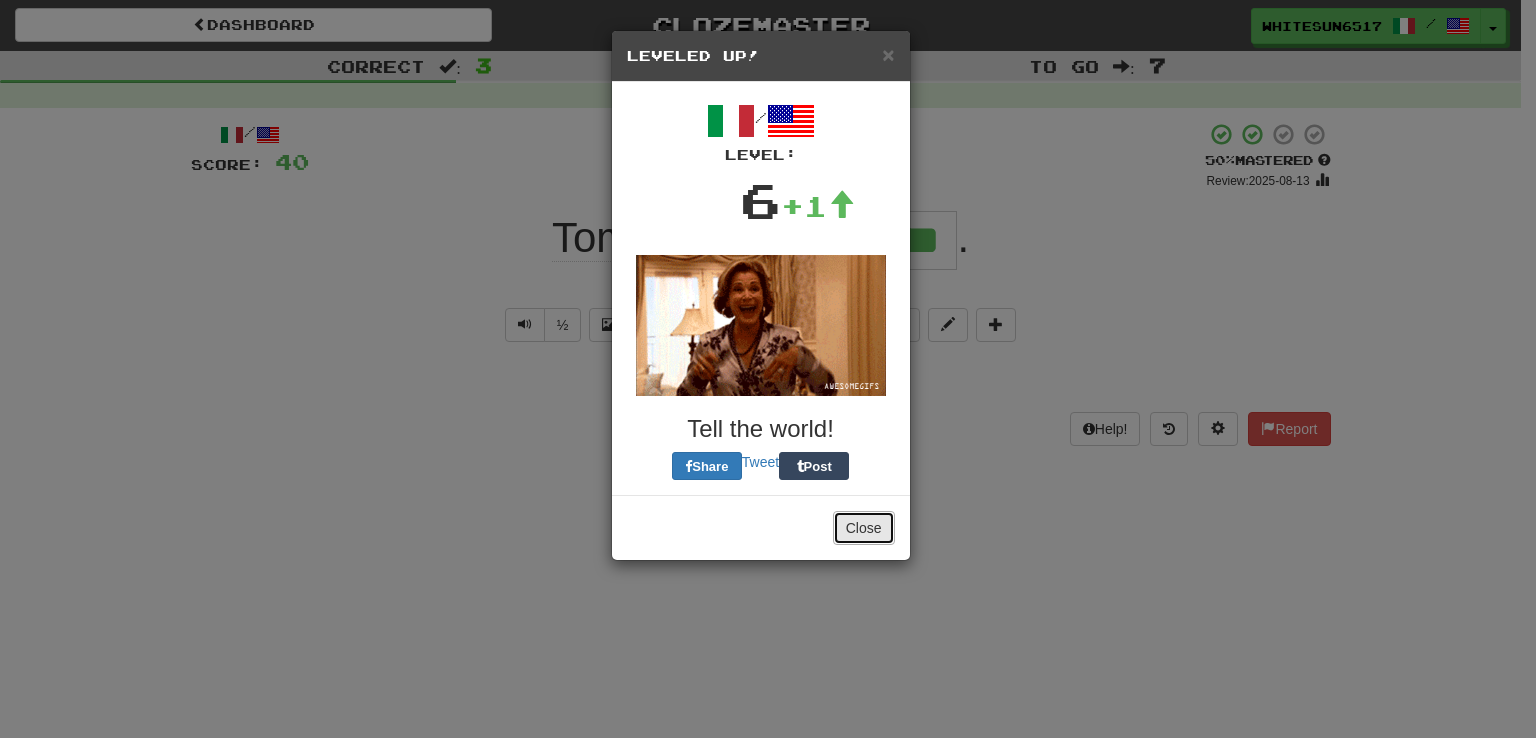 click on "Close" at bounding box center [864, 528] 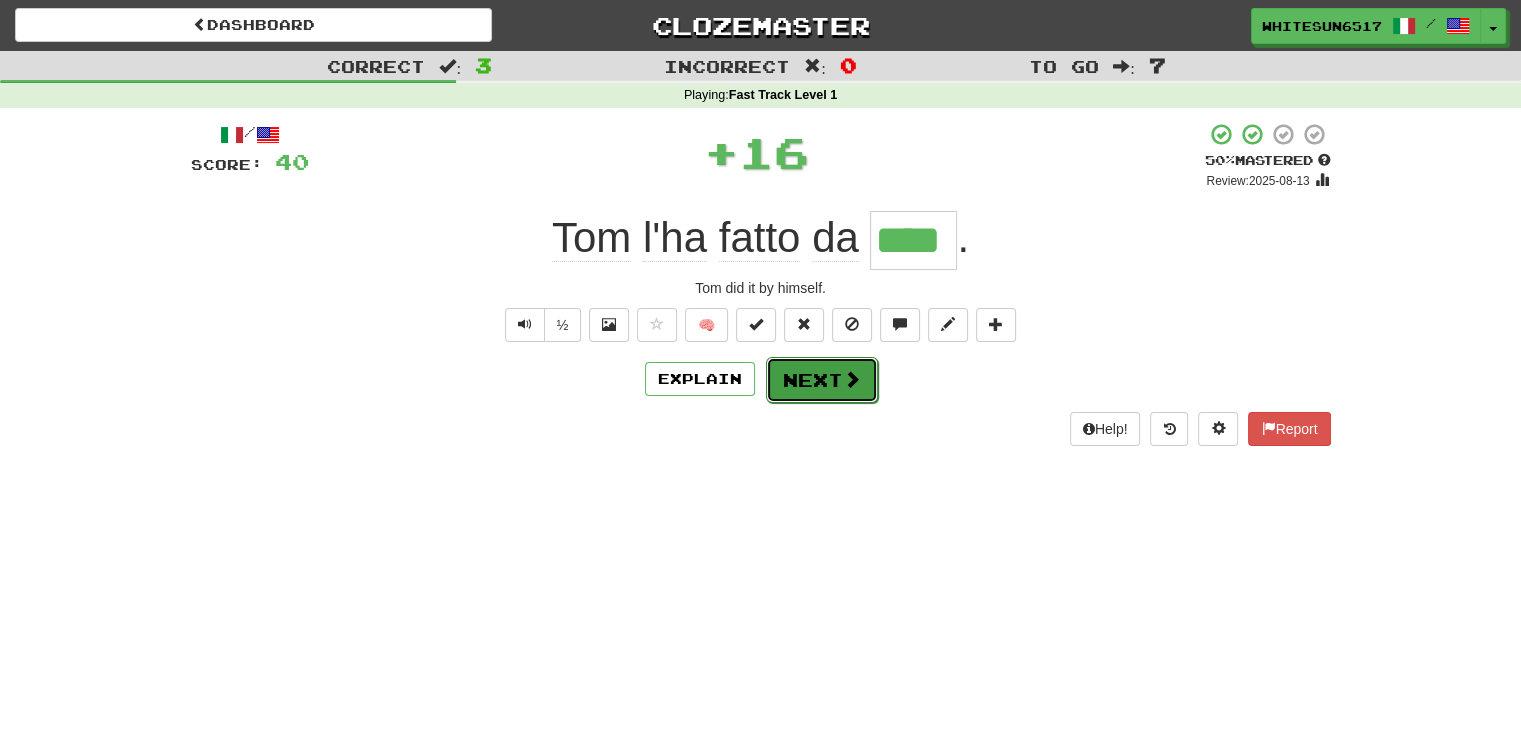 click at bounding box center [852, 379] 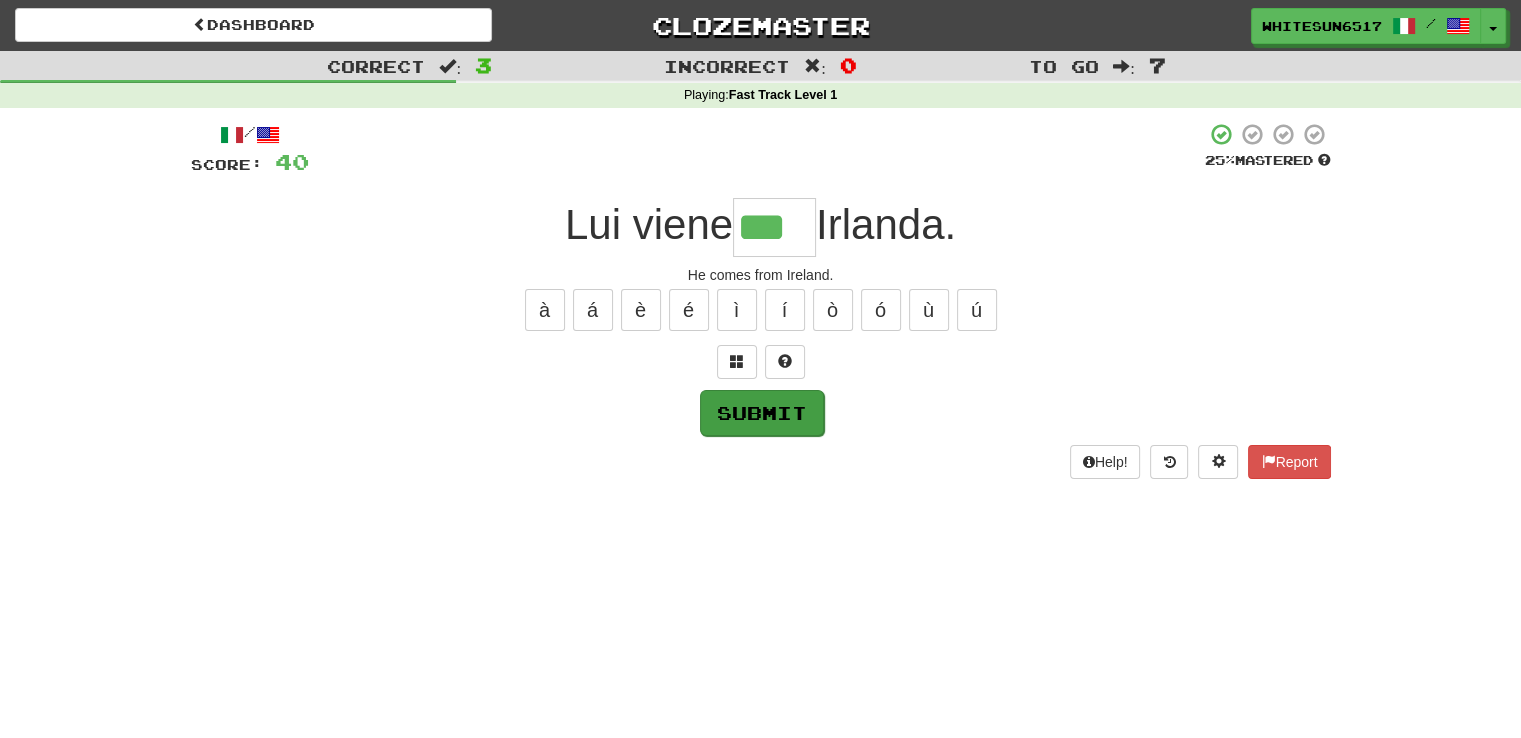 type on "***" 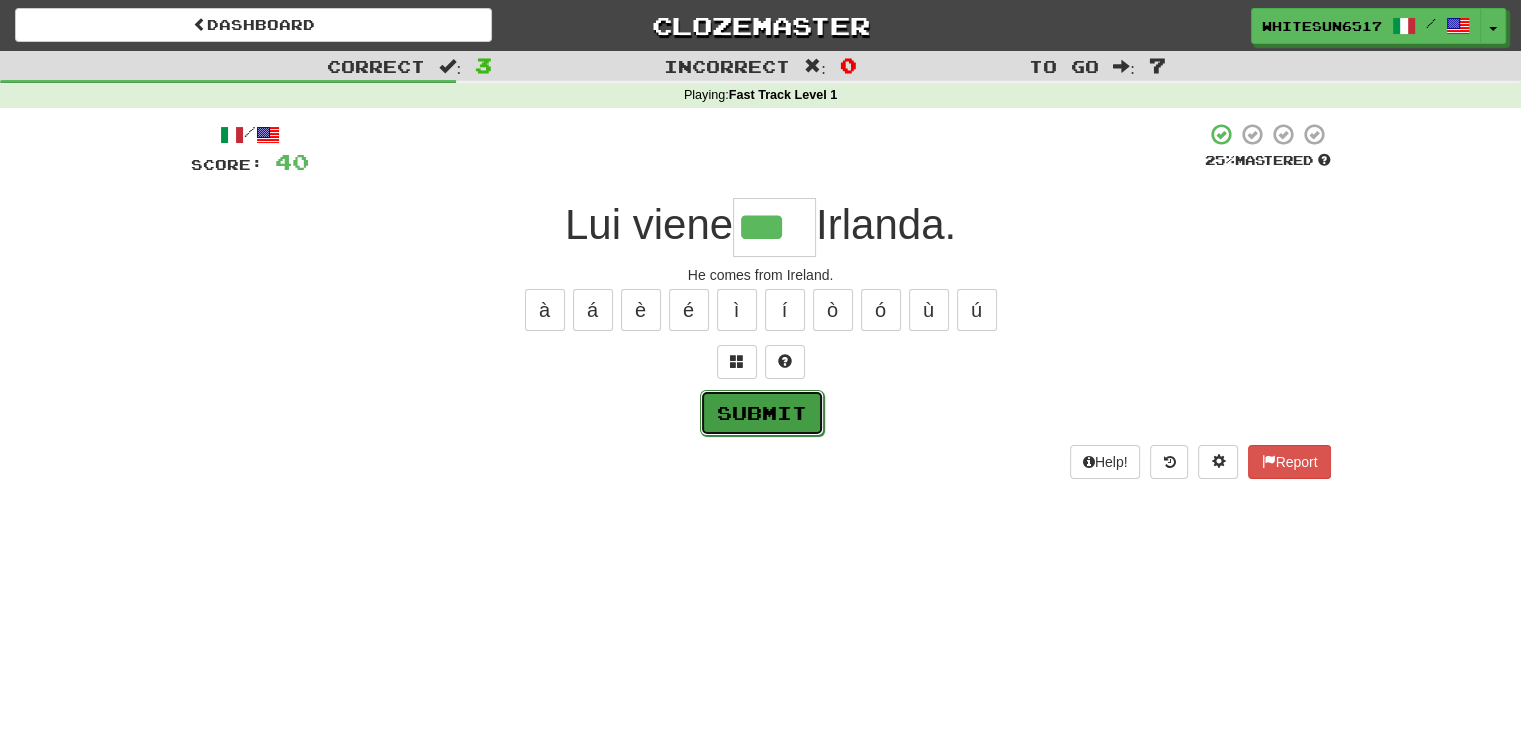 click on "Submit" at bounding box center (762, 413) 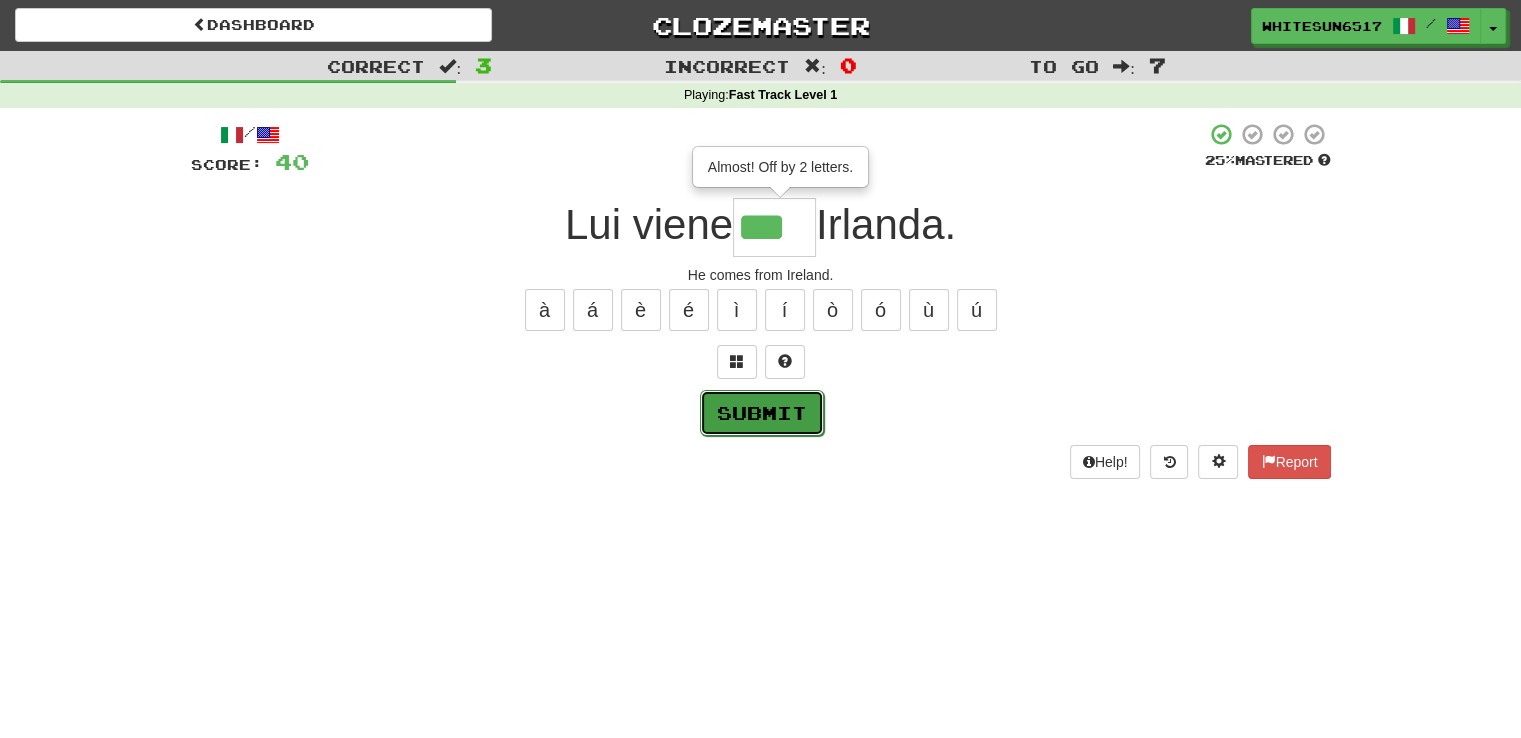 type 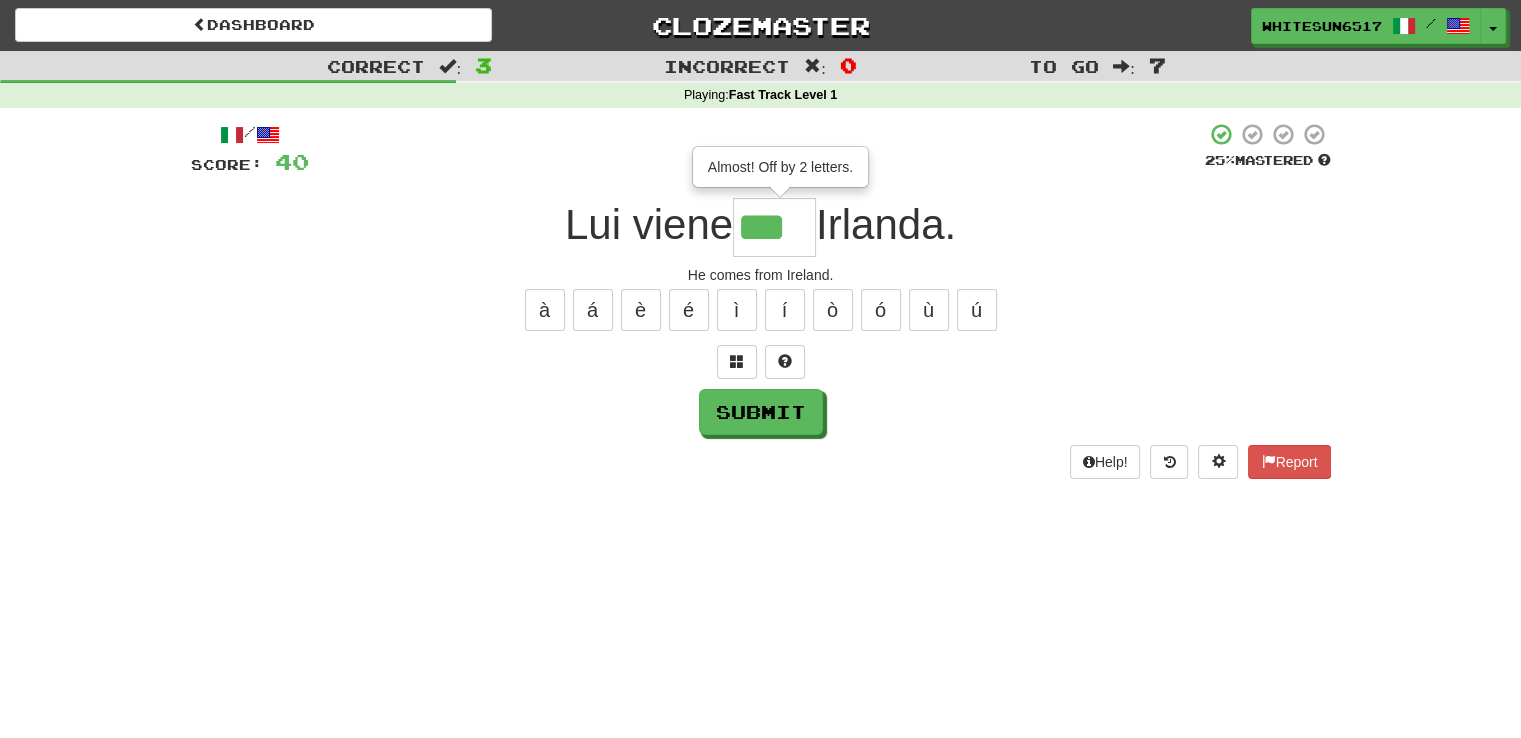 click on "***" at bounding box center [774, 227] 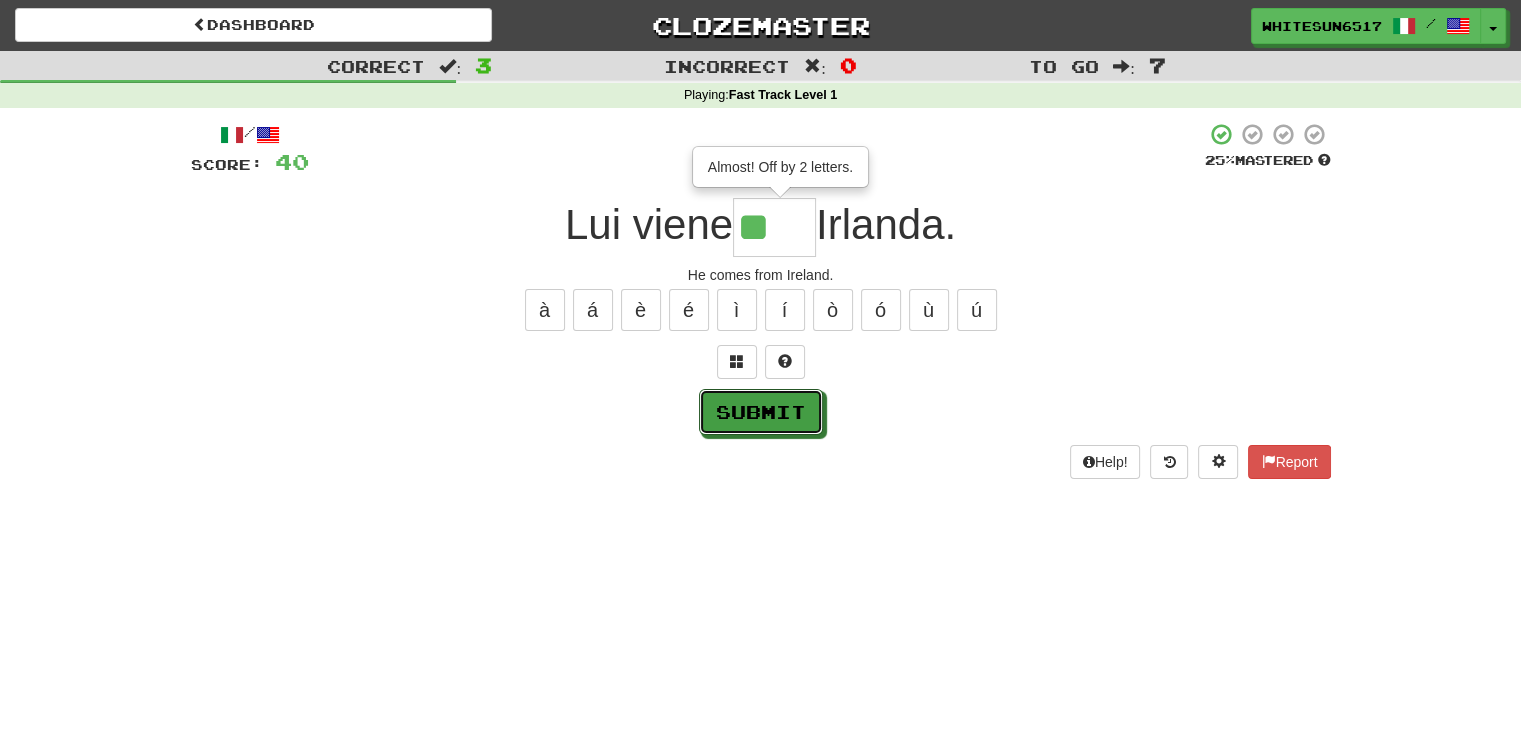 click on "Submit" at bounding box center [761, 412] 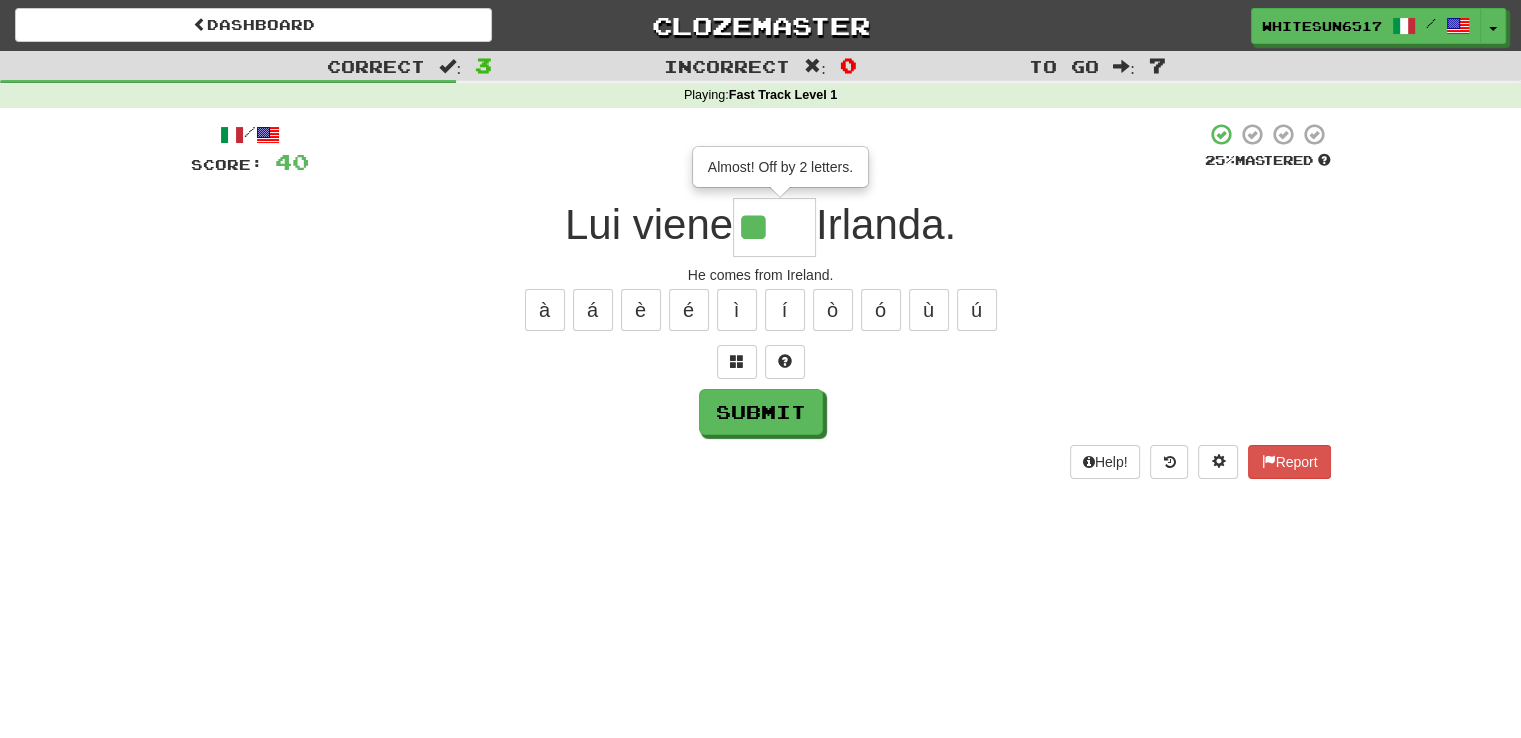 type on "*****" 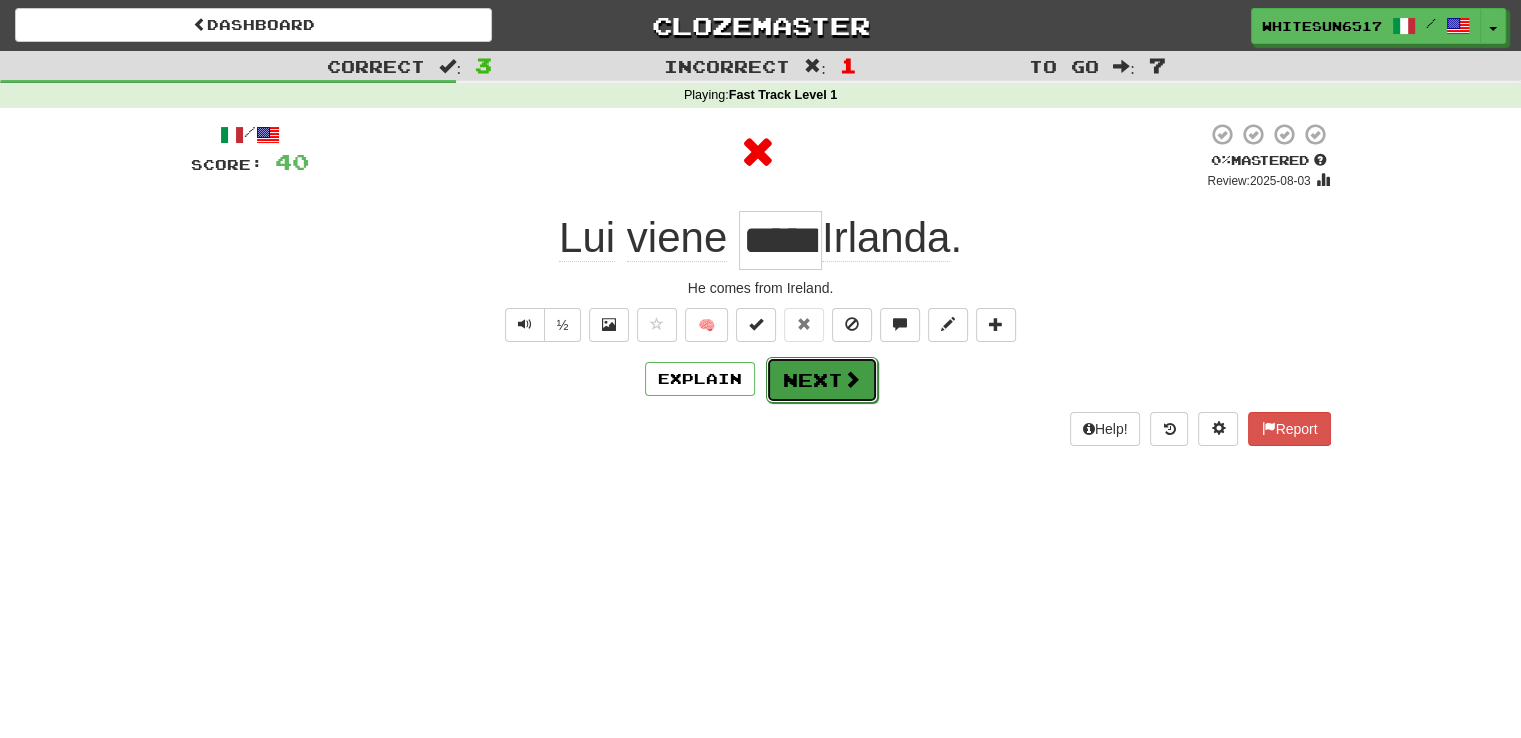 click at bounding box center (852, 379) 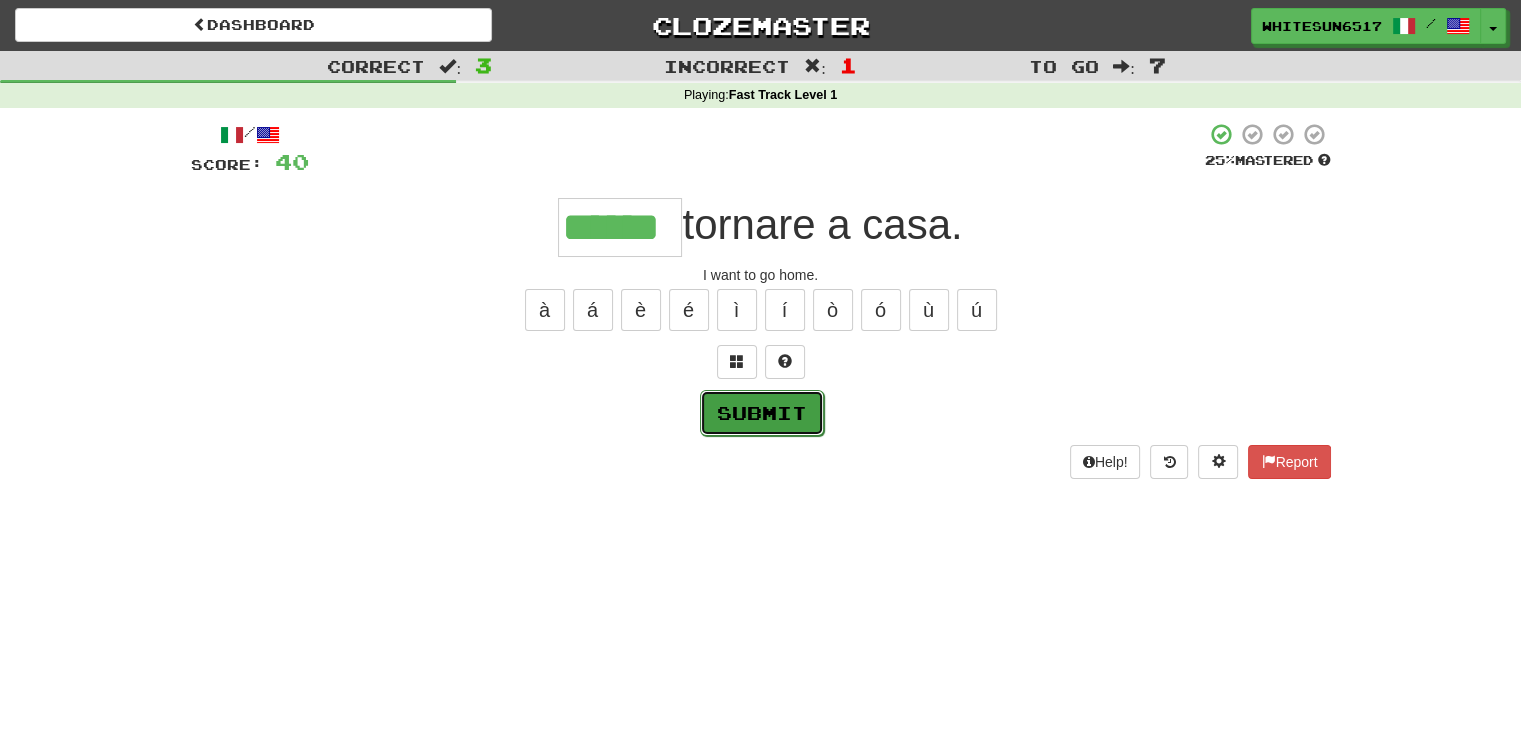 click on "Submit" at bounding box center (762, 413) 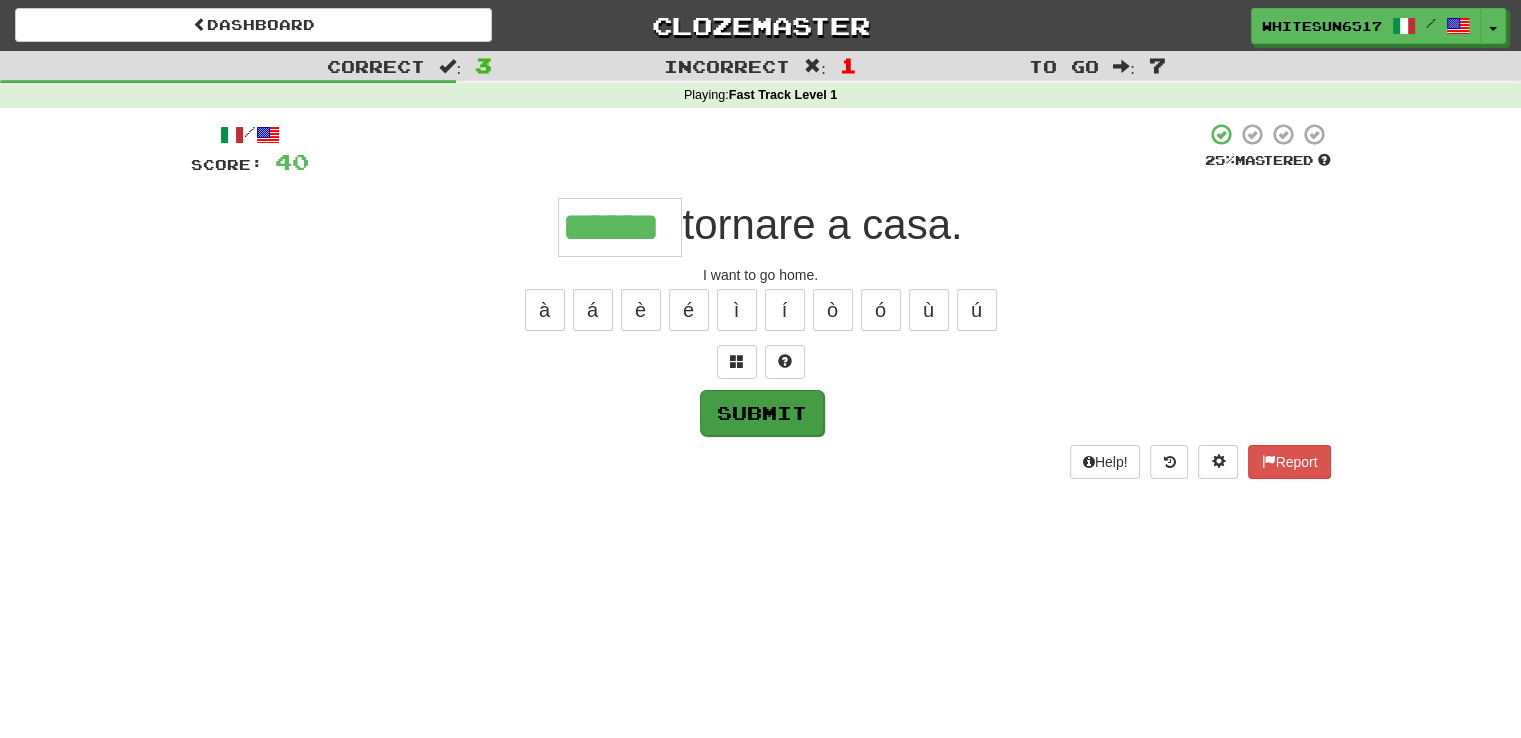 type on "******" 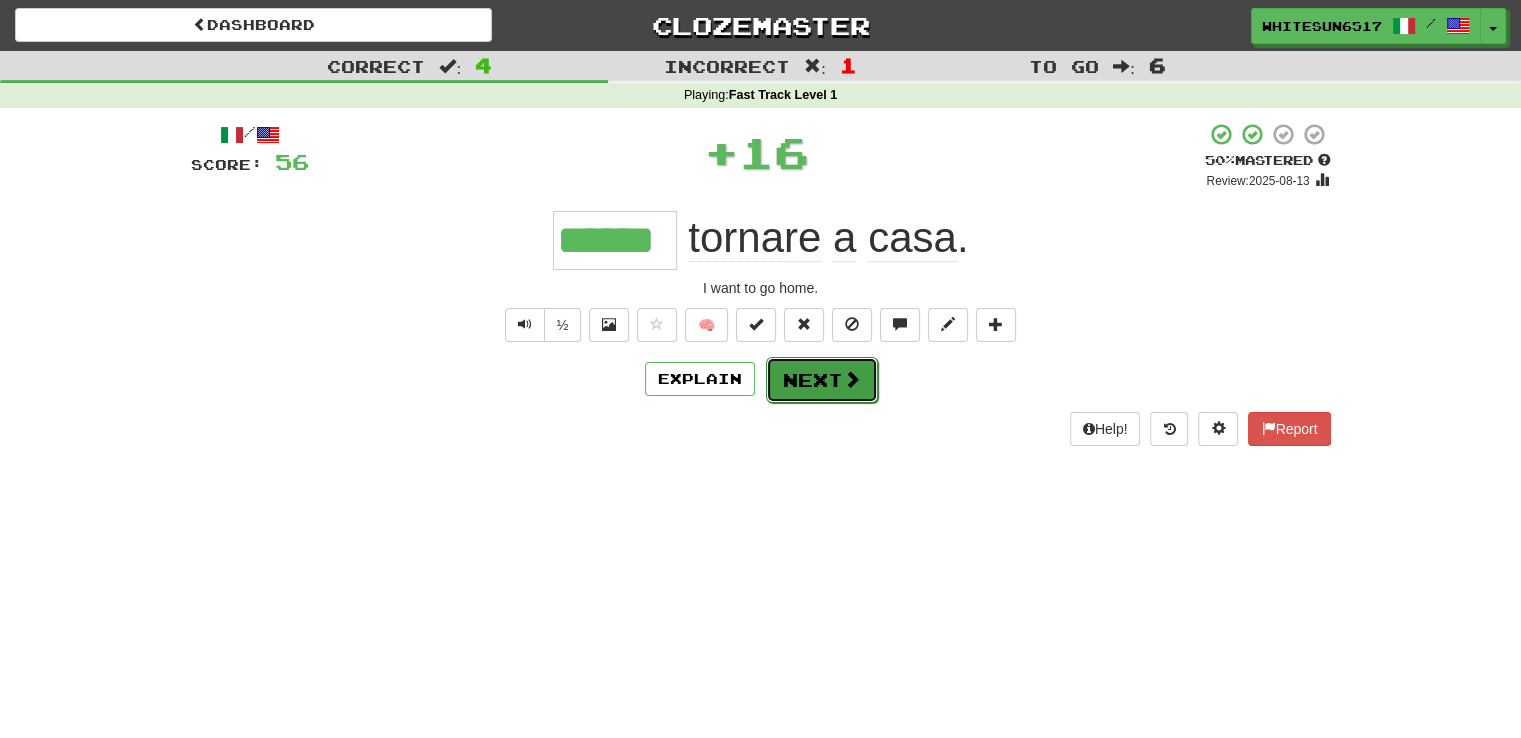 click at bounding box center [852, 379] 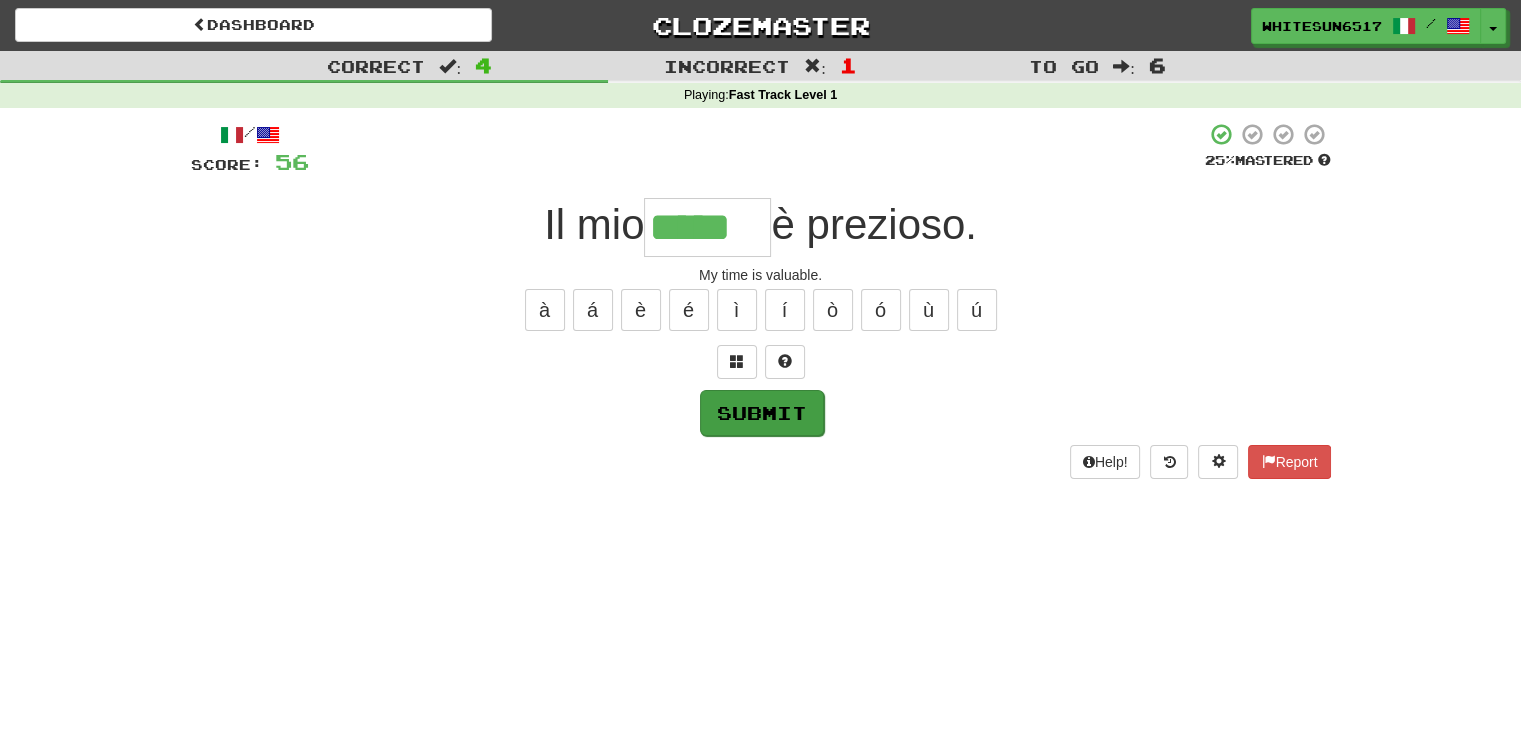 type on "*****" 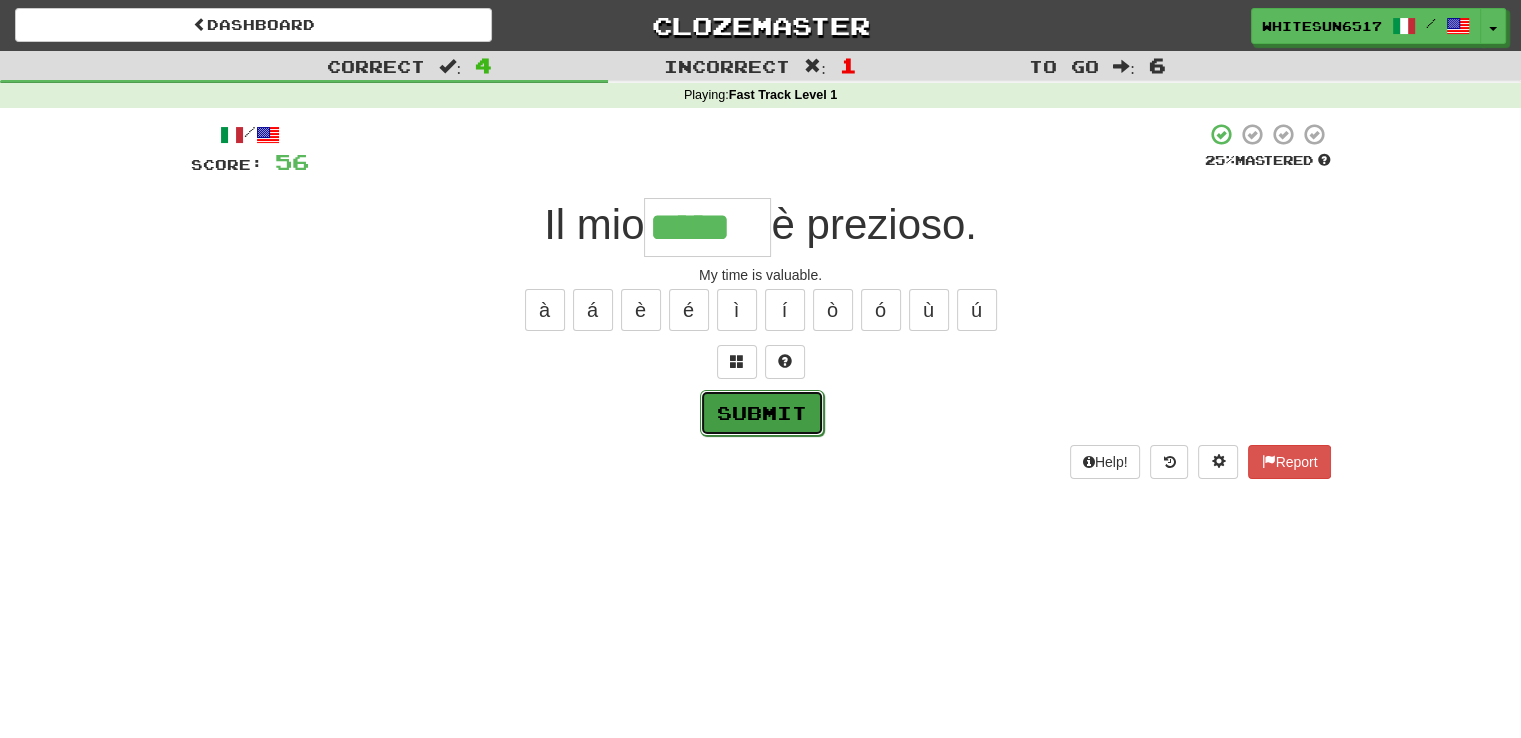 click on "Submit" at bounding box center (762, 413) 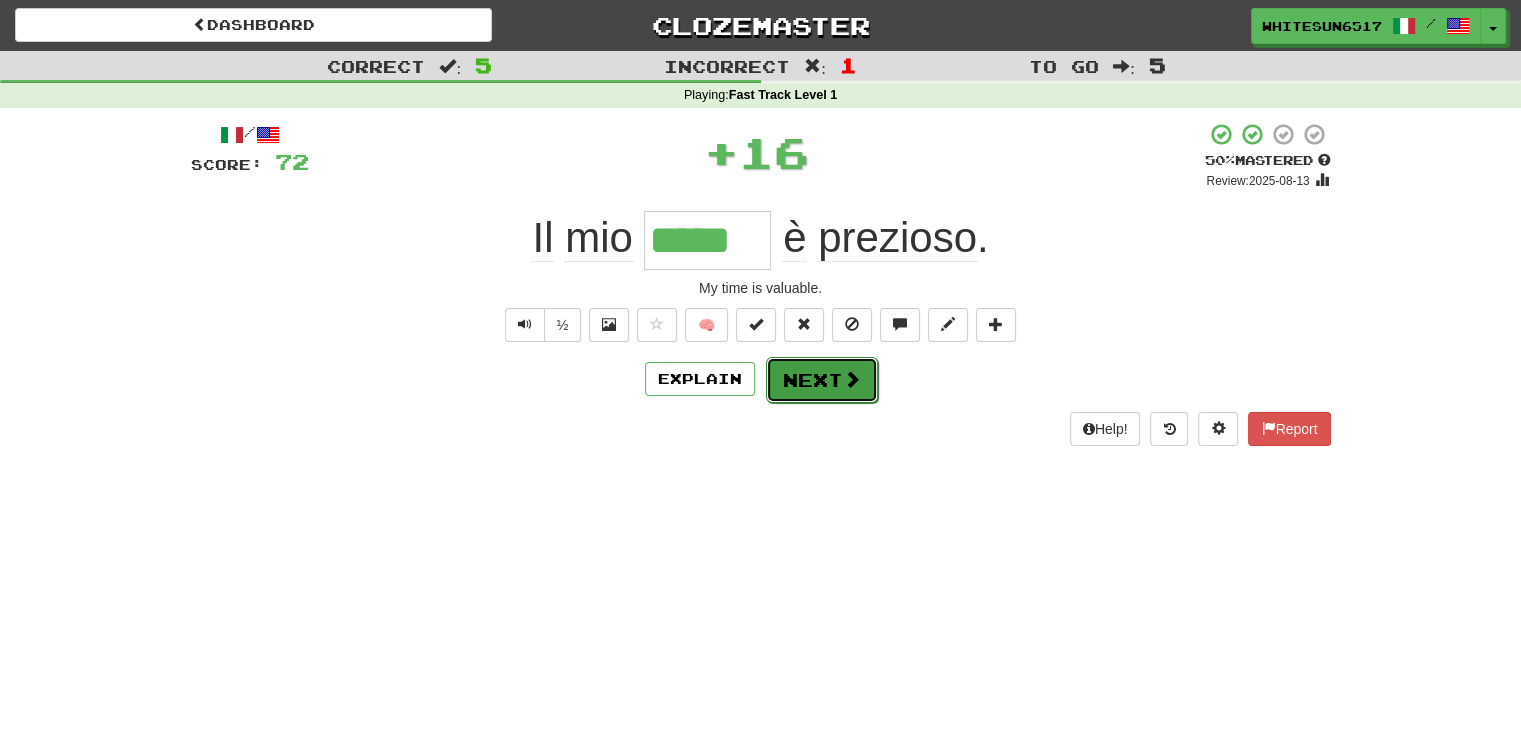 click on "Next" at bounding box center [822, 380] 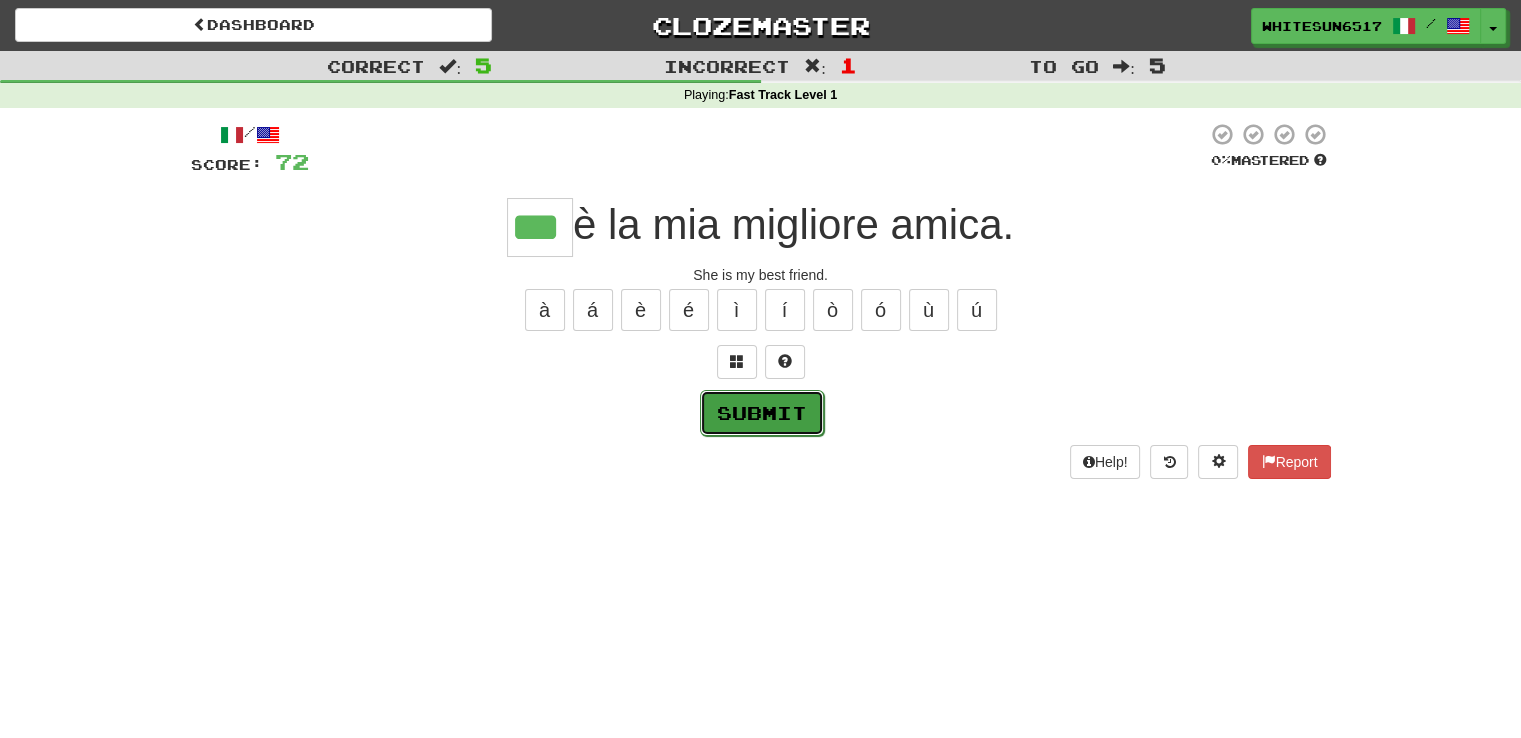 click on "Submit" at bounding box center (762, 413) 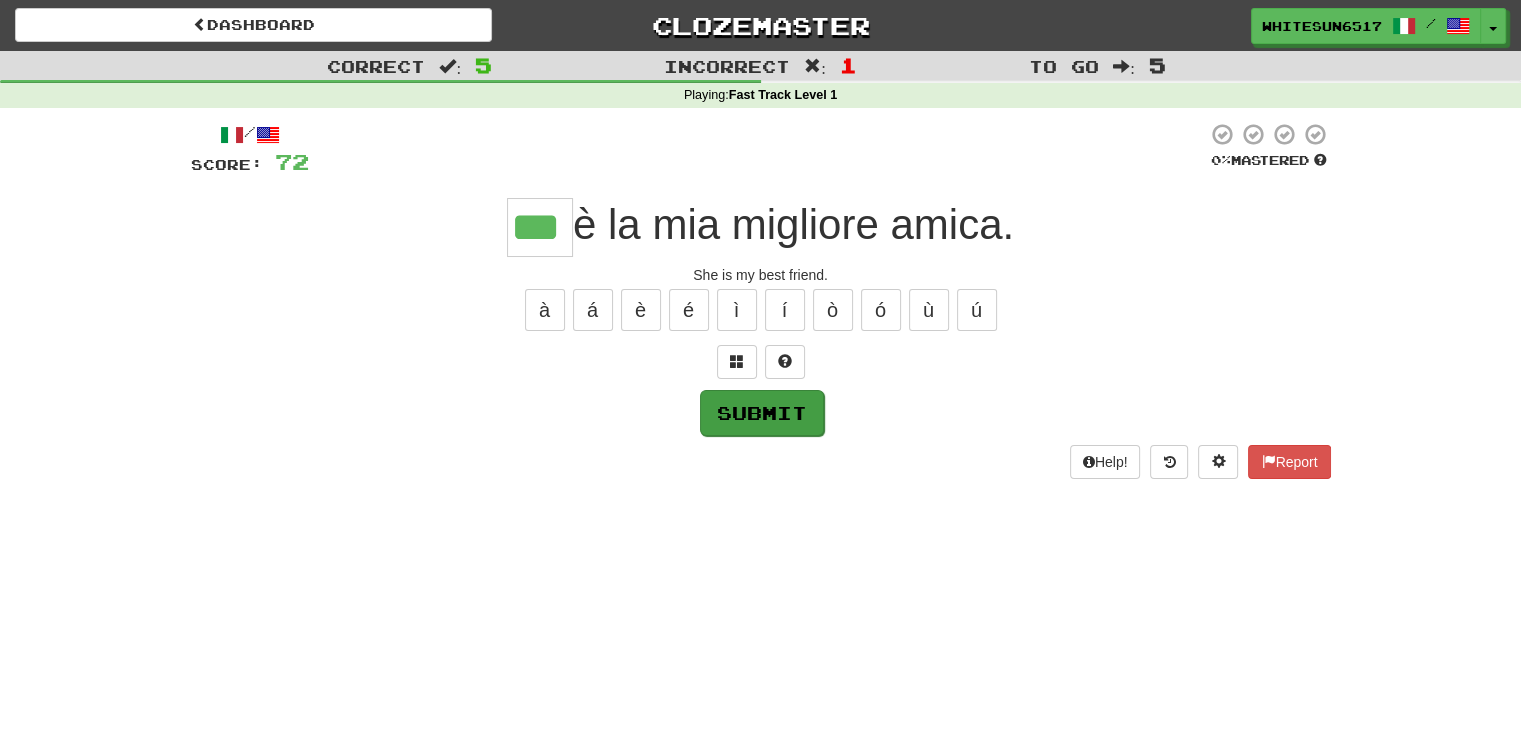 type on "***" 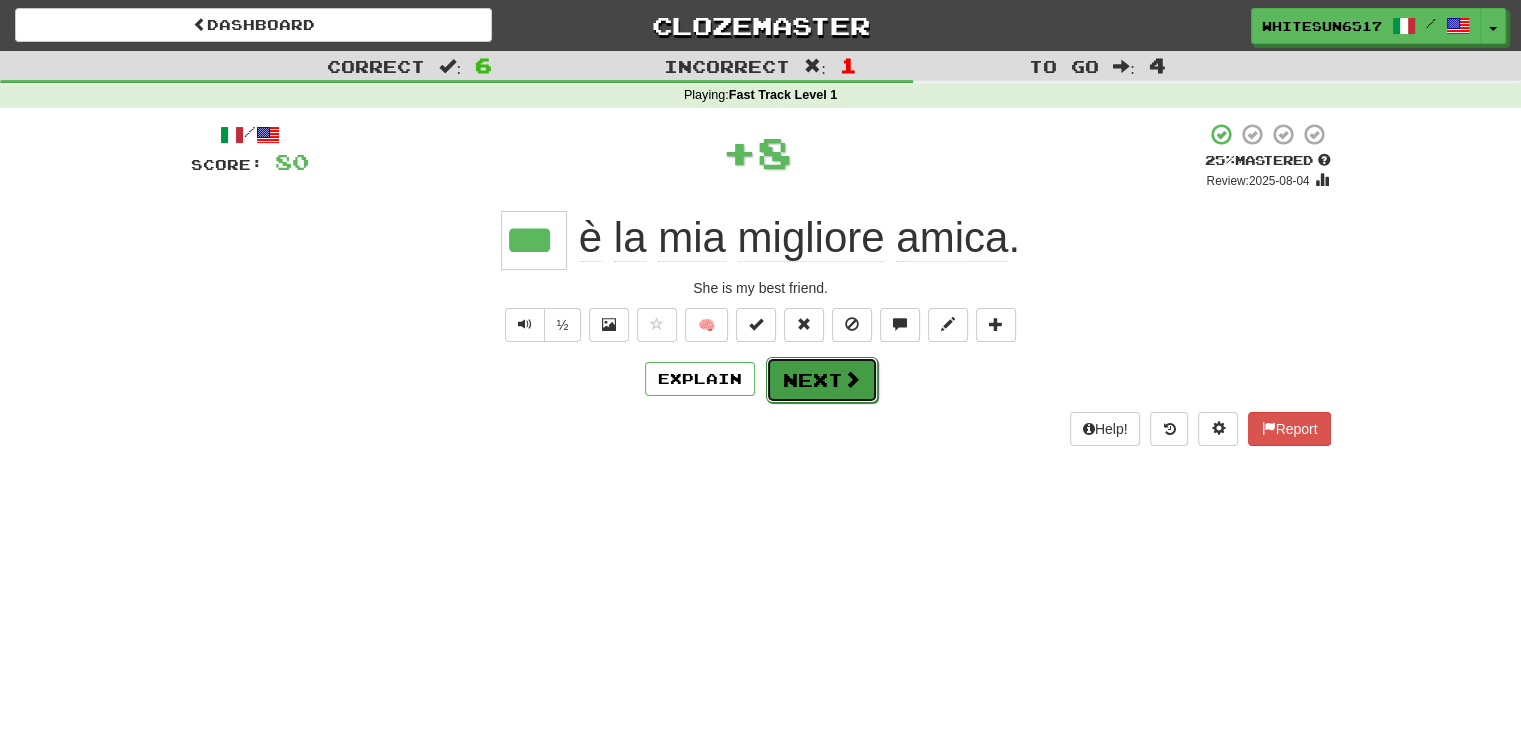 click on "Next" at bounding box center (822, 380) 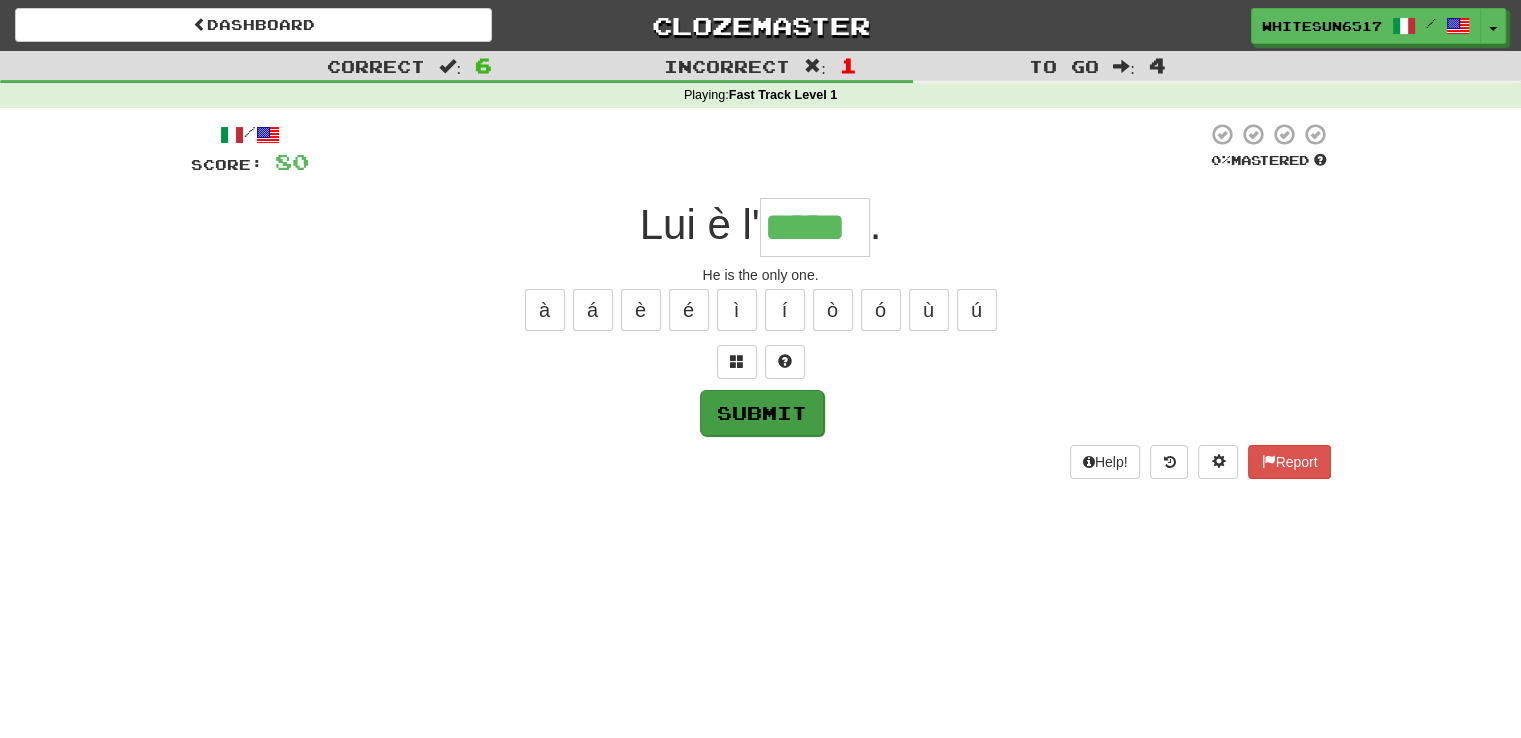 type on "*****" 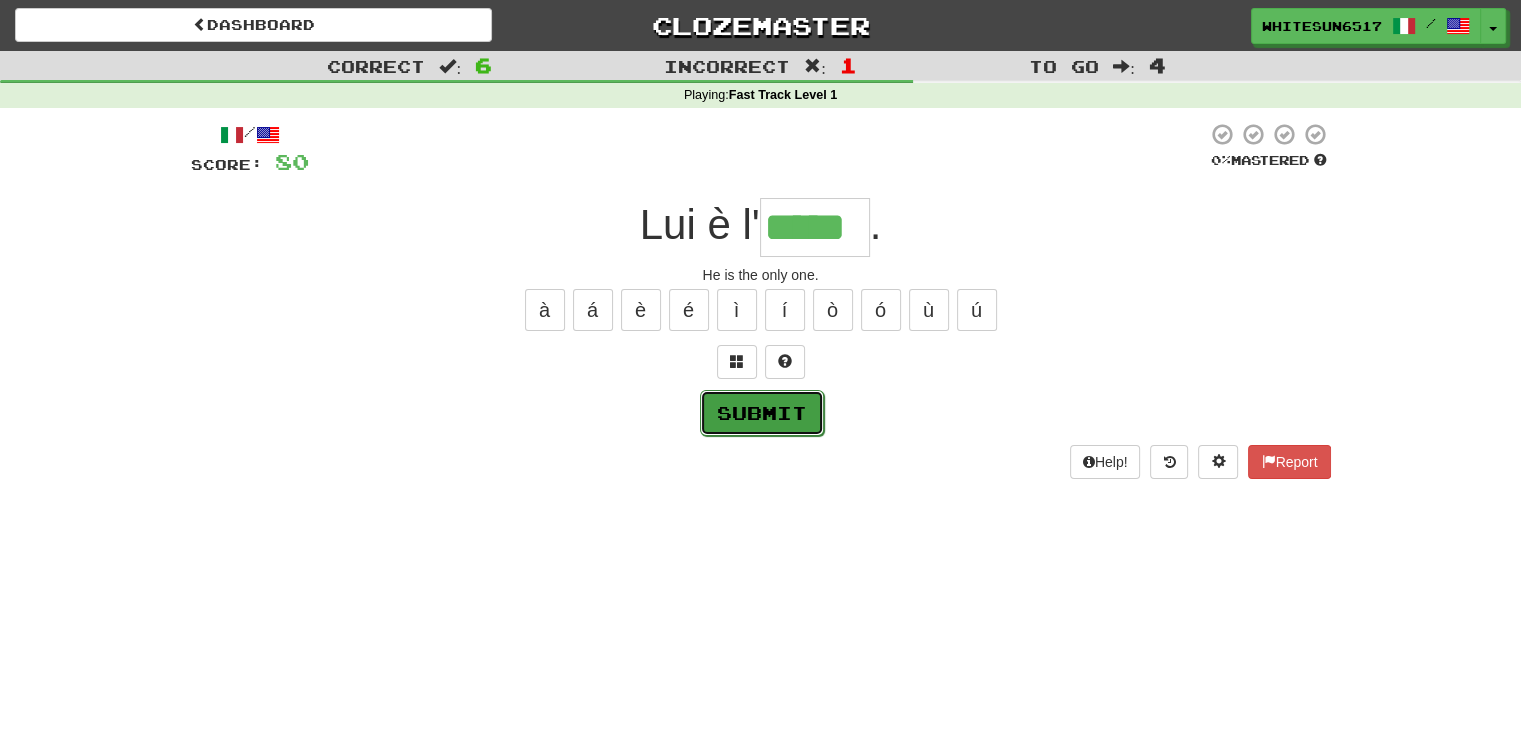 click on "Submit" at bounding box center (762, 413) 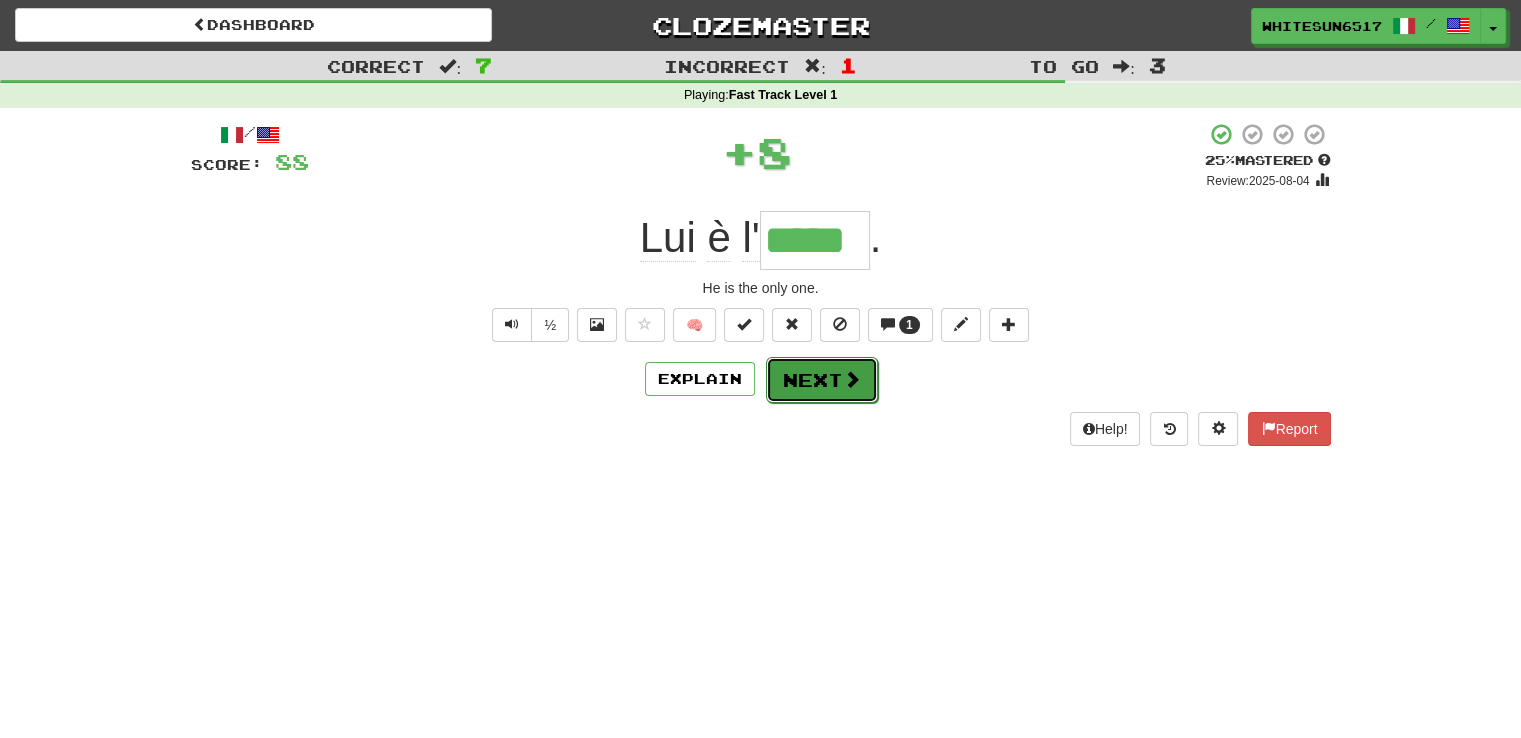 click on "Next" at bounding box center (822, 380) 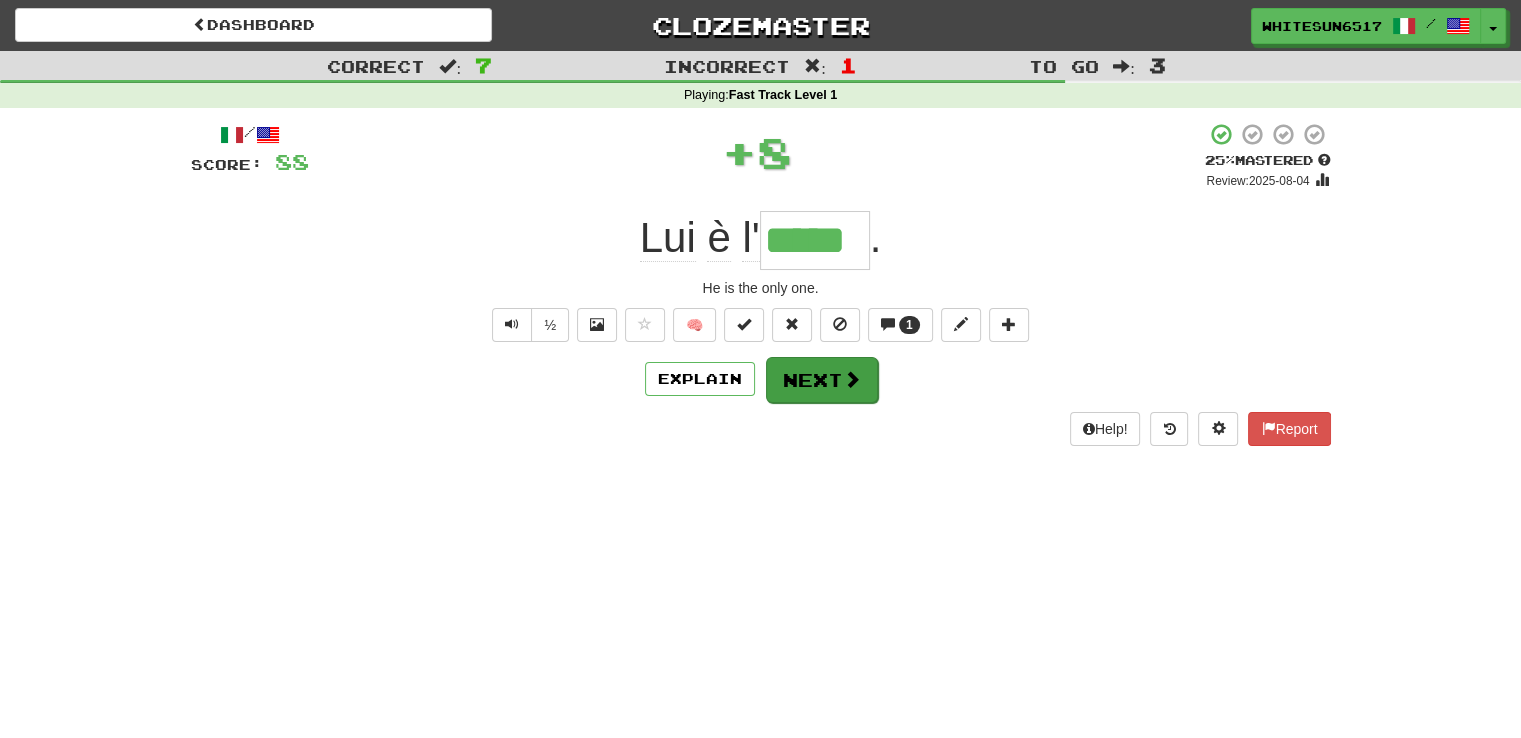 type 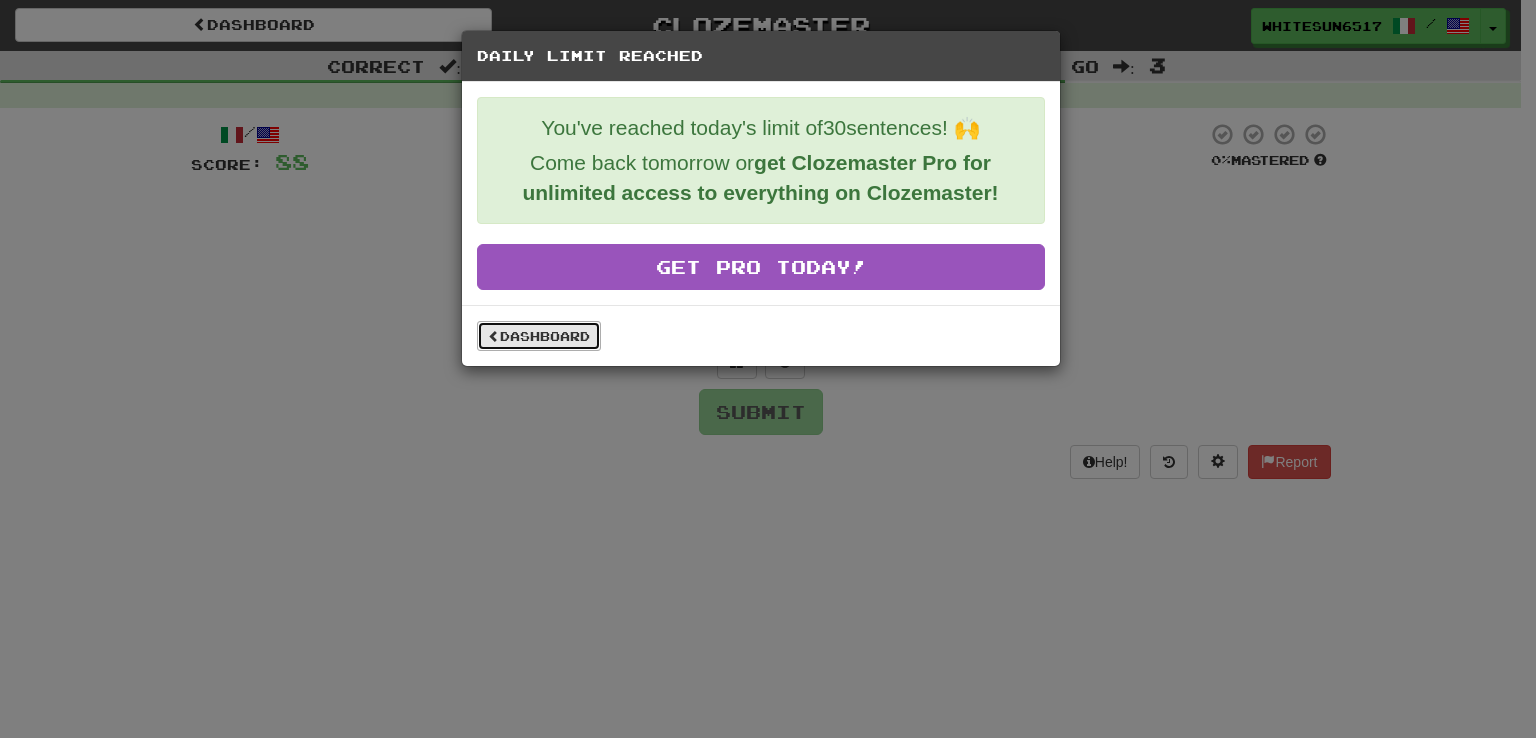 click on "Dashboard" at bounding box center [539, 336] 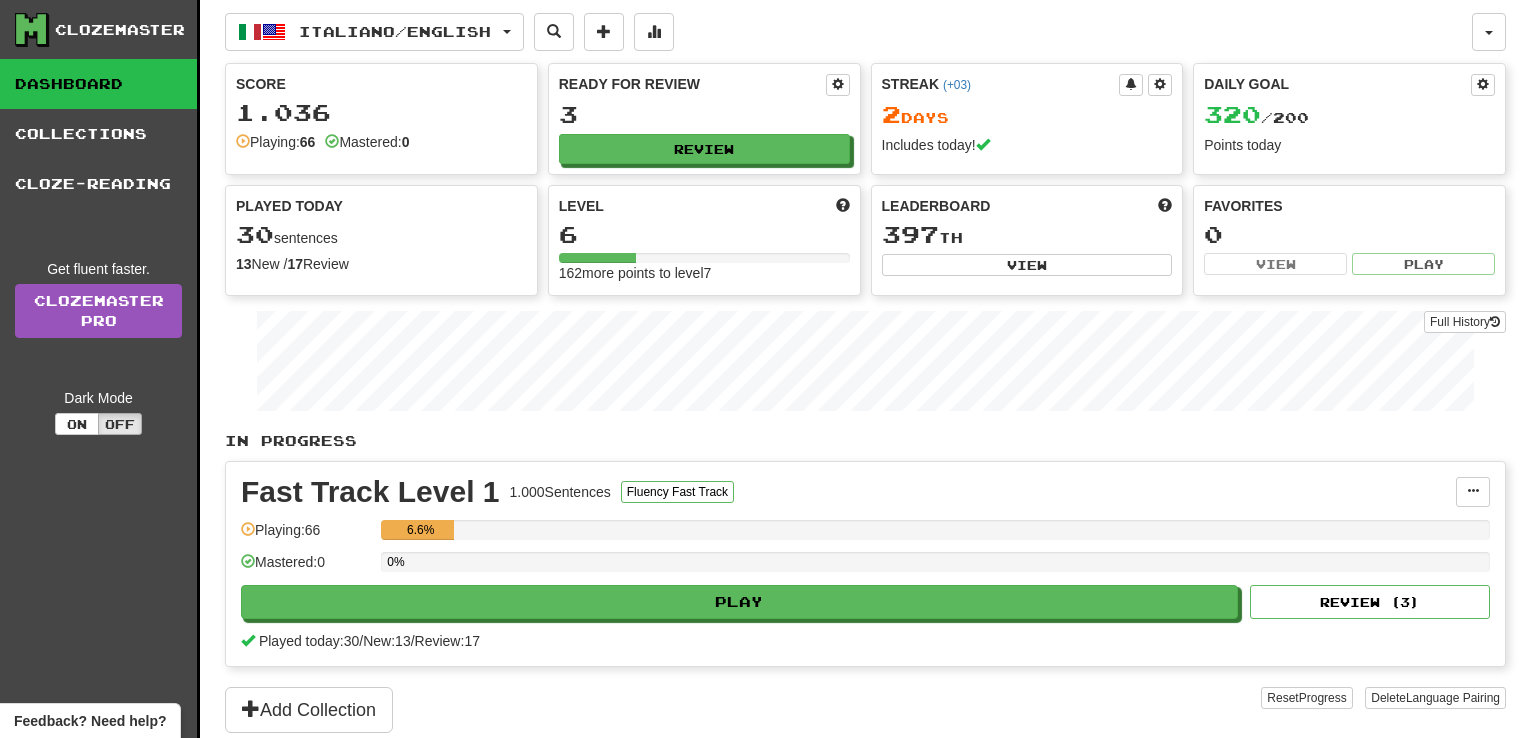 scroll, scrollTop: 0, scrollLeft: 0, axis: both 